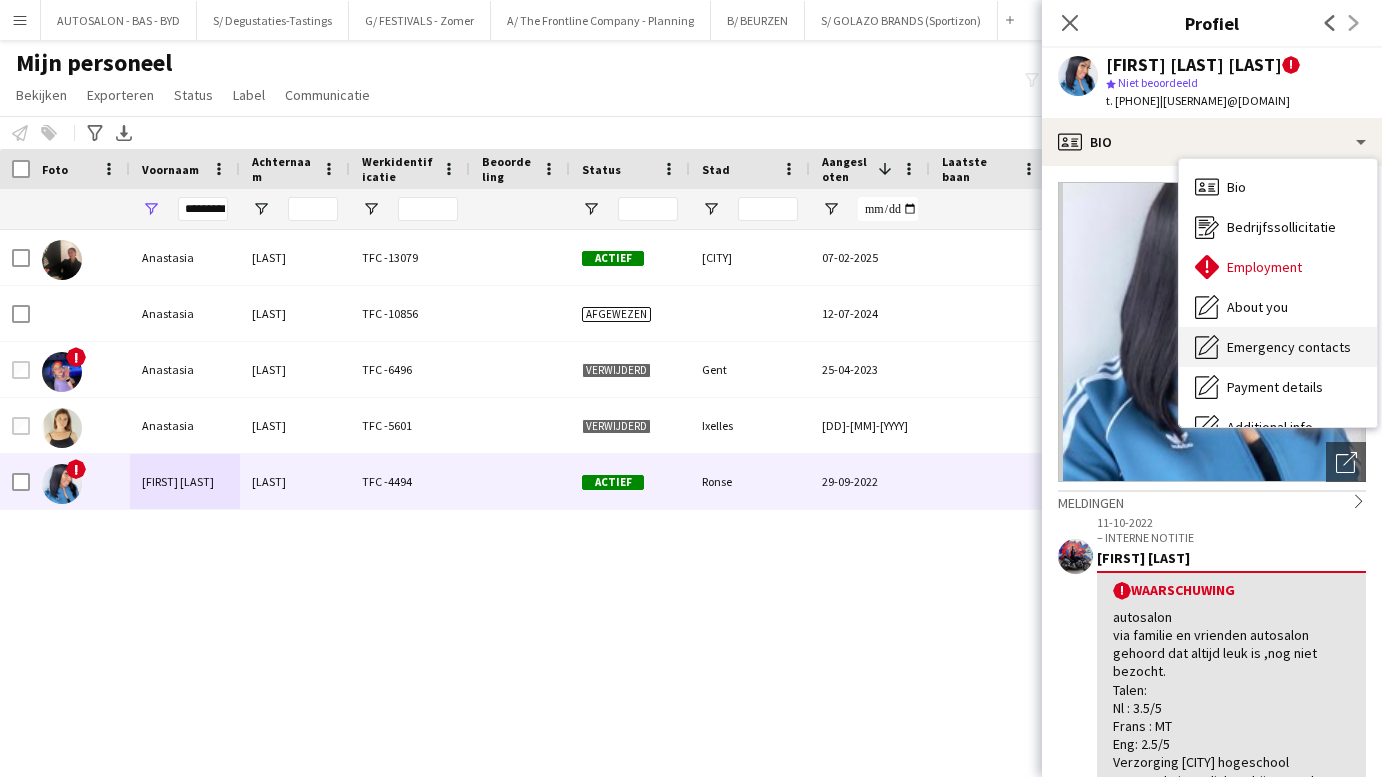 scroll, scrollTop: 0, scrollLeft: 0, axis: both 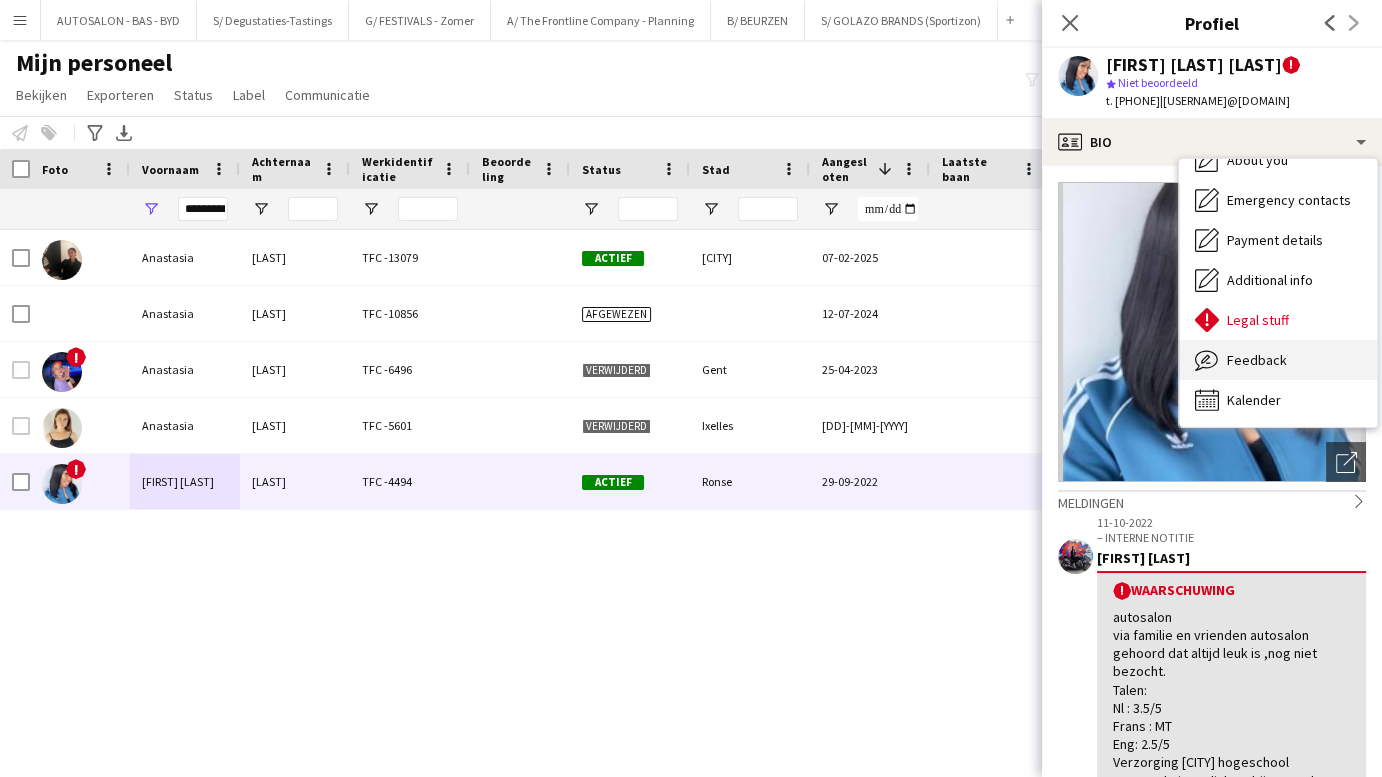 click on "Feedback
Feedback" at bounding box center [1278, 360] 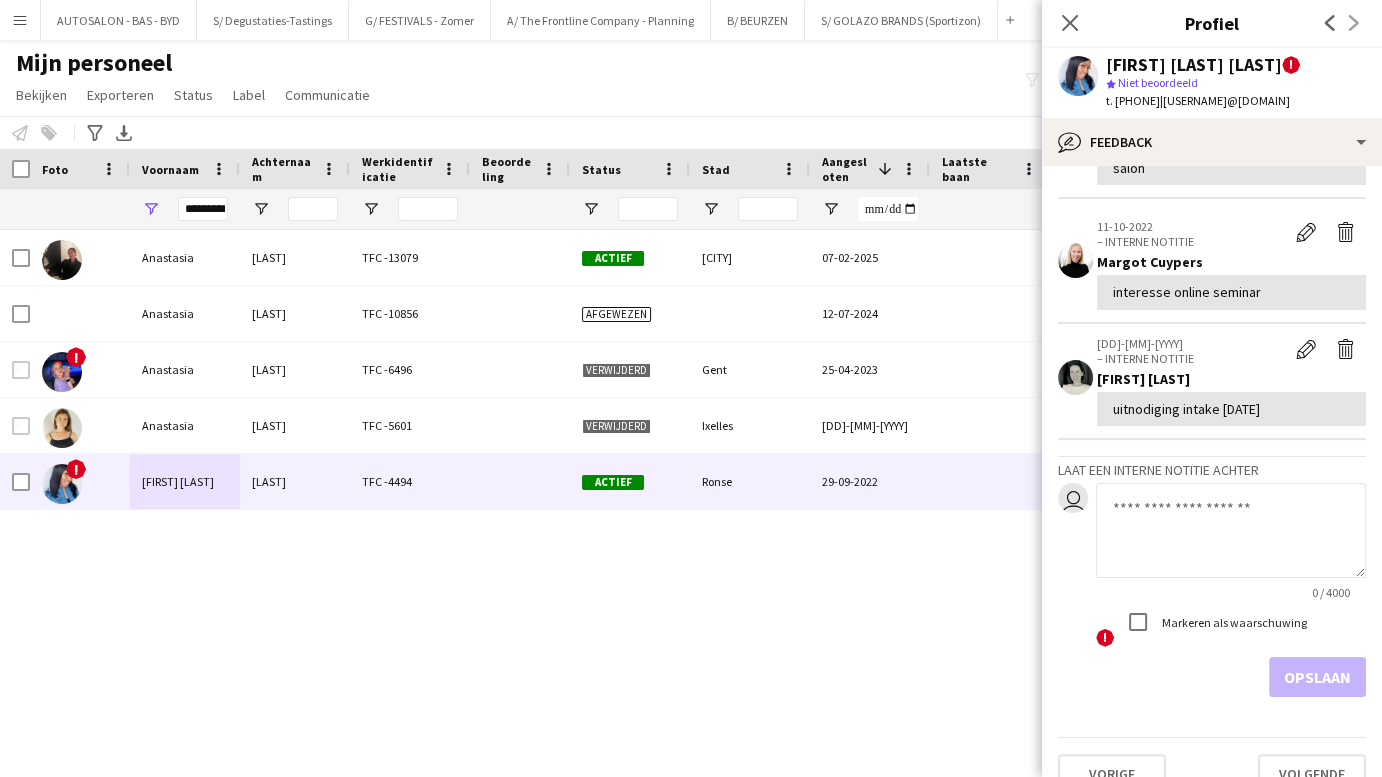 scroll, scrollTop: 960, scrollLeft: 0, axis: vertical 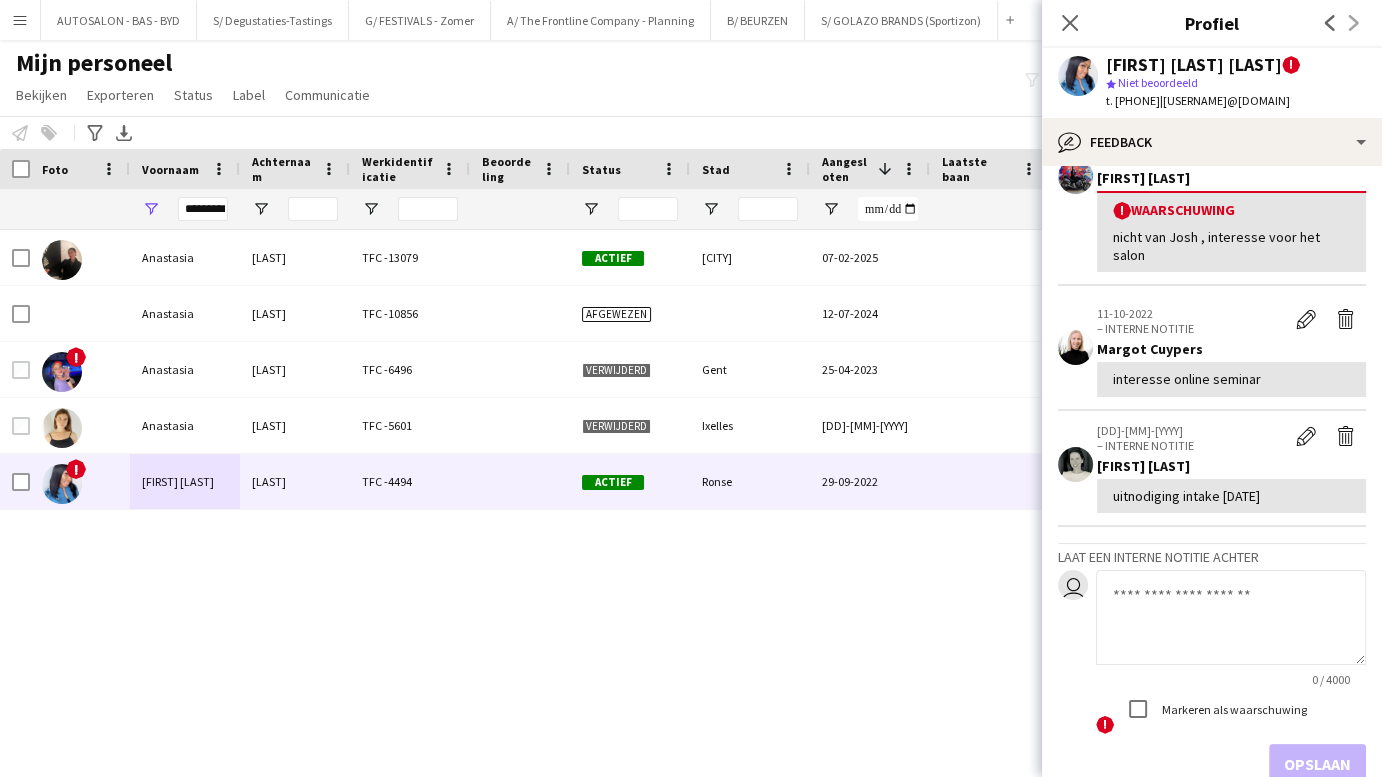 click 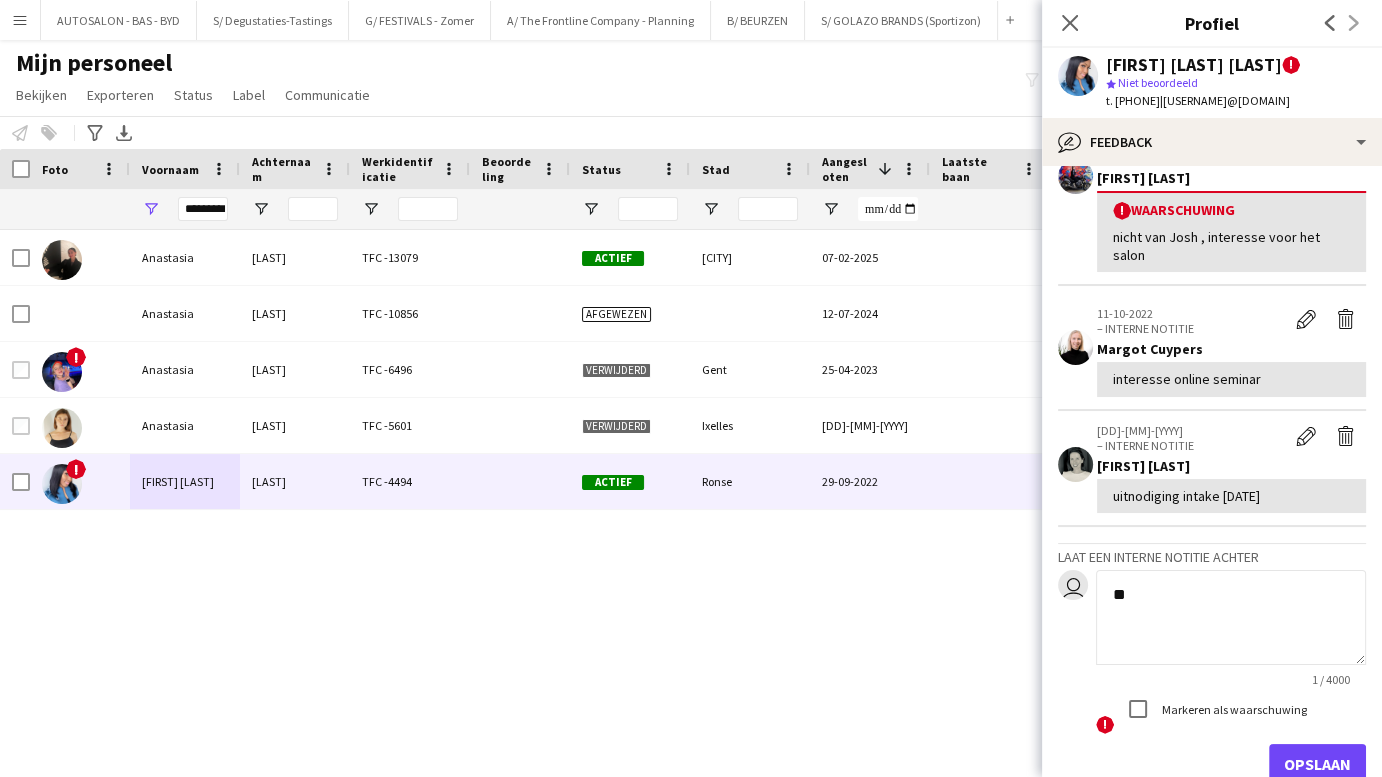 type on "*" 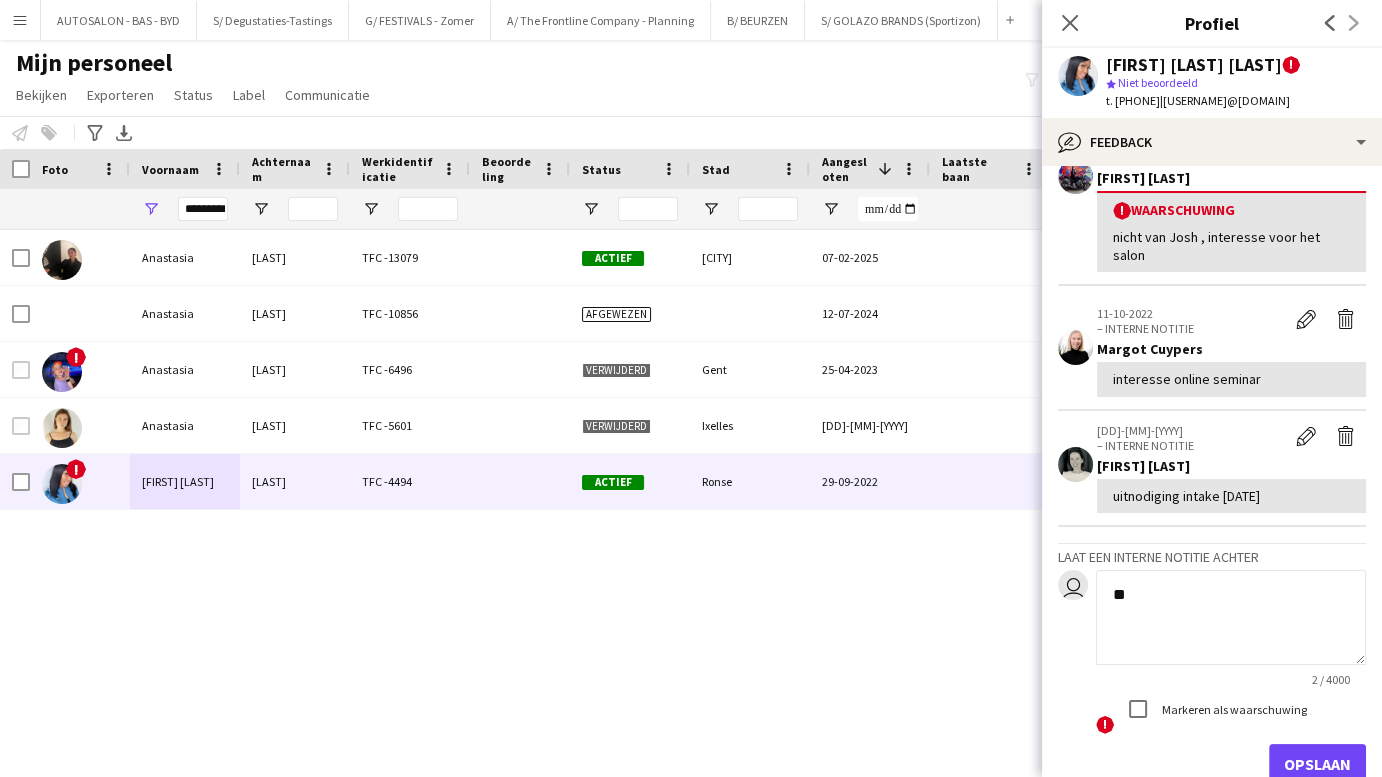 type on "*" 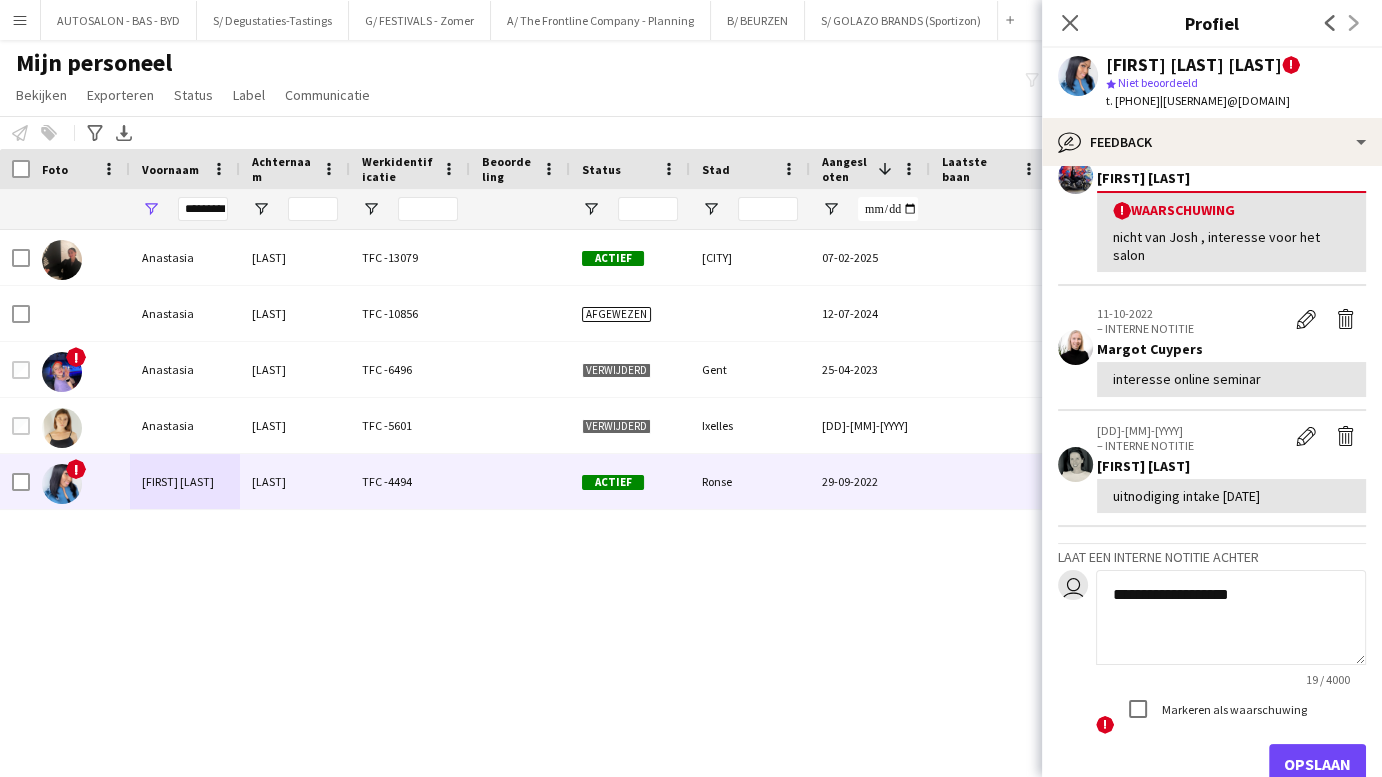 click on "**********" 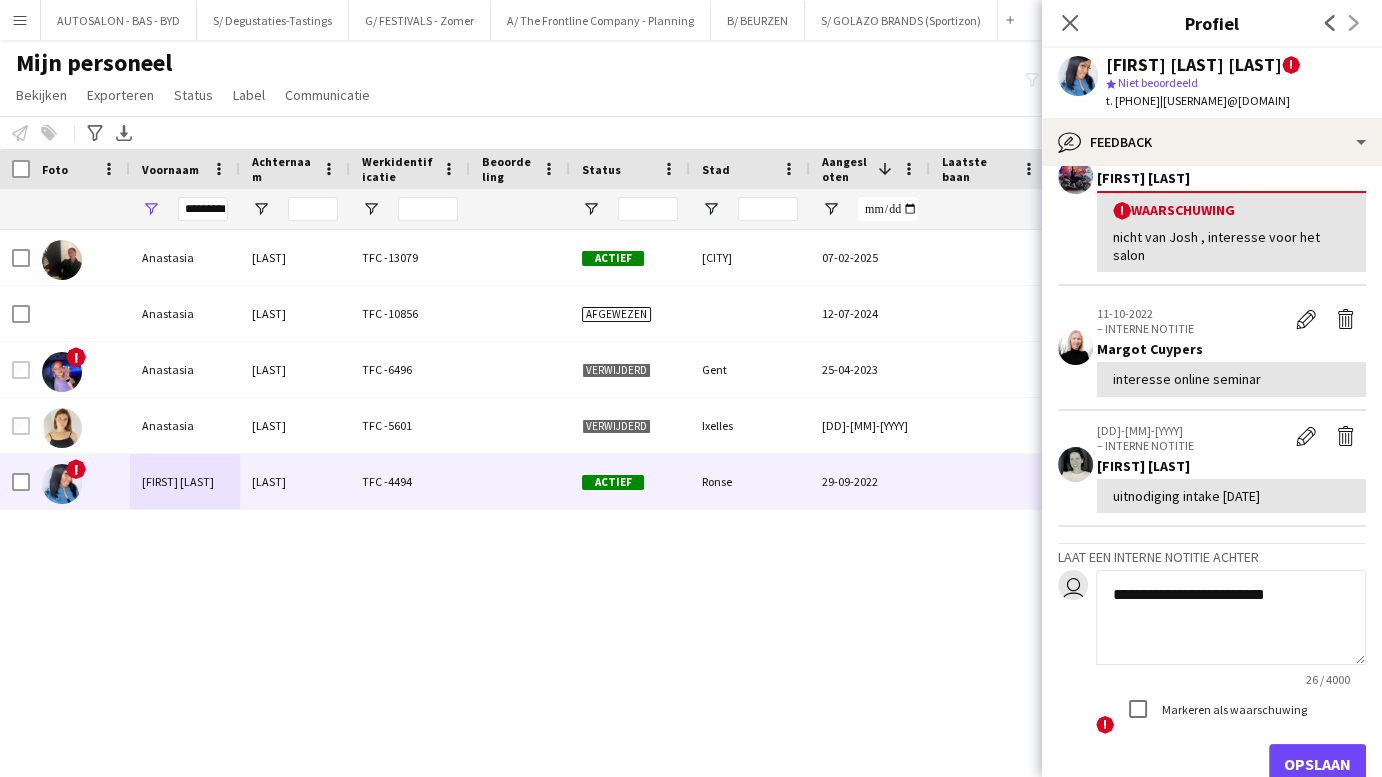 click on "**********" 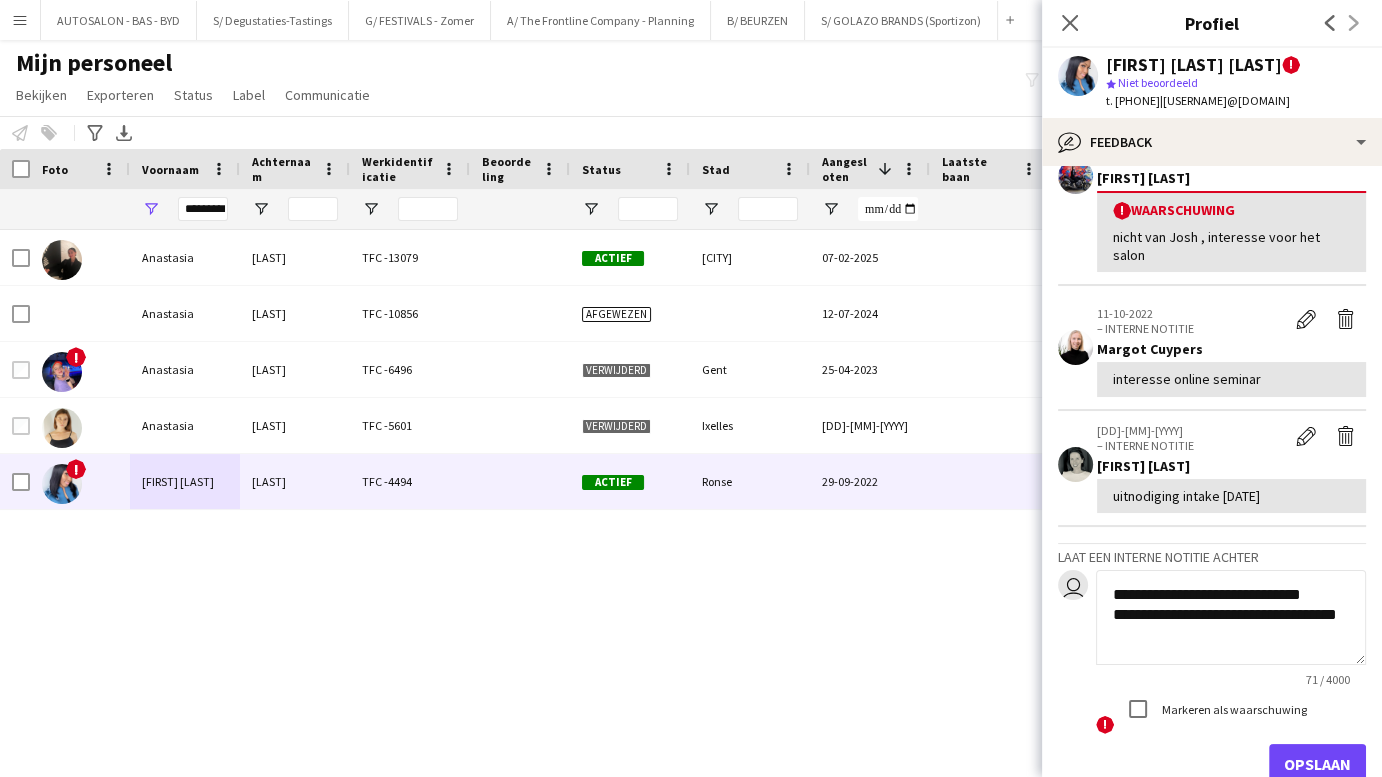 click on "**********" 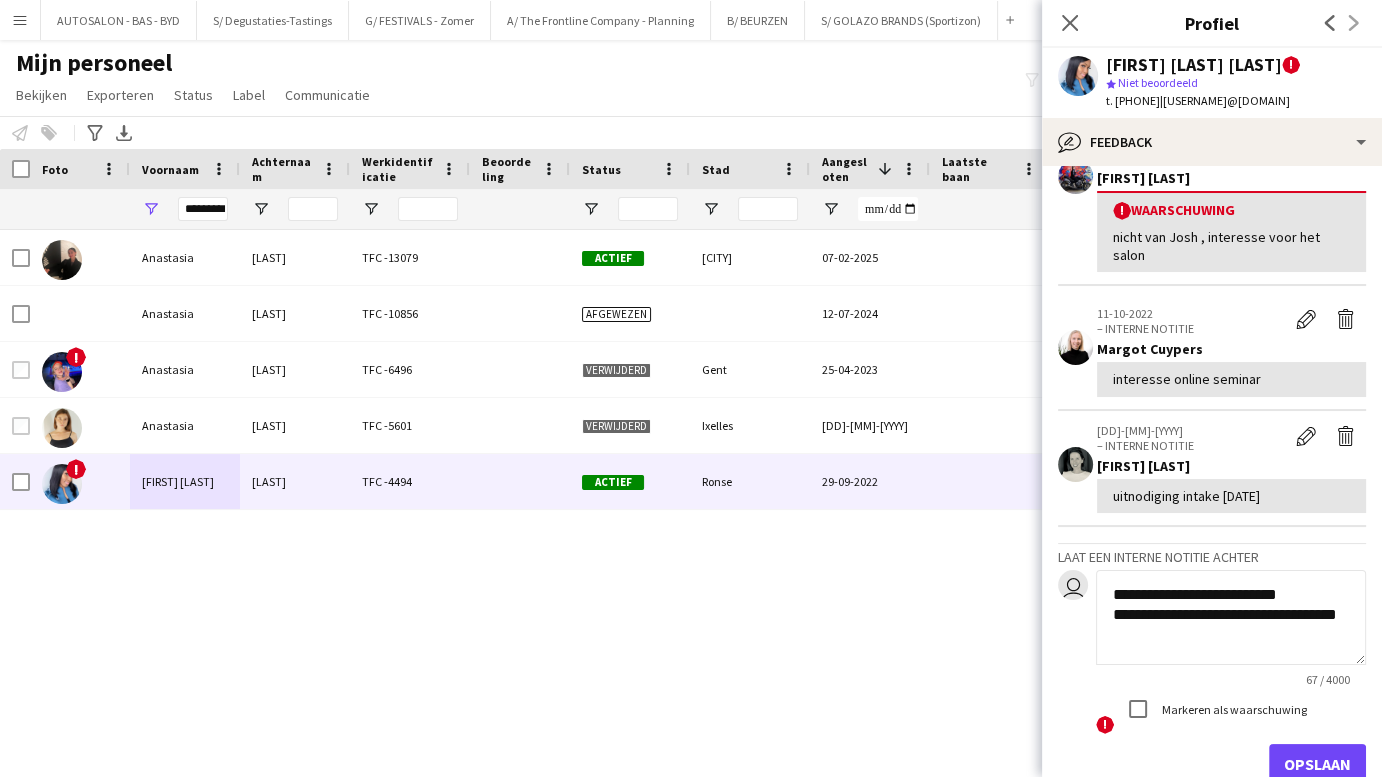 click on "**********" 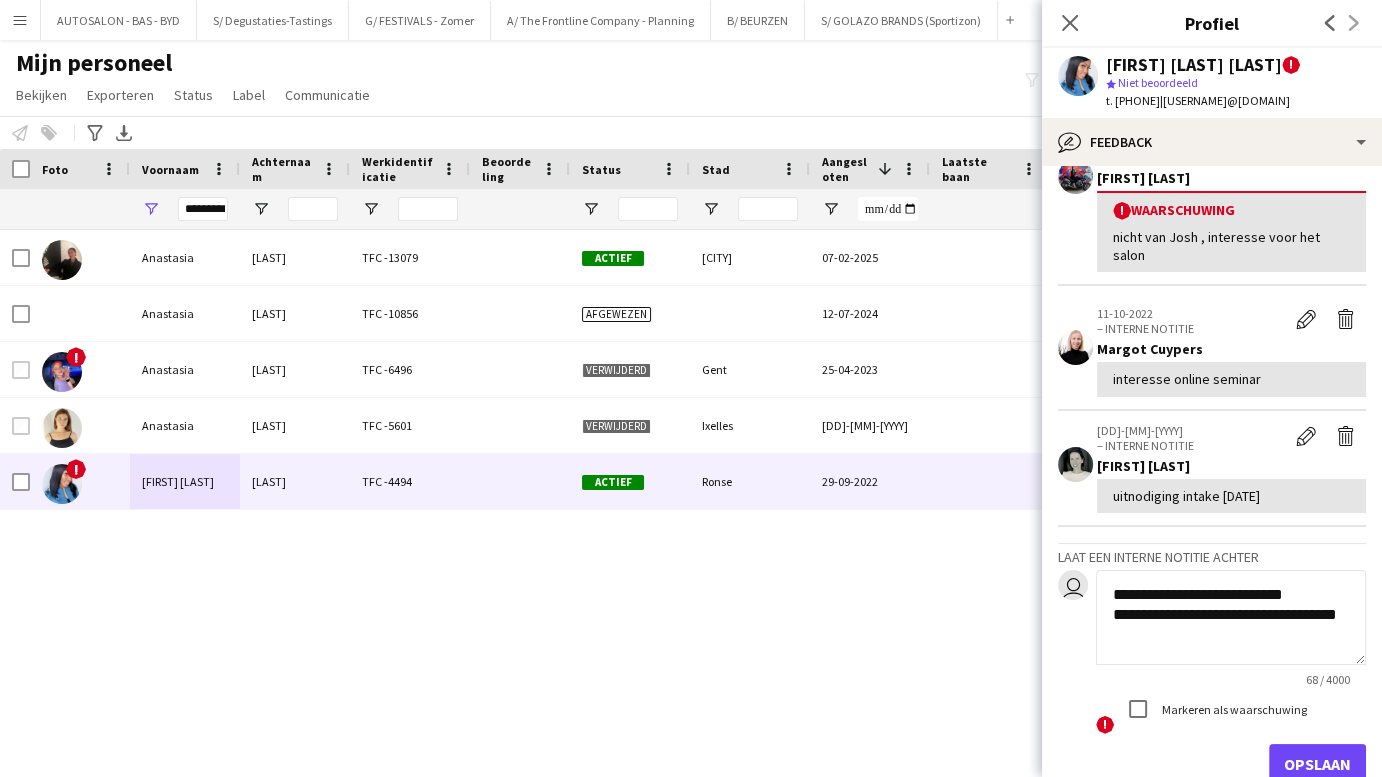 click on "**********" 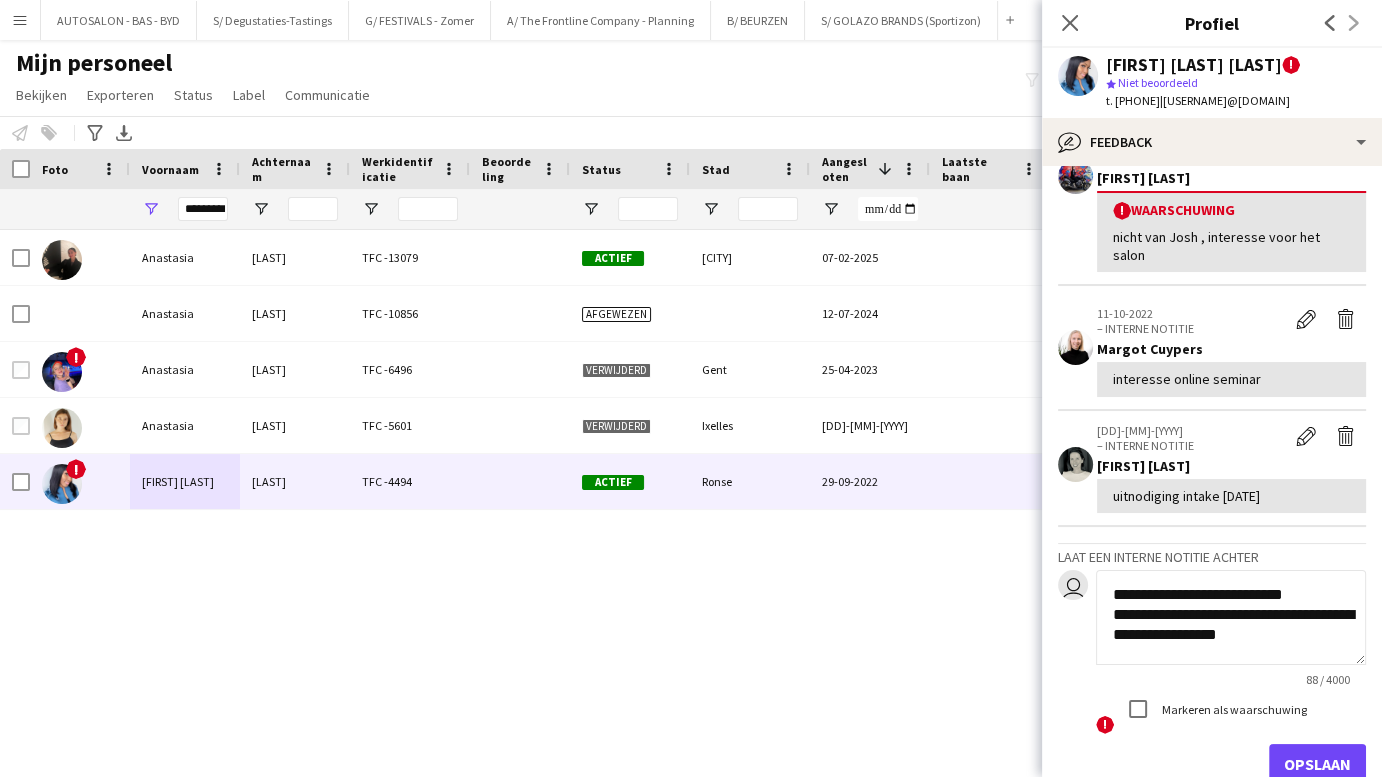 click on "**********" 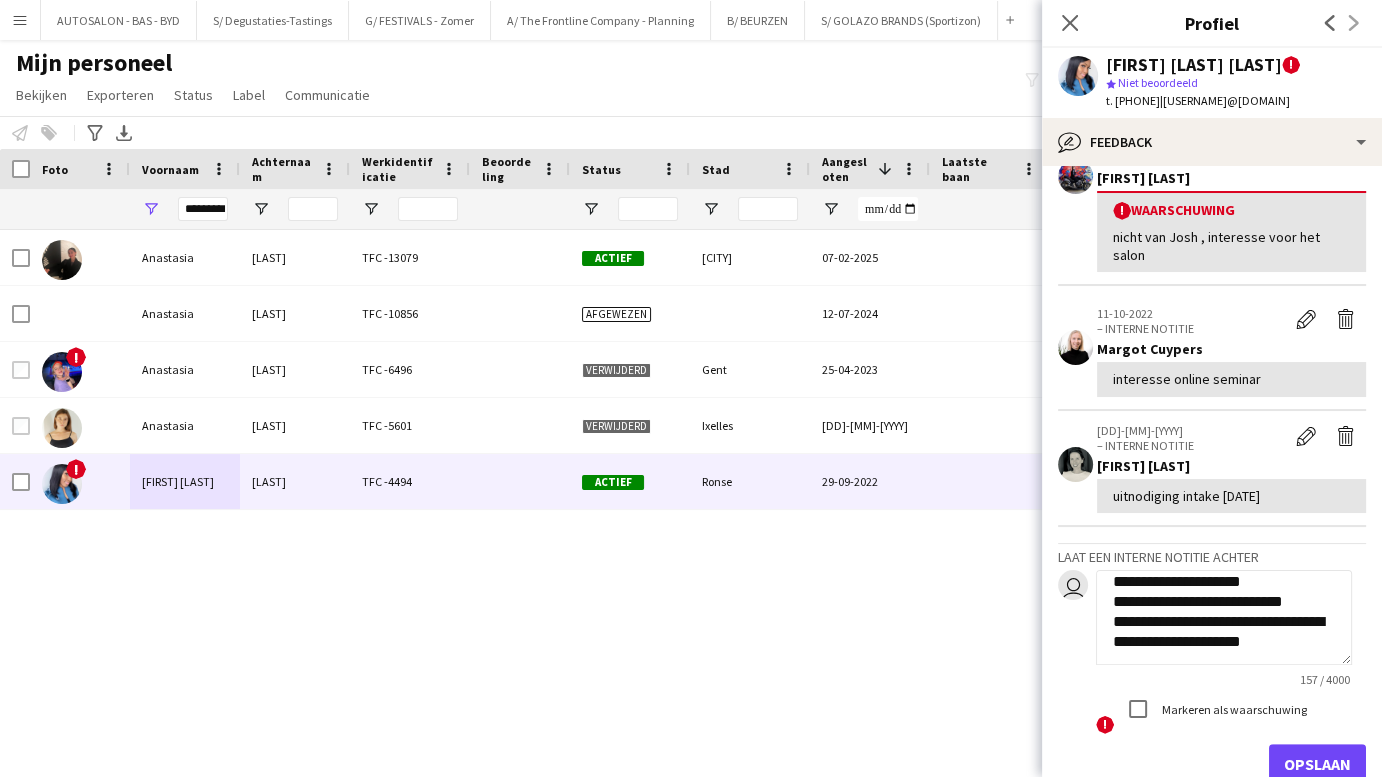 scroll, scrollTop: 33, scrollLeft: 0, axis: vertical 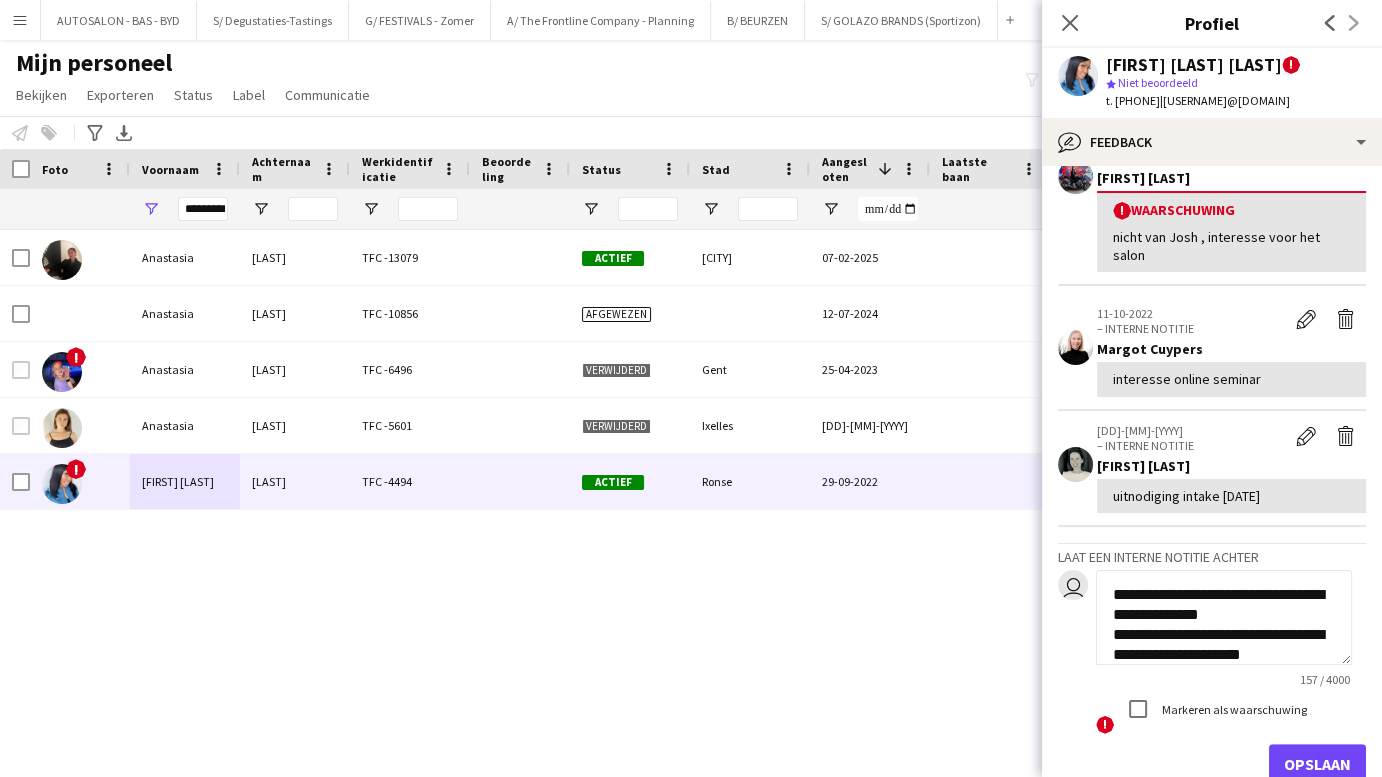 drag, startPoint x: 1284, startPoint y: 609, endPoint x: 1060, endPoint y: 591, distance: 224.72205 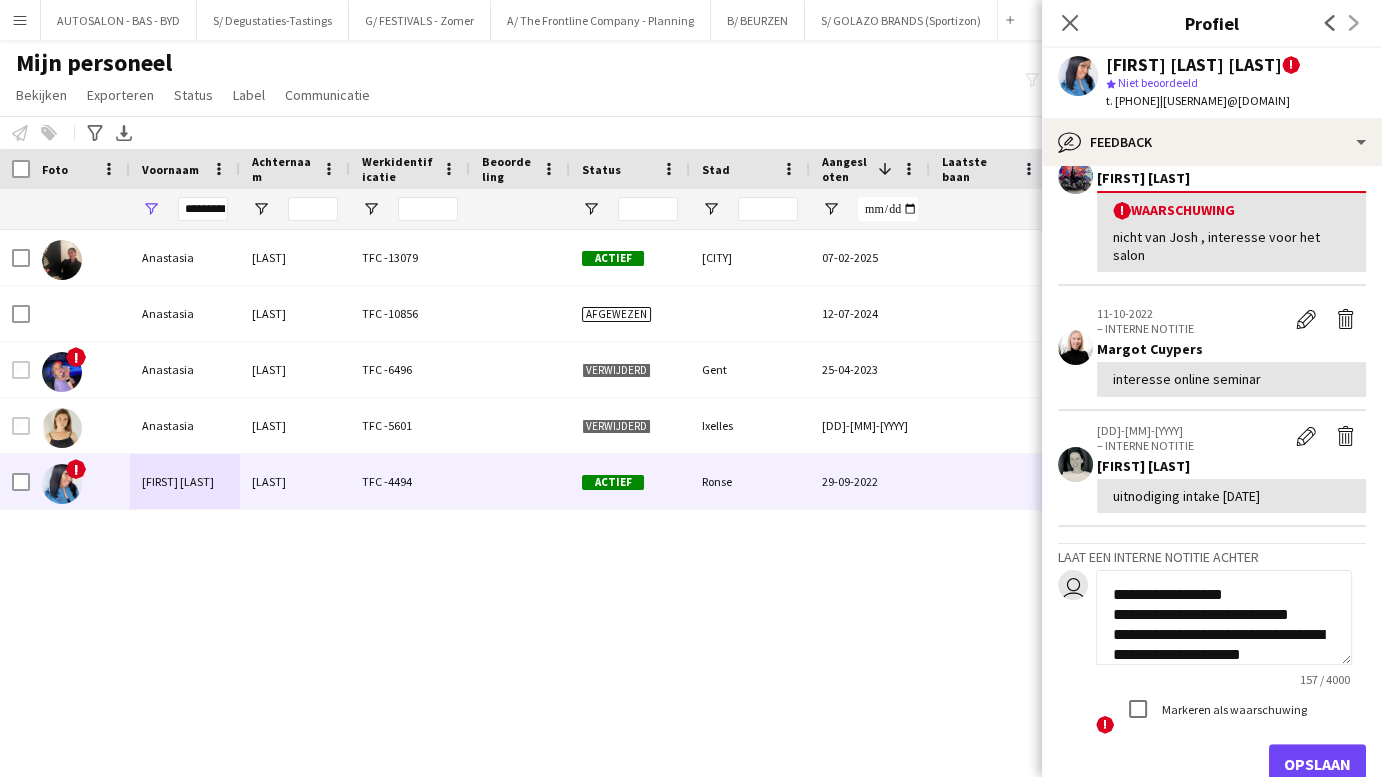click on "**********" 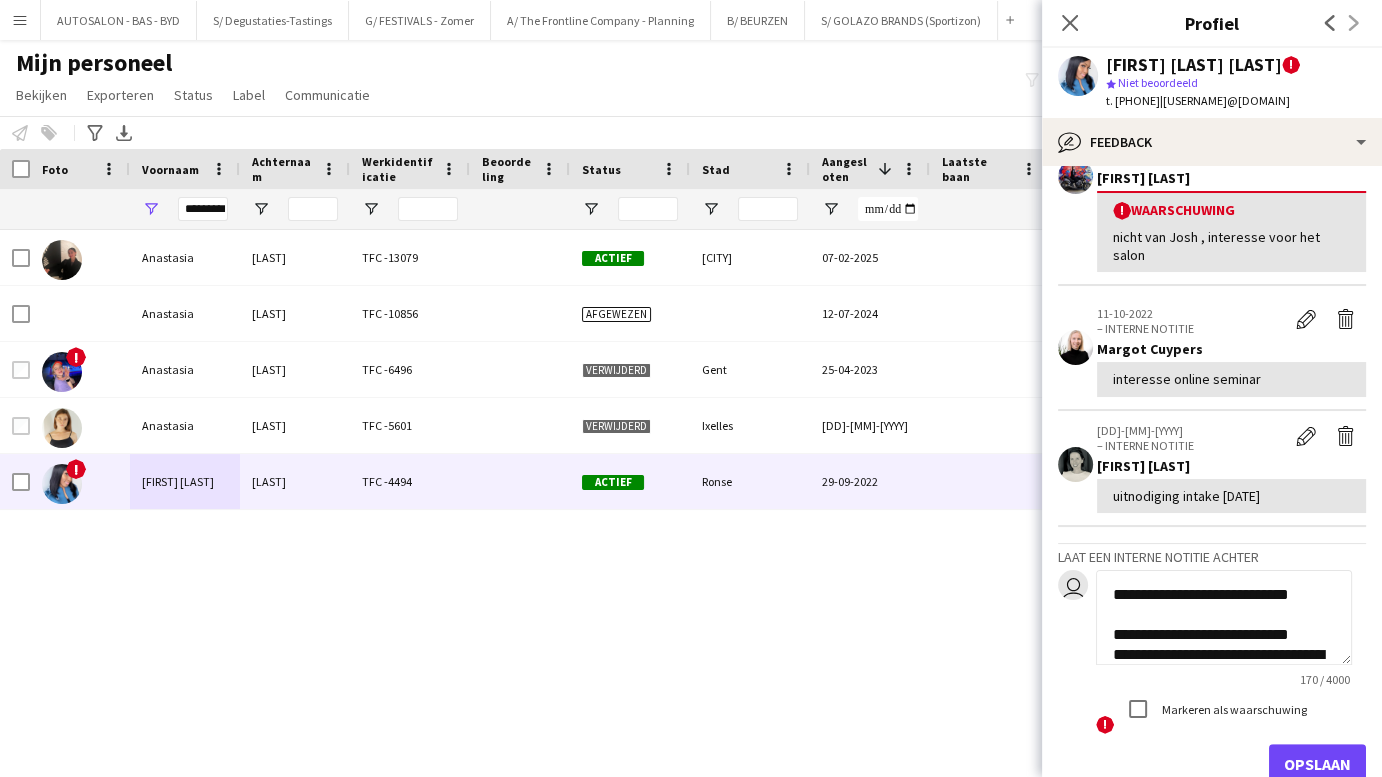 type on "**********" 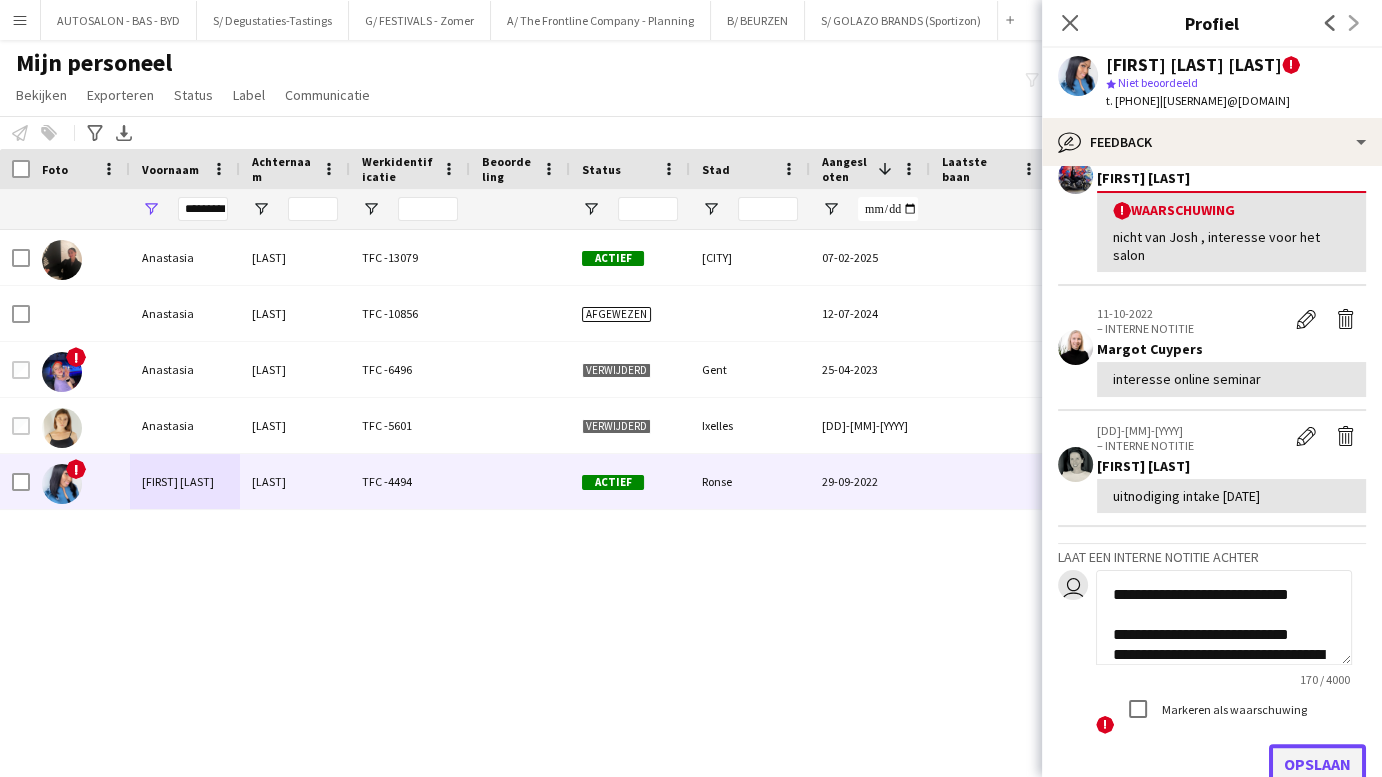 click on "Opslaan" 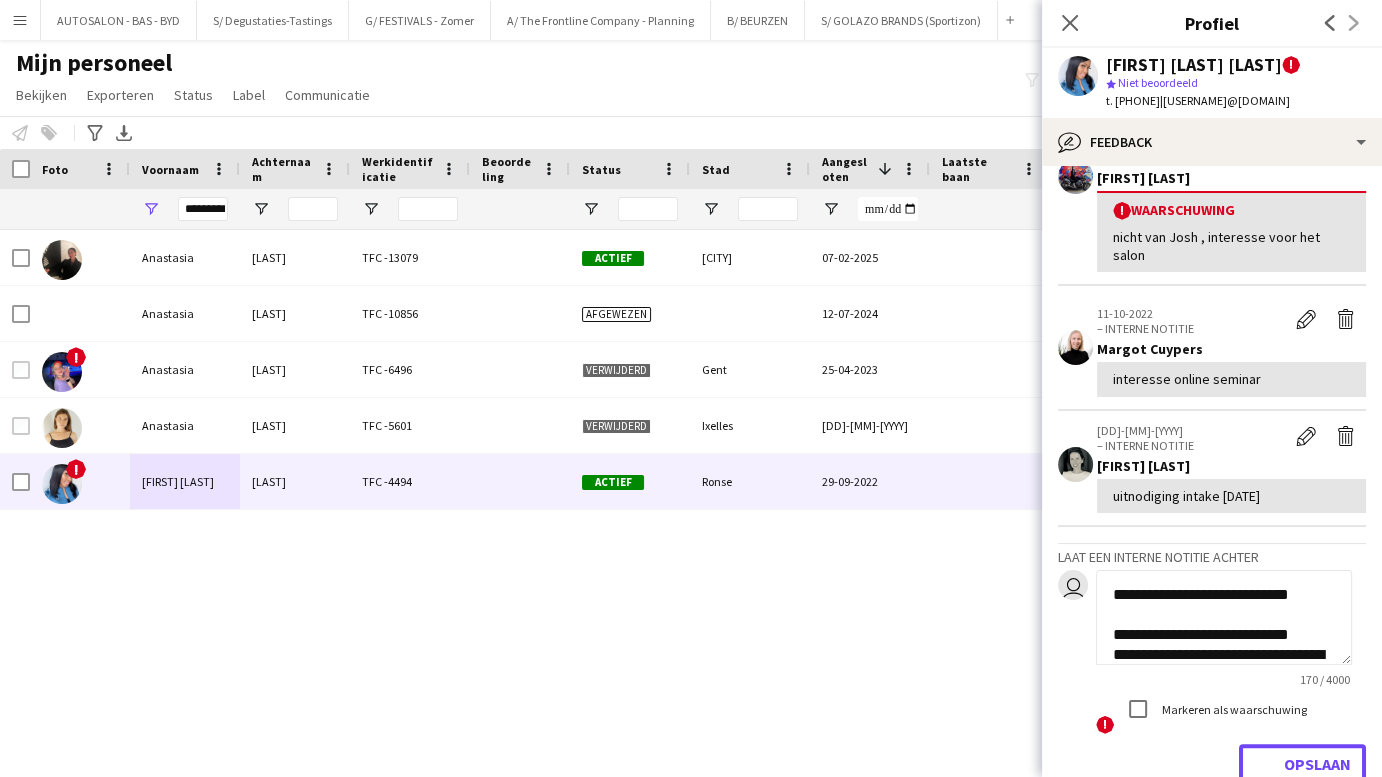 type 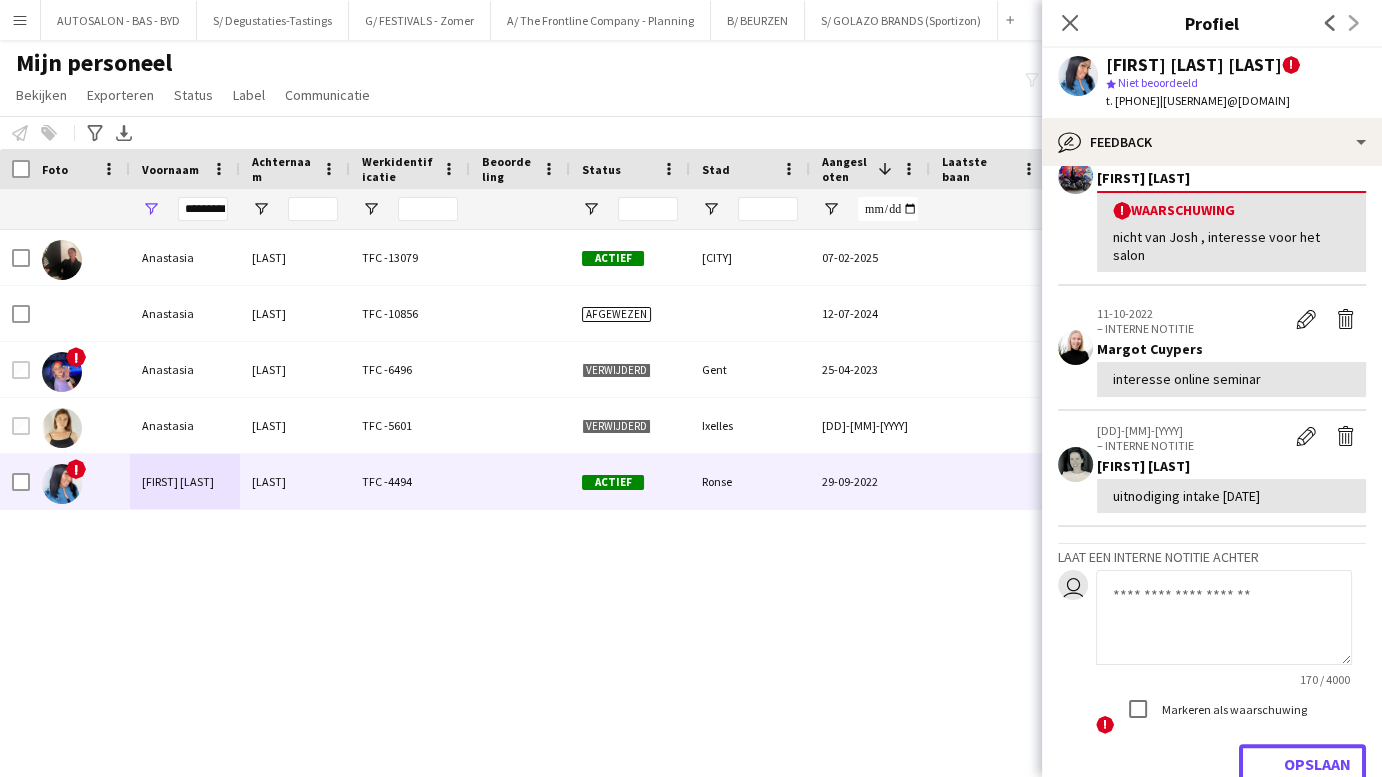 scroll, scrollTop: 1251, scrollLeft: 0, axis: vertical 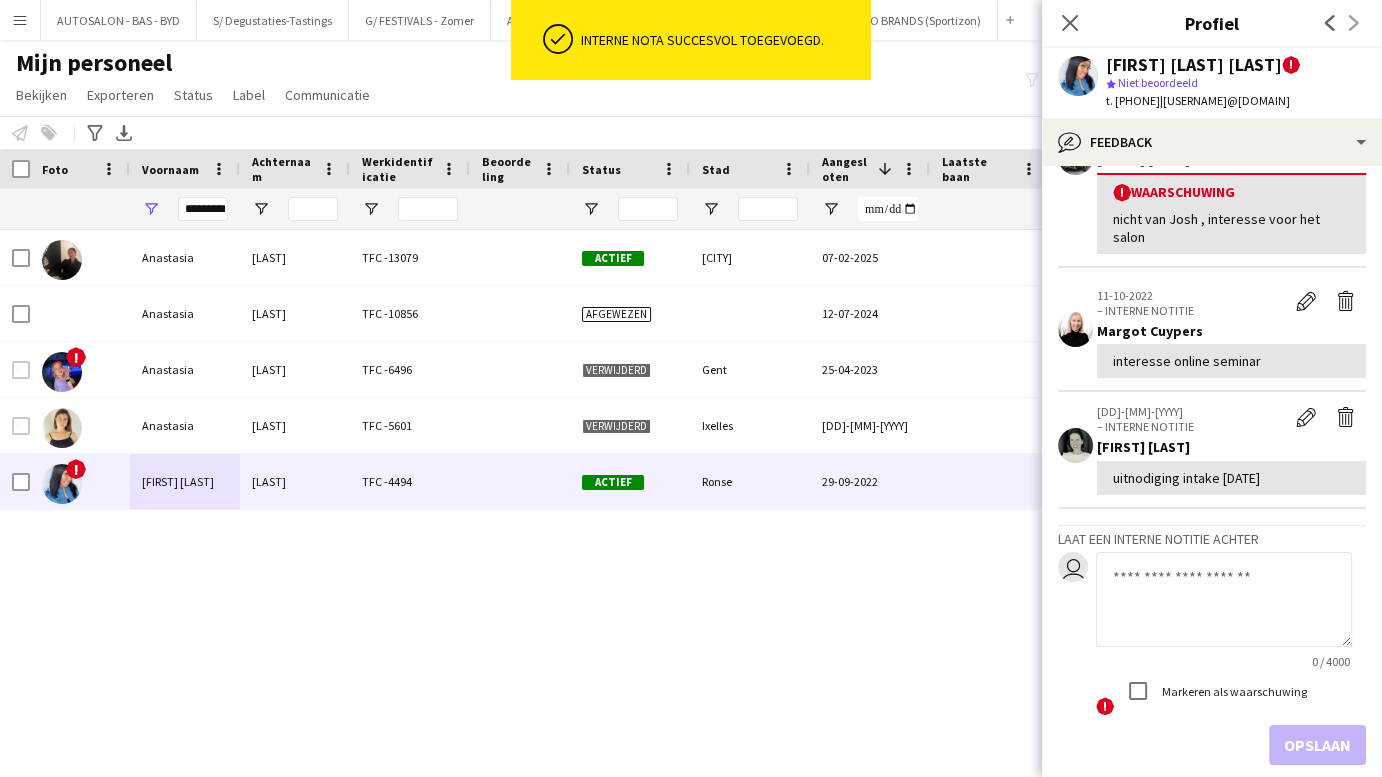 click on "!  Waarschuwing   nicht van Josh , interesse voor het salon" 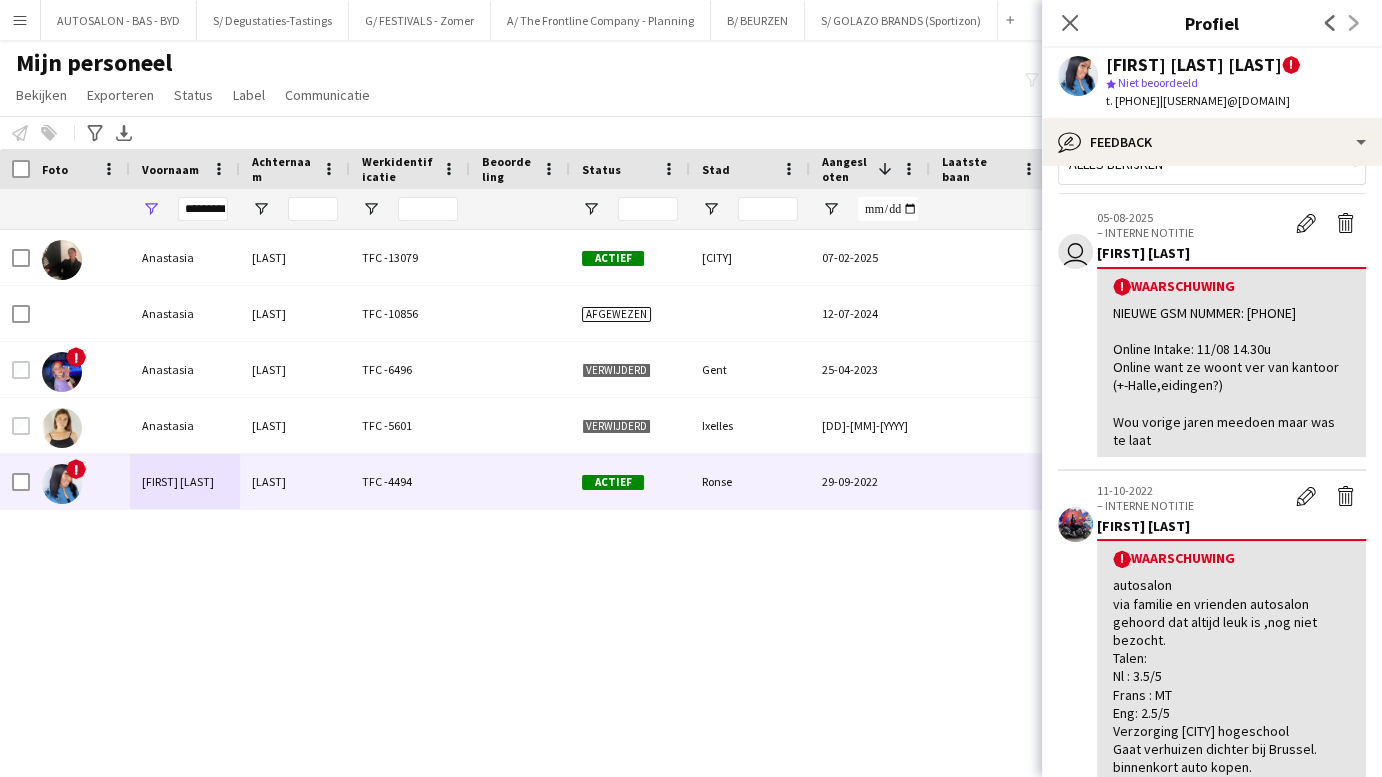 scroll, scrollTop: 0, scrollLeft: 0, axis: both 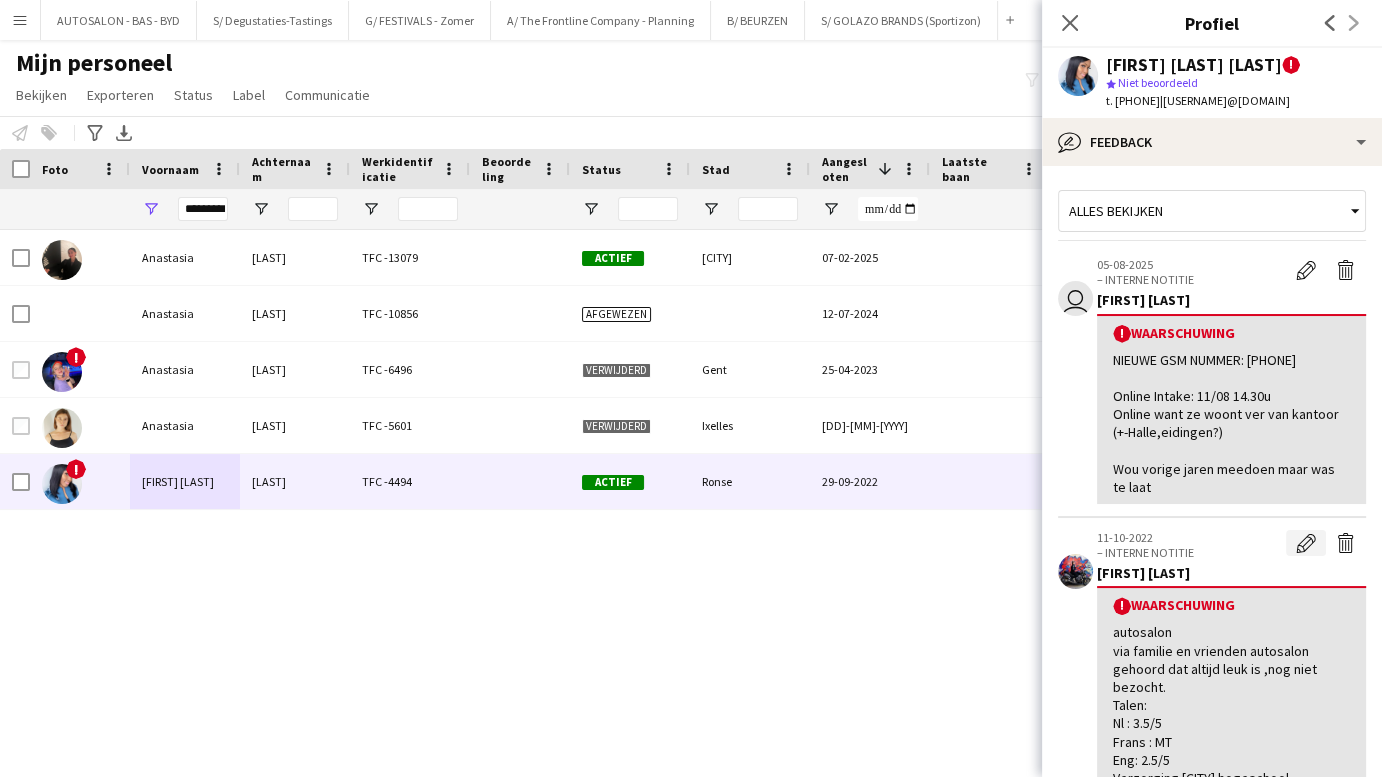 click on "Waarschuwing bewerken" 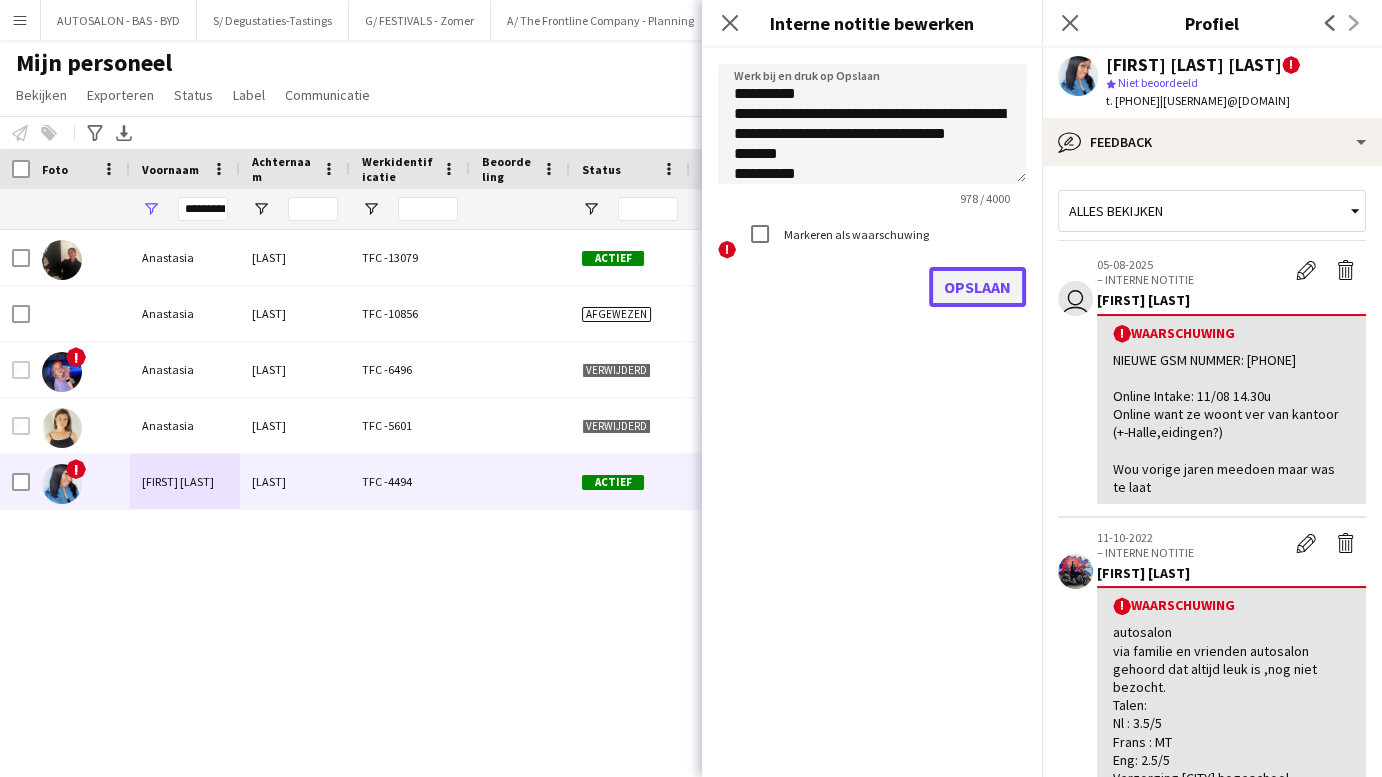click on "Opslaan" 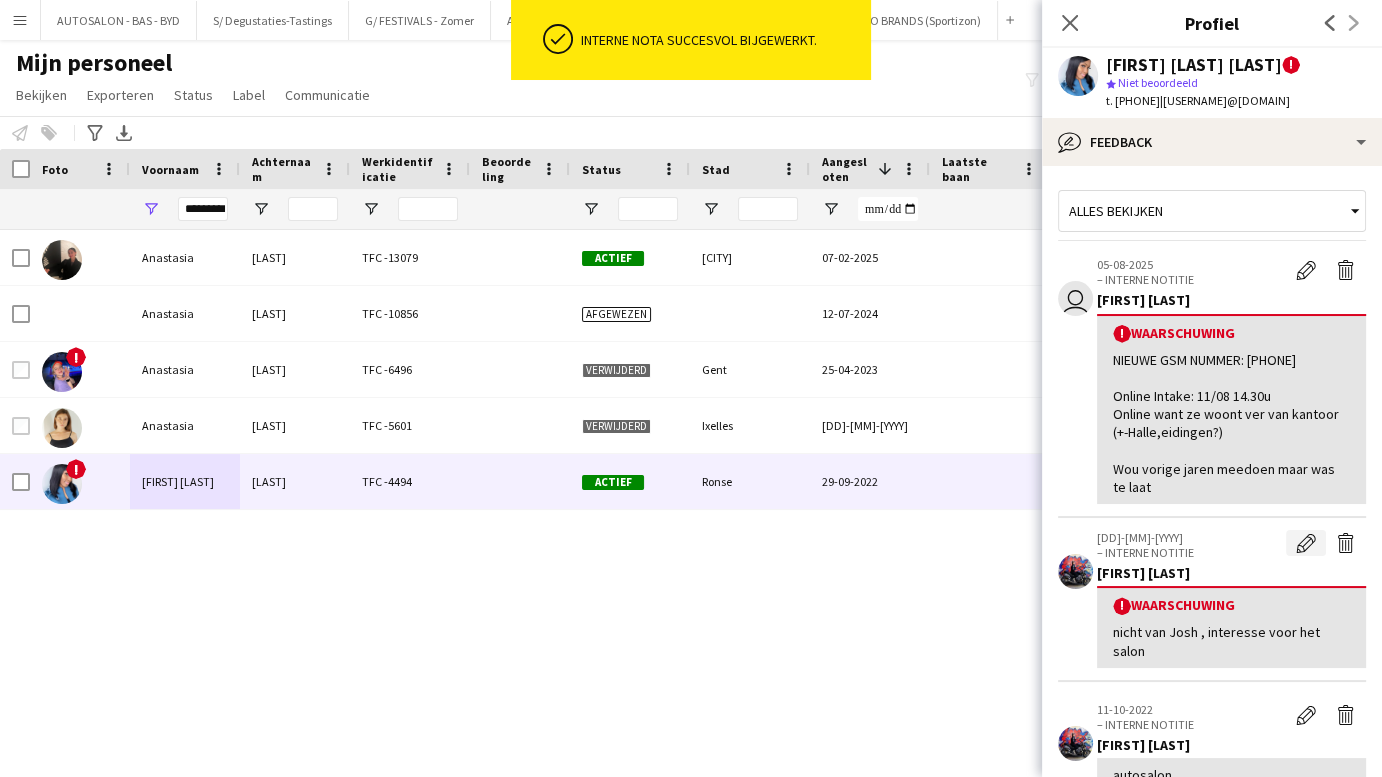 click on "Waarschuwing bewerken" 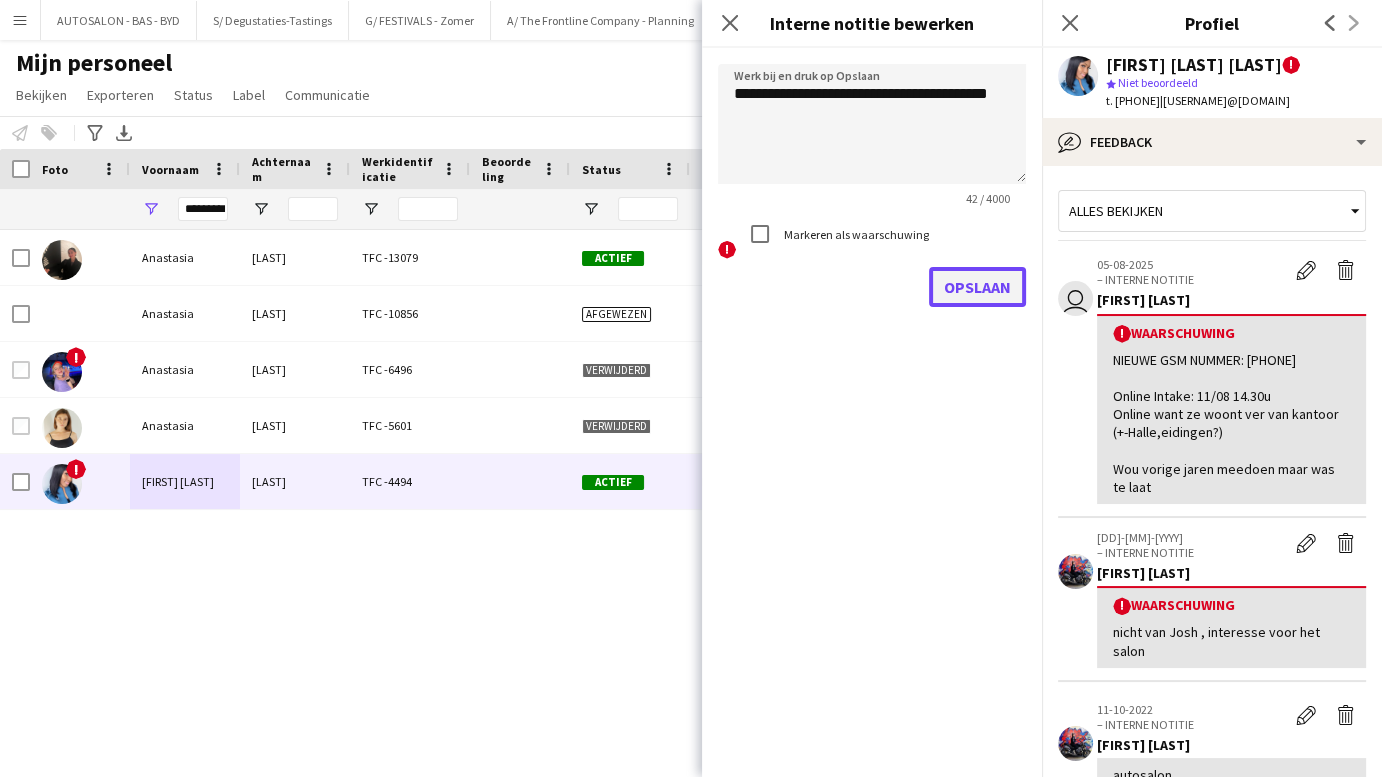 click on "Opslaan" 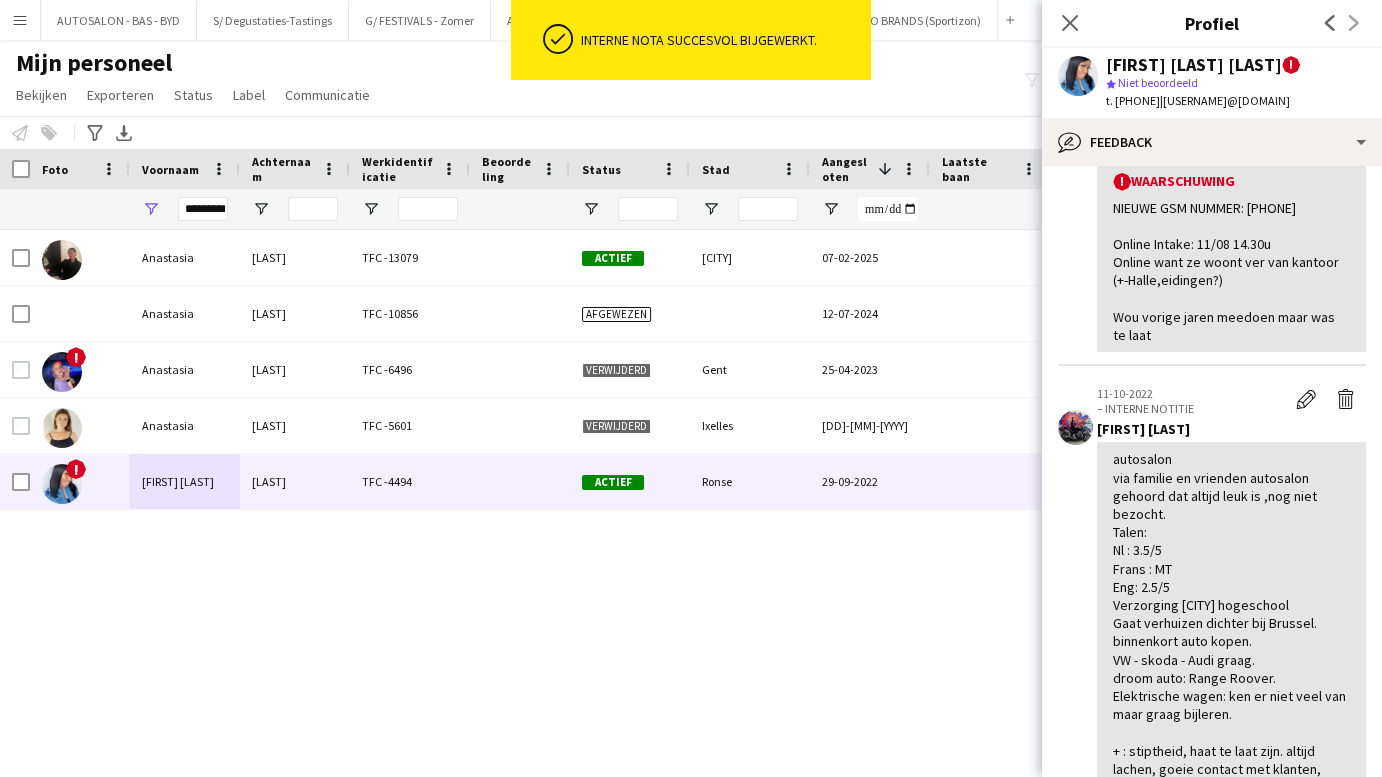 scroll, scrollTop: 67, scrollLeft: 0, axis: vertical 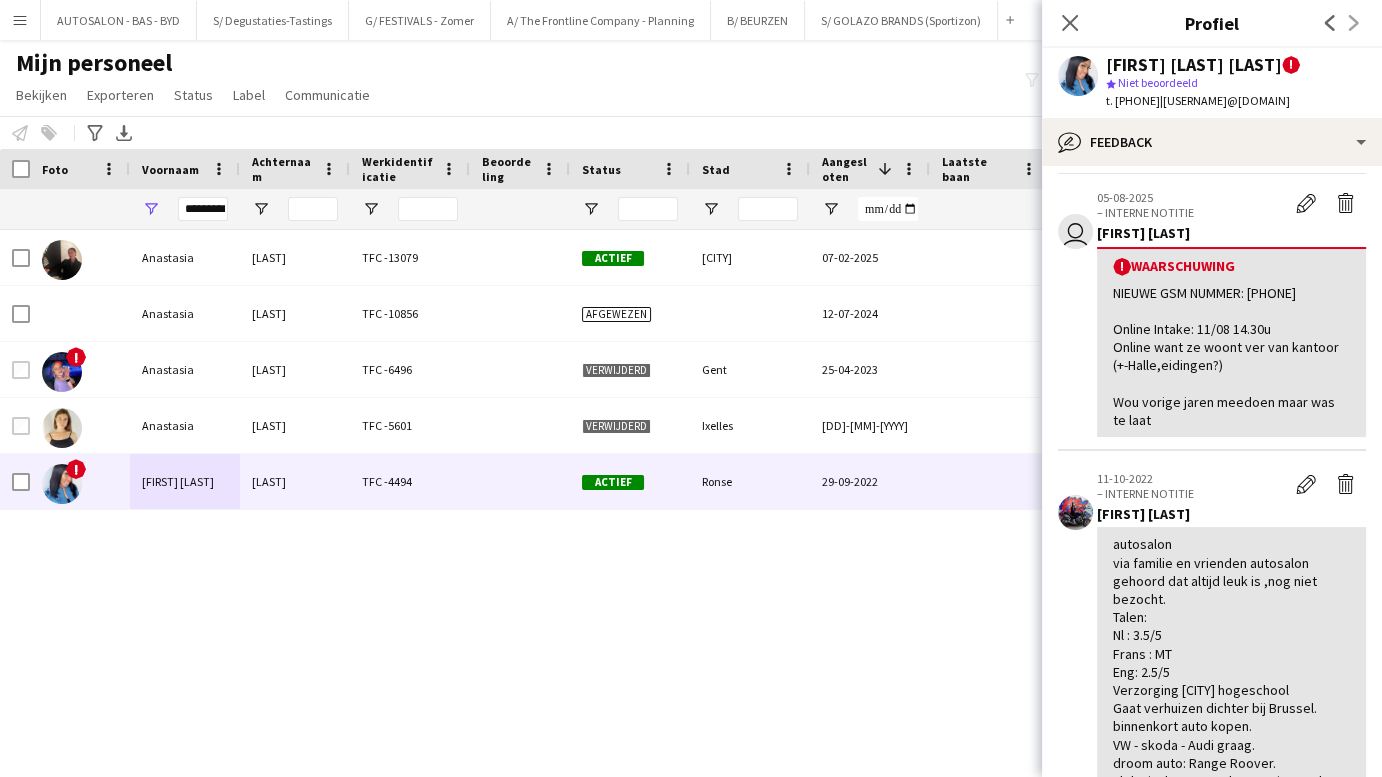 click on "Anastasia Shalovinsky TFC -13079 Actief Malle 07-02-2025 0 anastasiashalovinsky@gmail.com
Anastasia  Gegechkory TFC -10856 Afgewezen 12-07-2024 0 anastasiyagueguchkory@gmail.com
!
Anastasia Maris TFC -6496 Verwijderd Gent 25-04-2023 0 anastasiamaris@hotmail.com
Anastasia  Tonkha TFC -5601 Verwijderd Ixelles 08-02-2023 0 nastjatonkha@gmail.com" at bounding box center (661, 479) 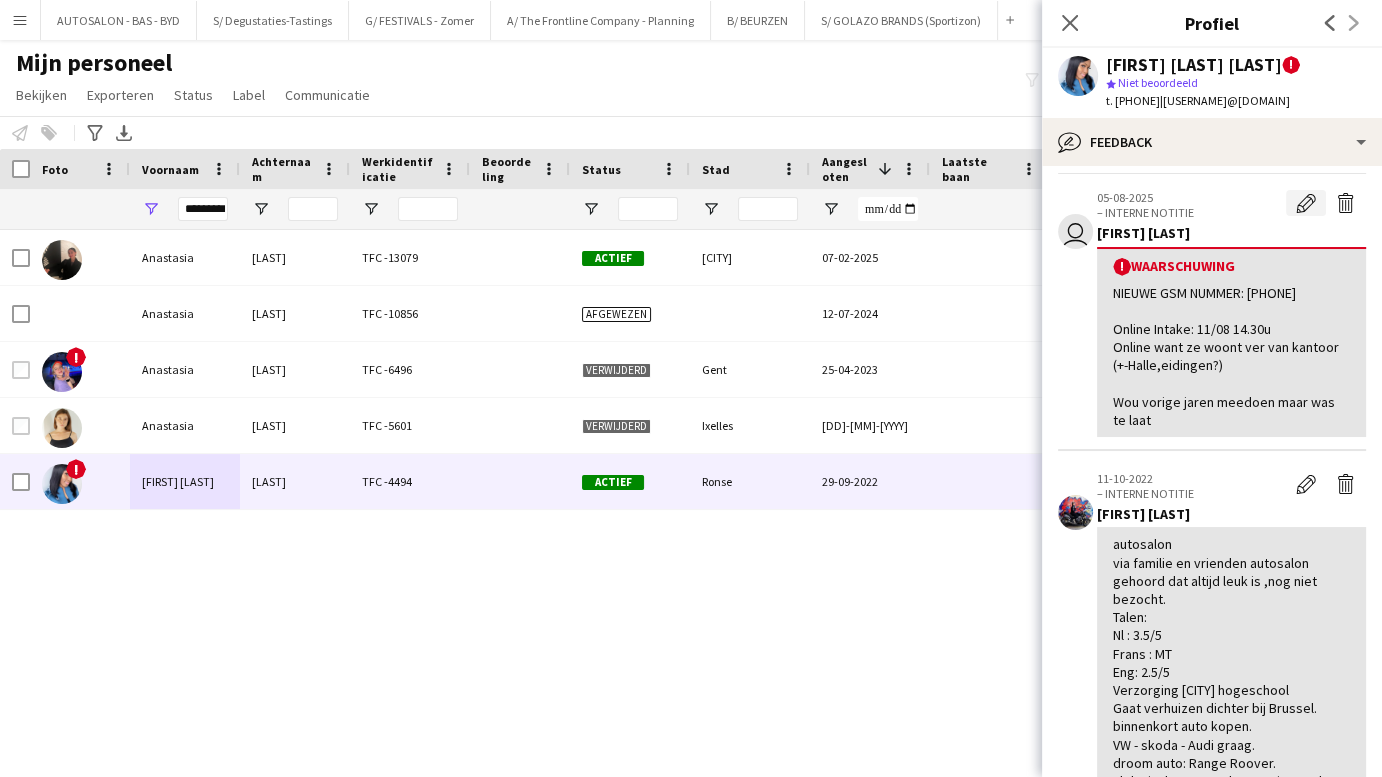 click on "Waarschuwing bewerken" 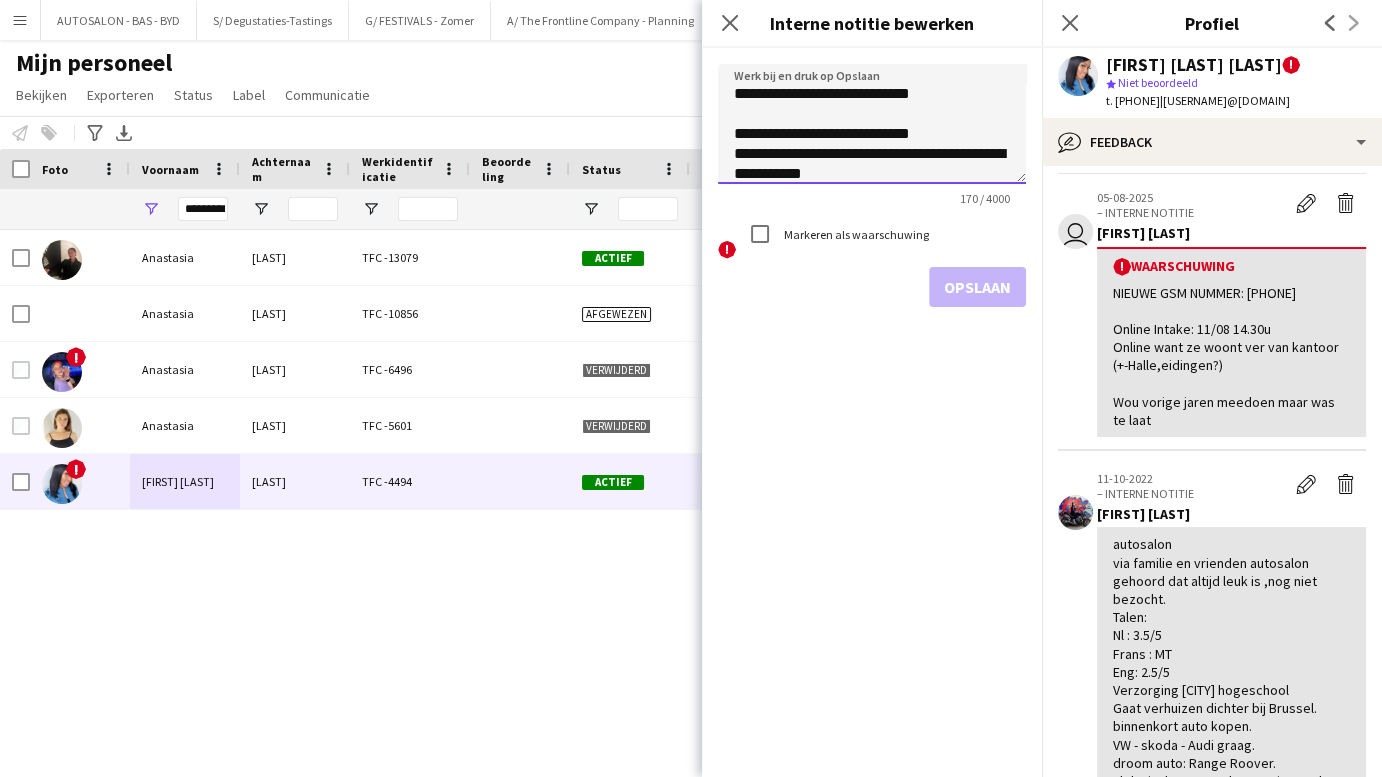 click on "**********" 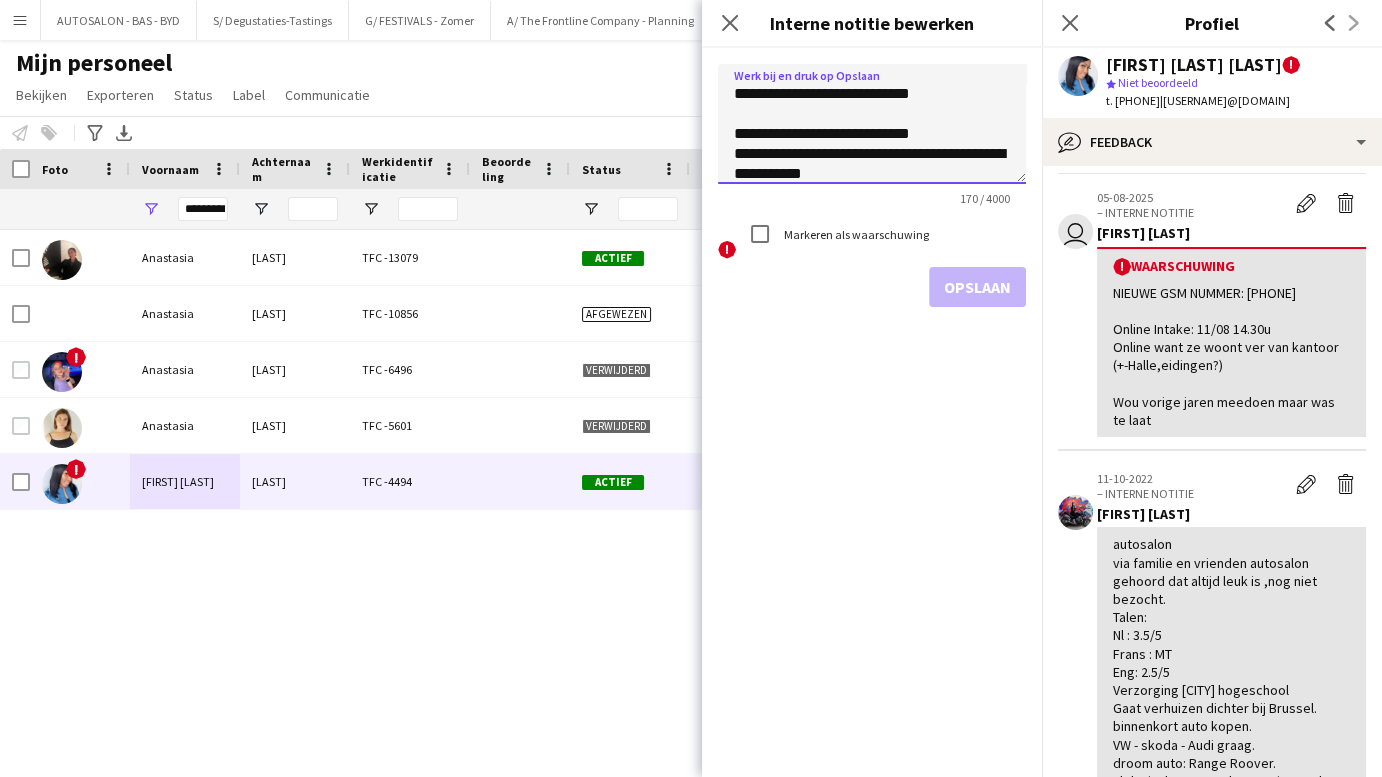 click on "**********" 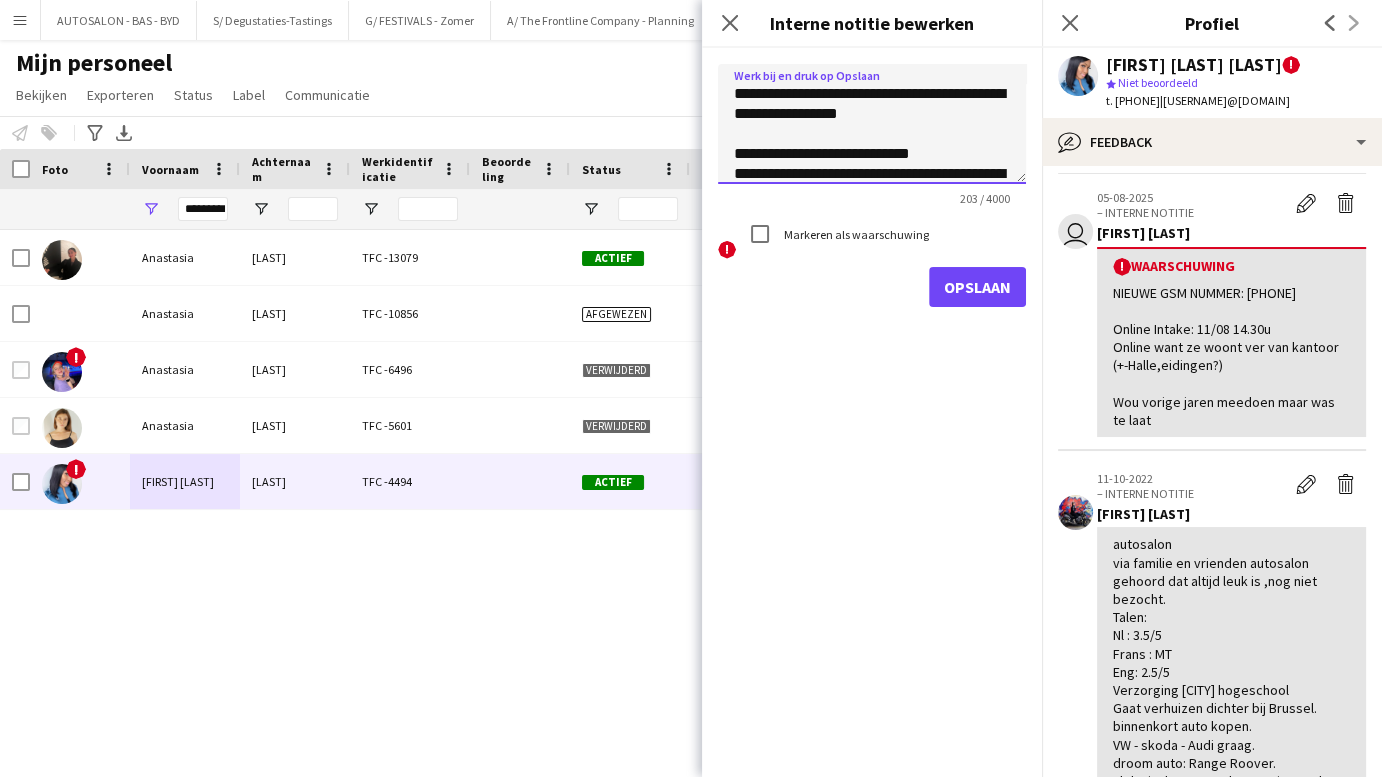 type on "**********" 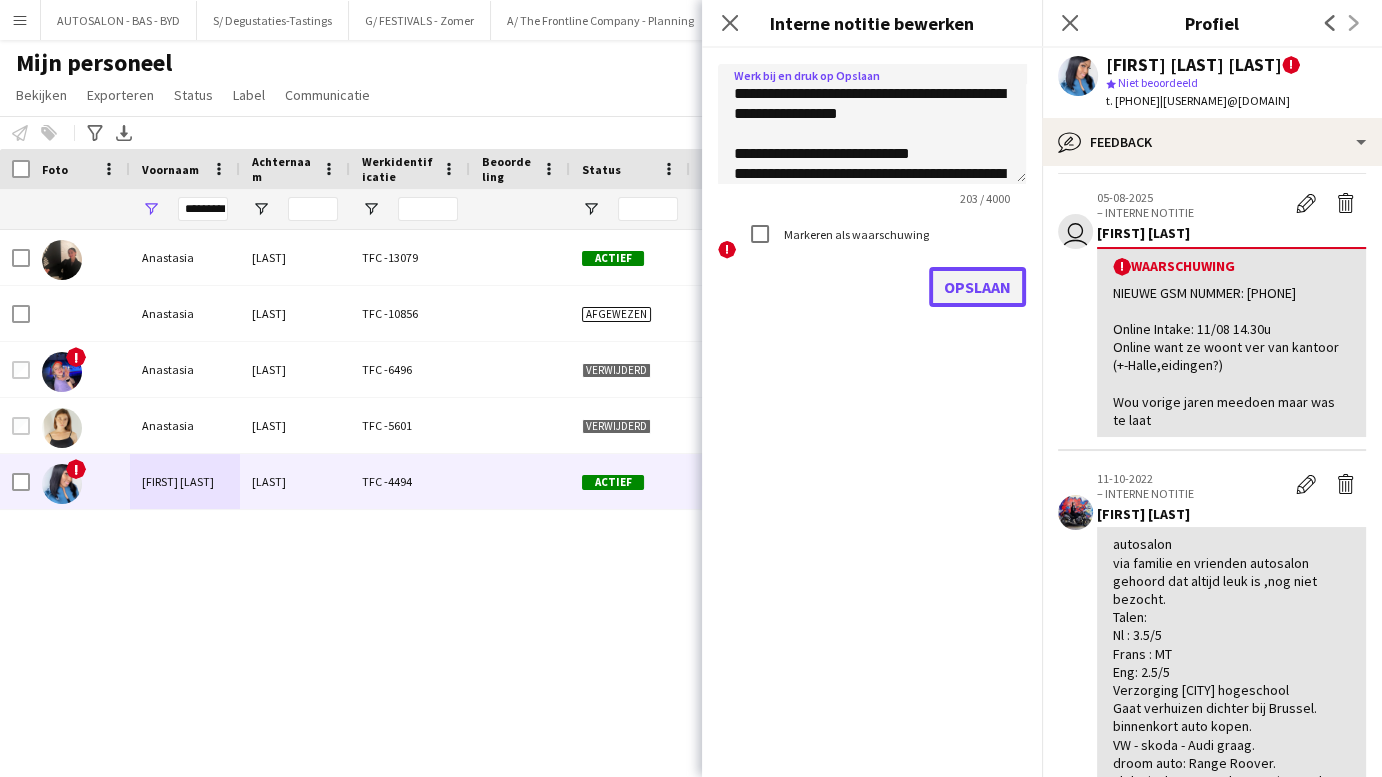 click on "Opslaan" 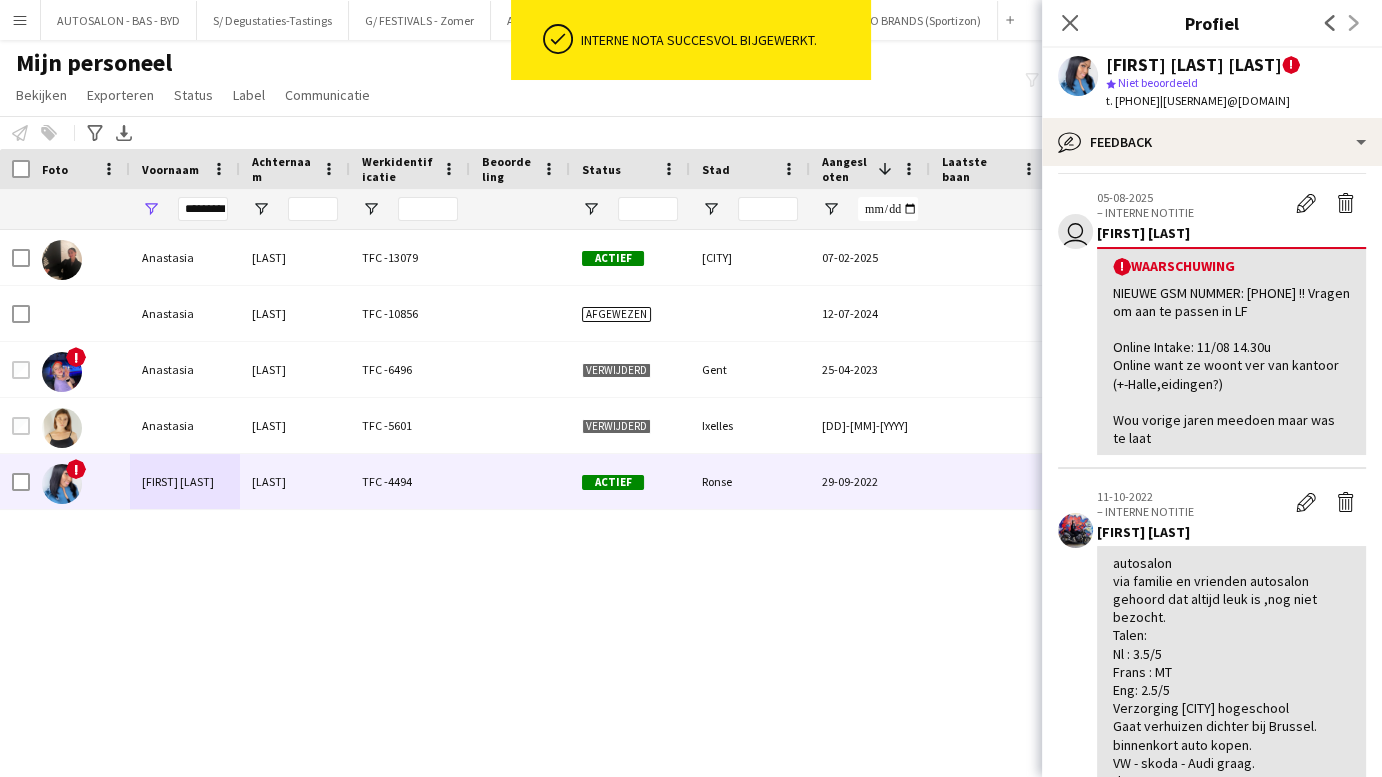 drag, startPoint x: 316, startPoint y: 570, endPoint x: 291, endPoint y: 565, distance: 25.495098 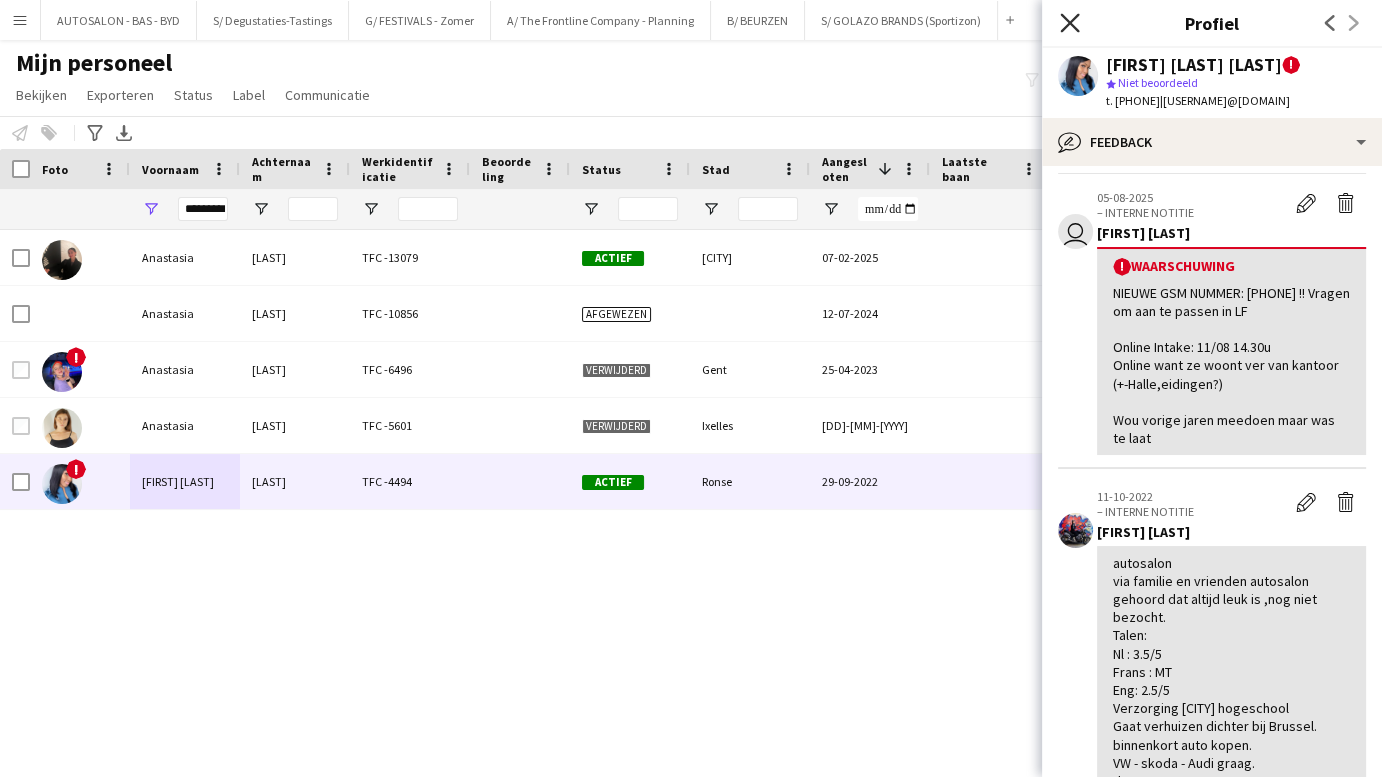 click on "Sluit pop-in" 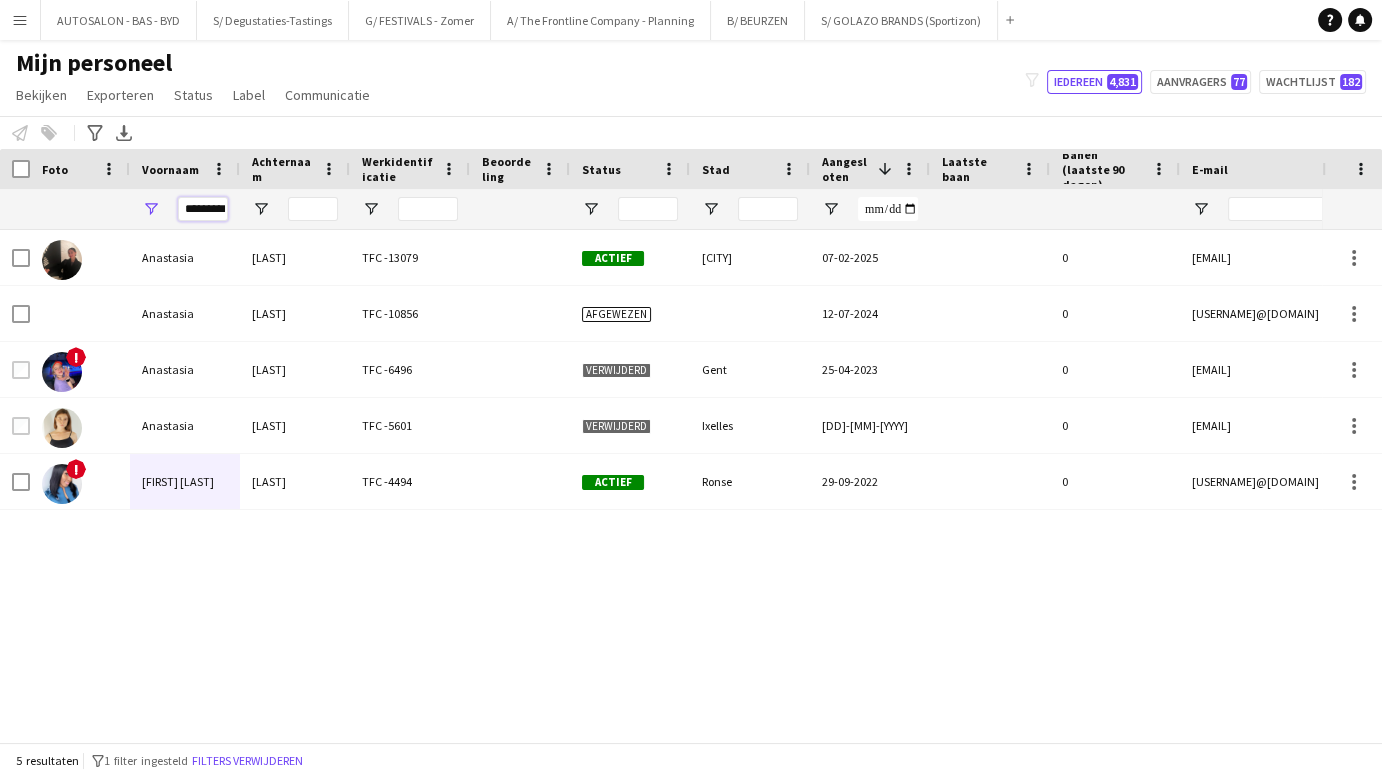 click on "*********" at bounding box center (203, 209) 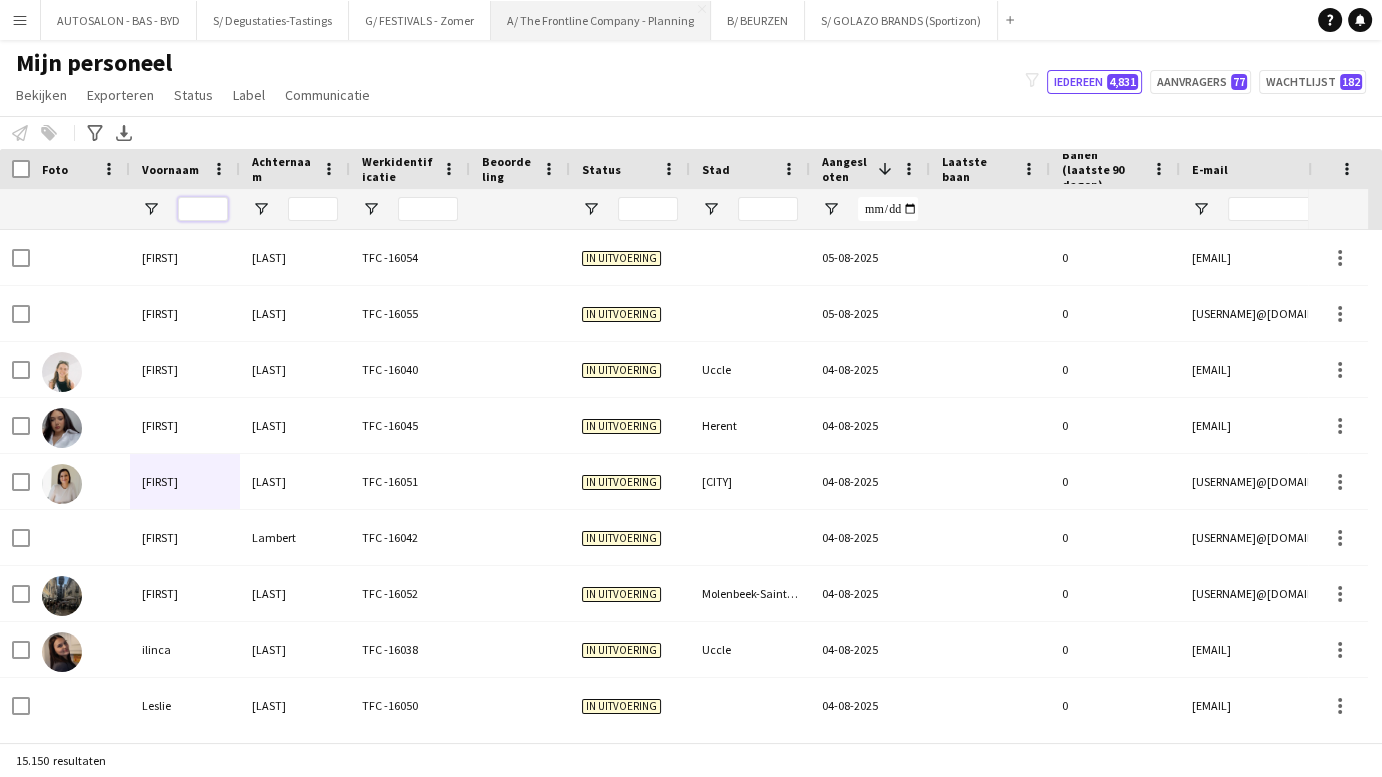 type 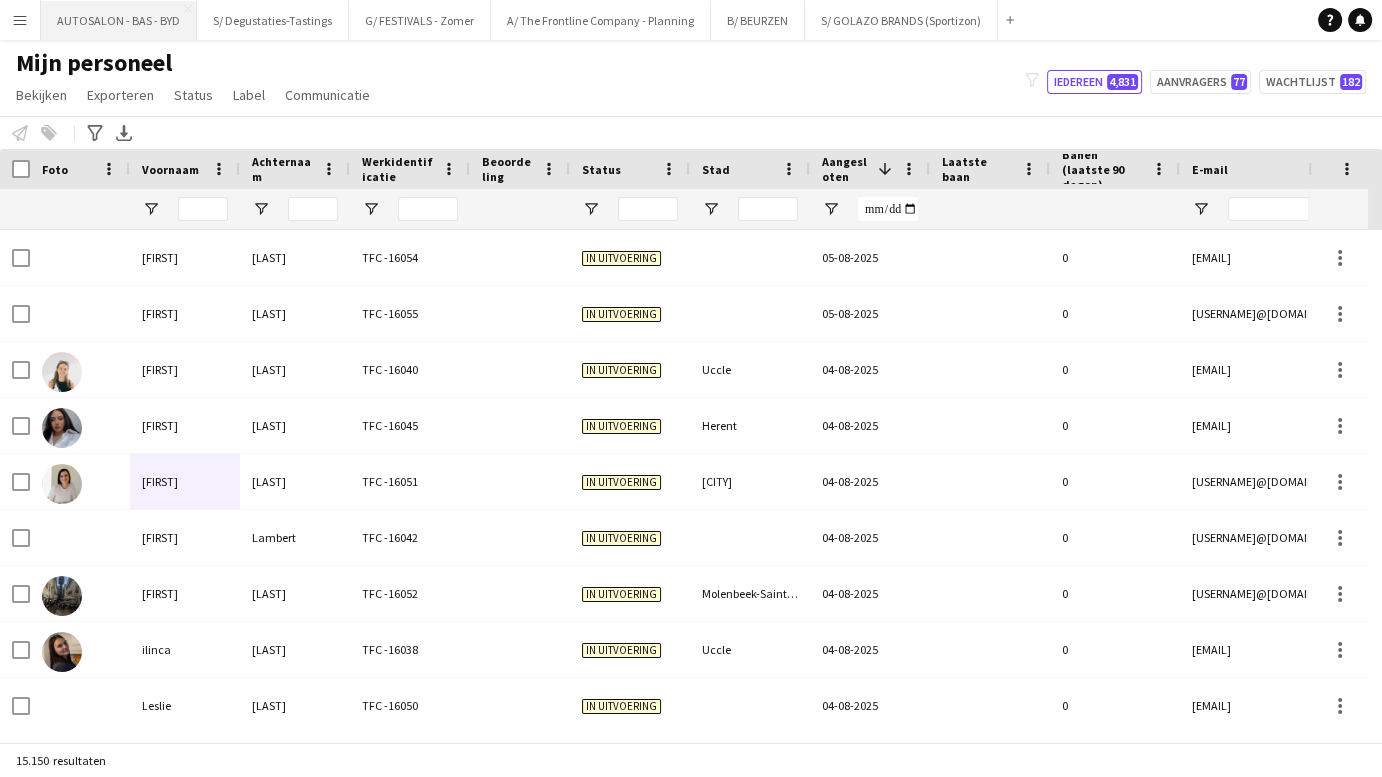 click on "AUTOSALON - BAS  - BYD
Sluiten" at bounding box center [119, 20] 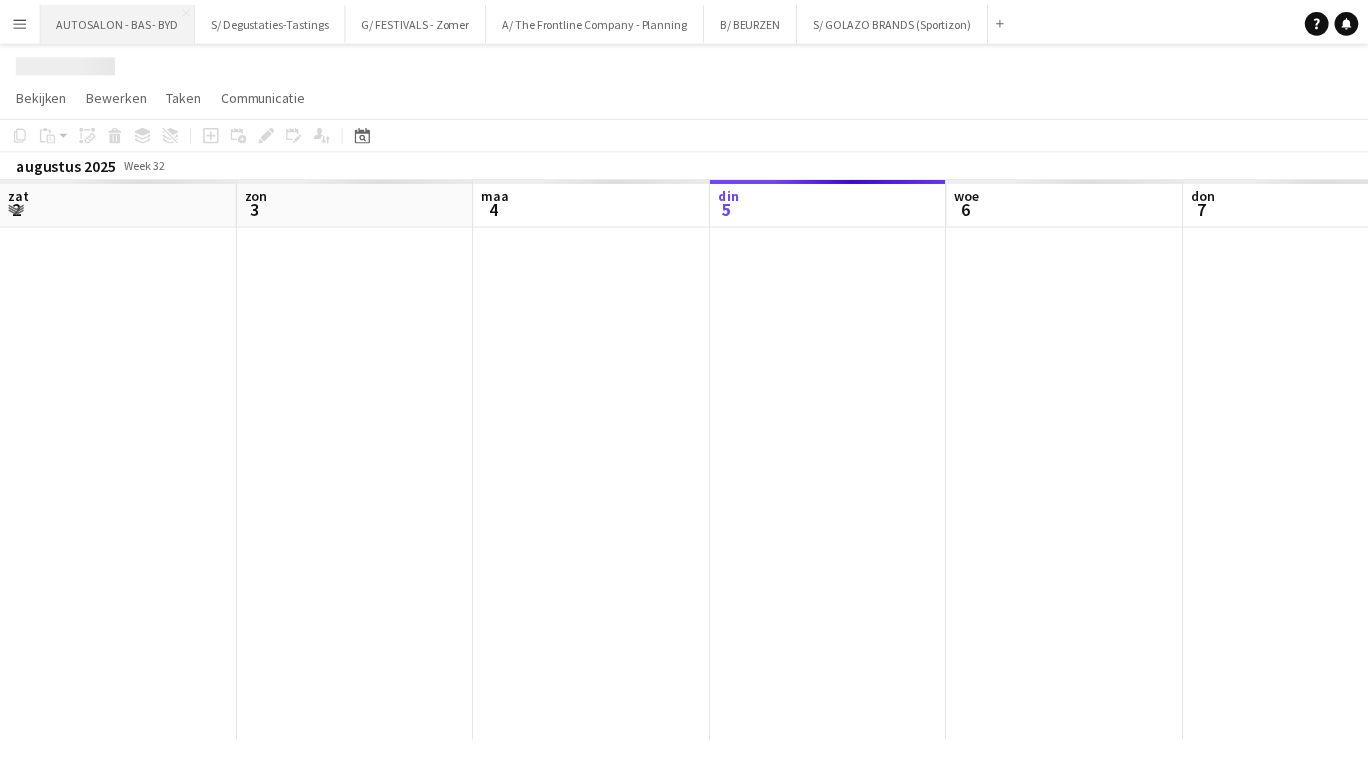 scroll, scrollTop: 0, scrollLeft: 478, axis: horizontal 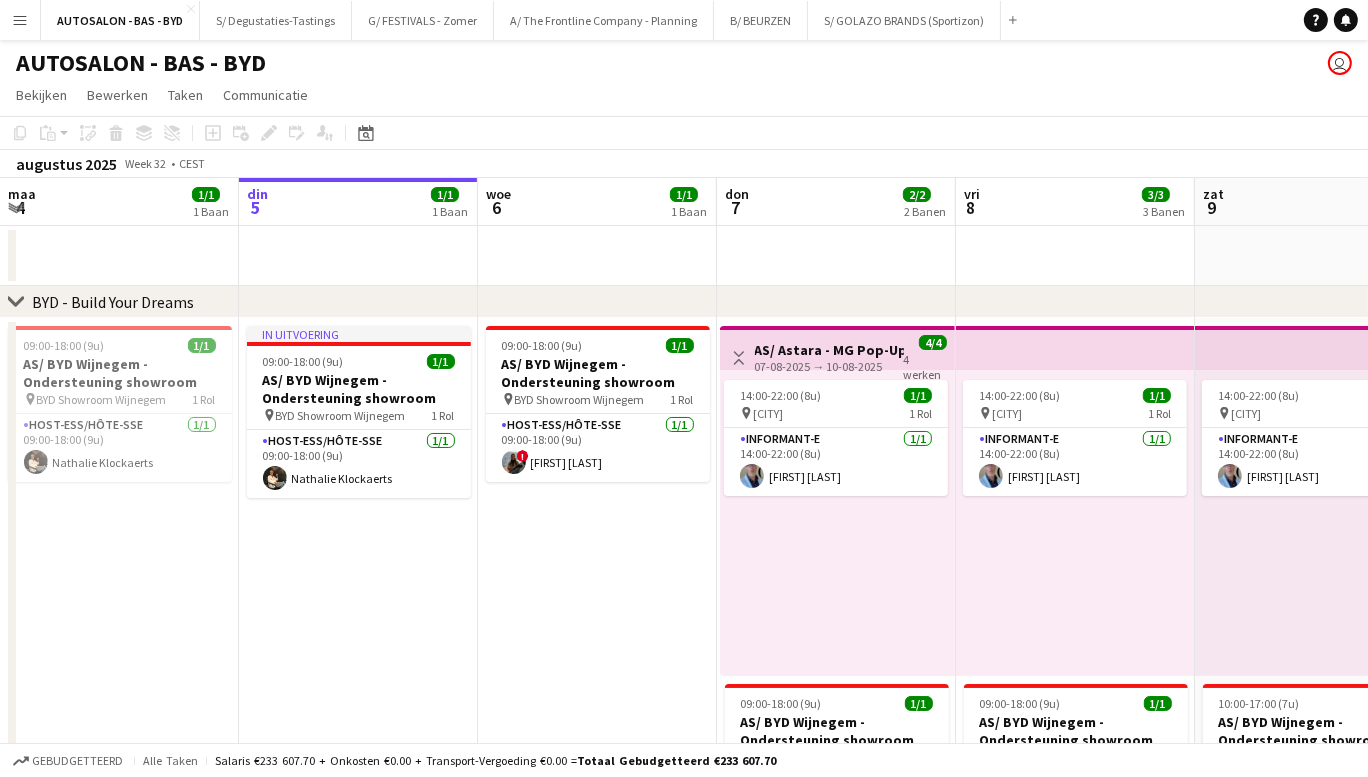 click on "augustus 2025" 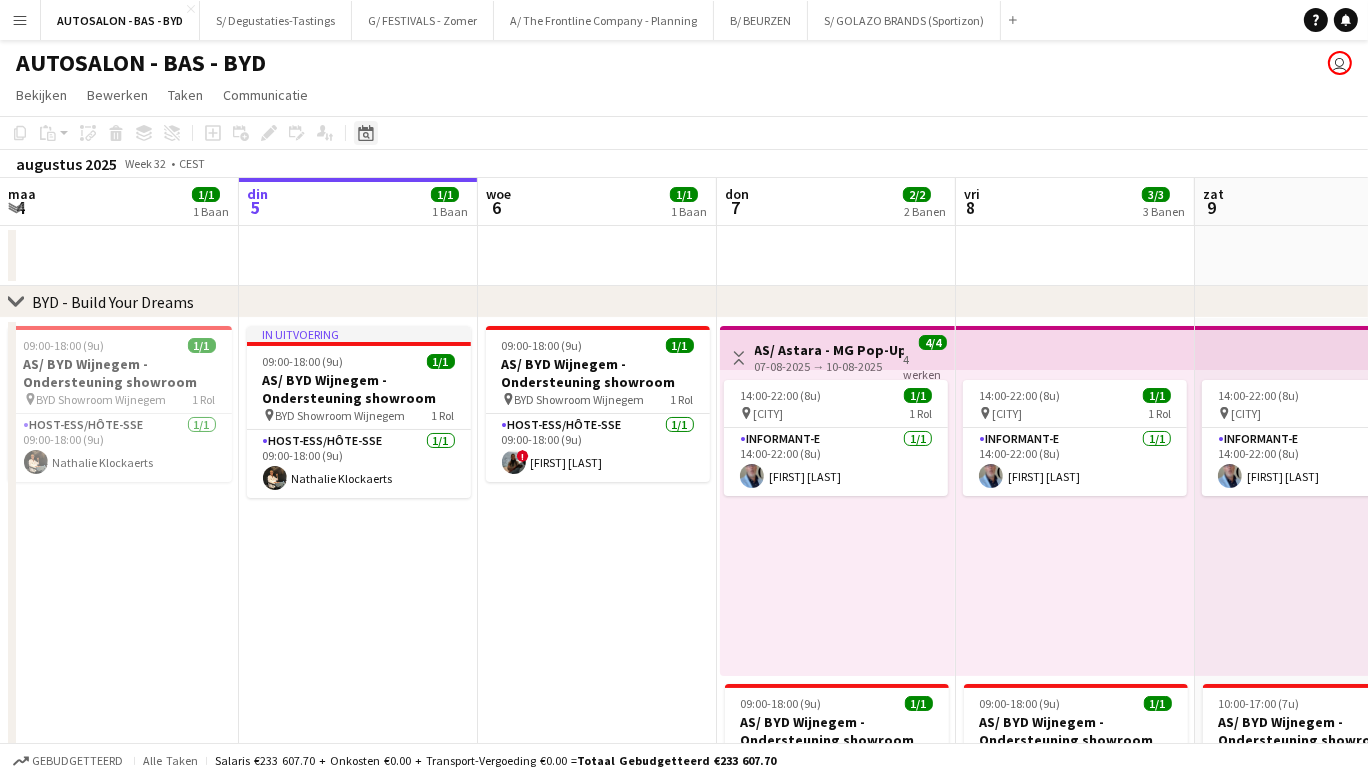 click on "Datumkiezer" 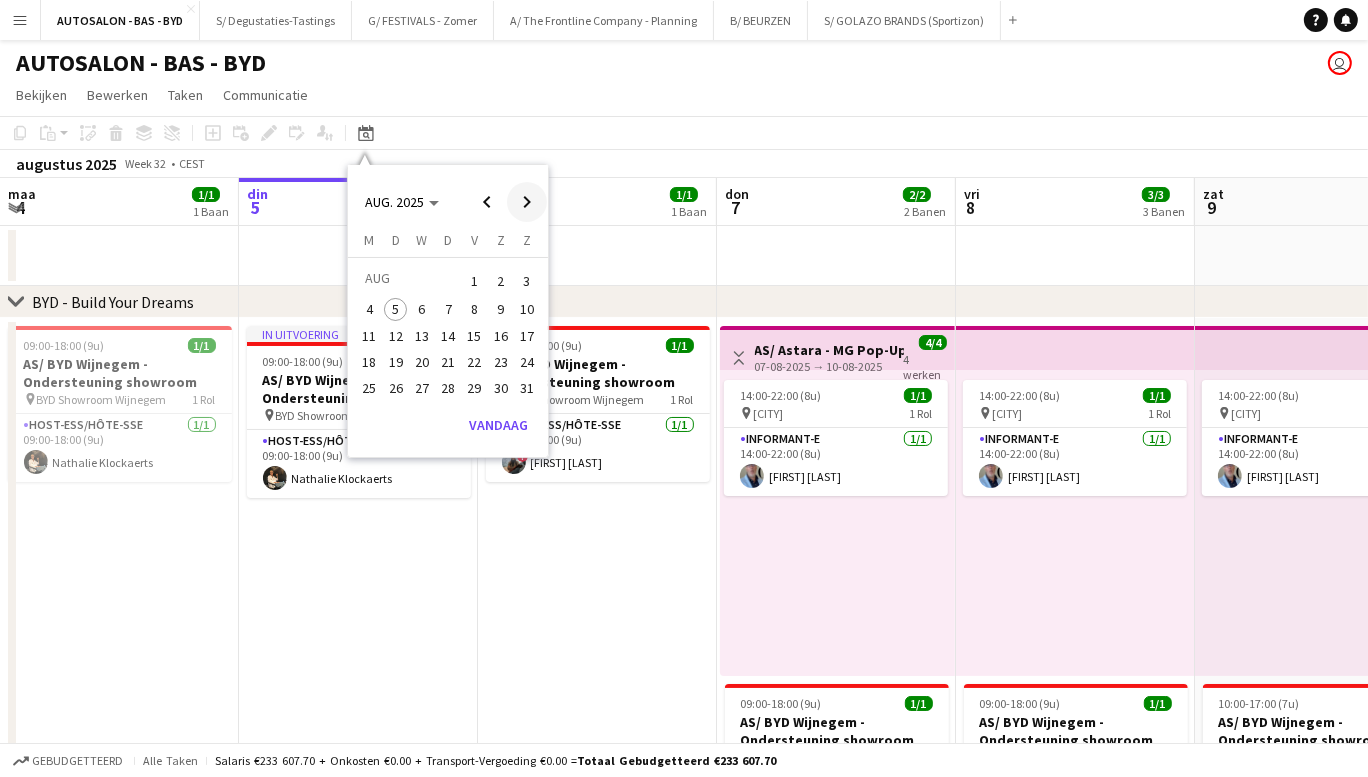 click at bounding box center (527, 202) 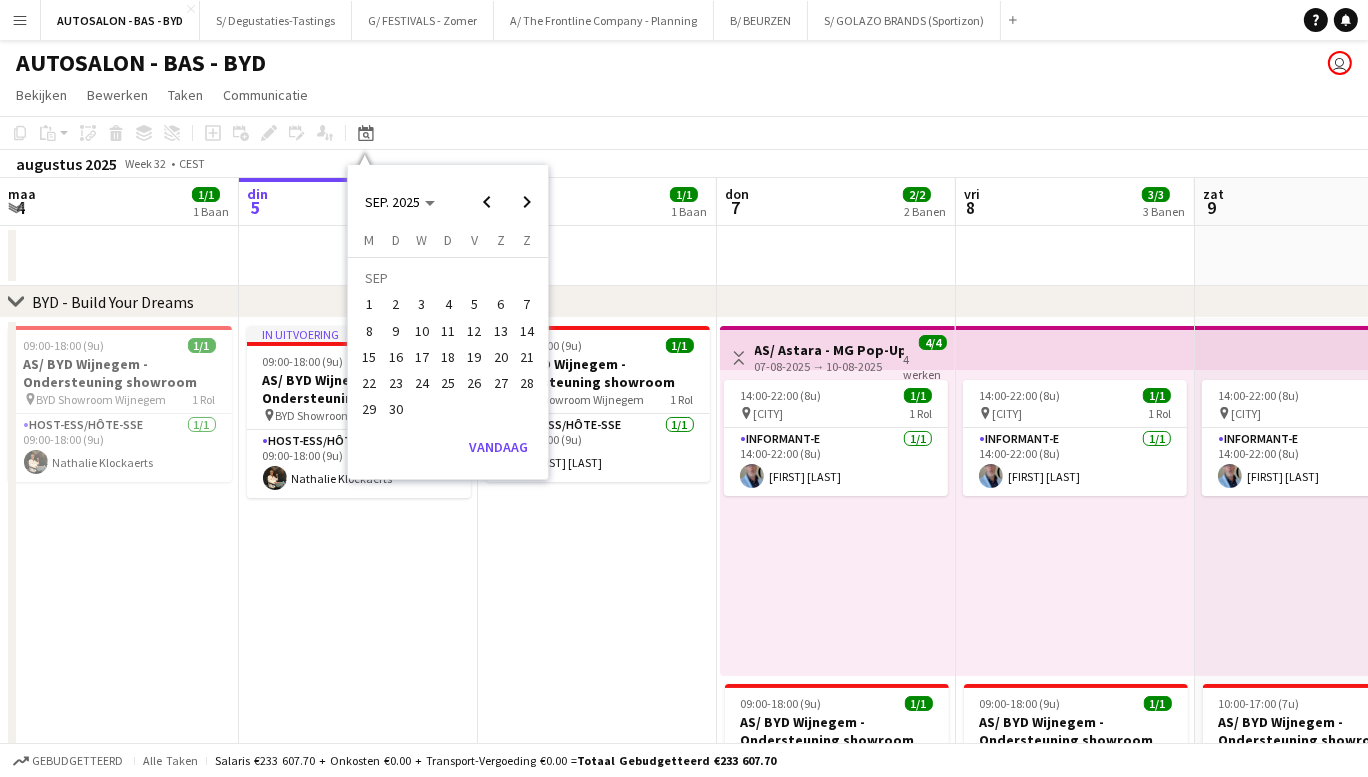 click on "9" at bounding box center [396, 331] 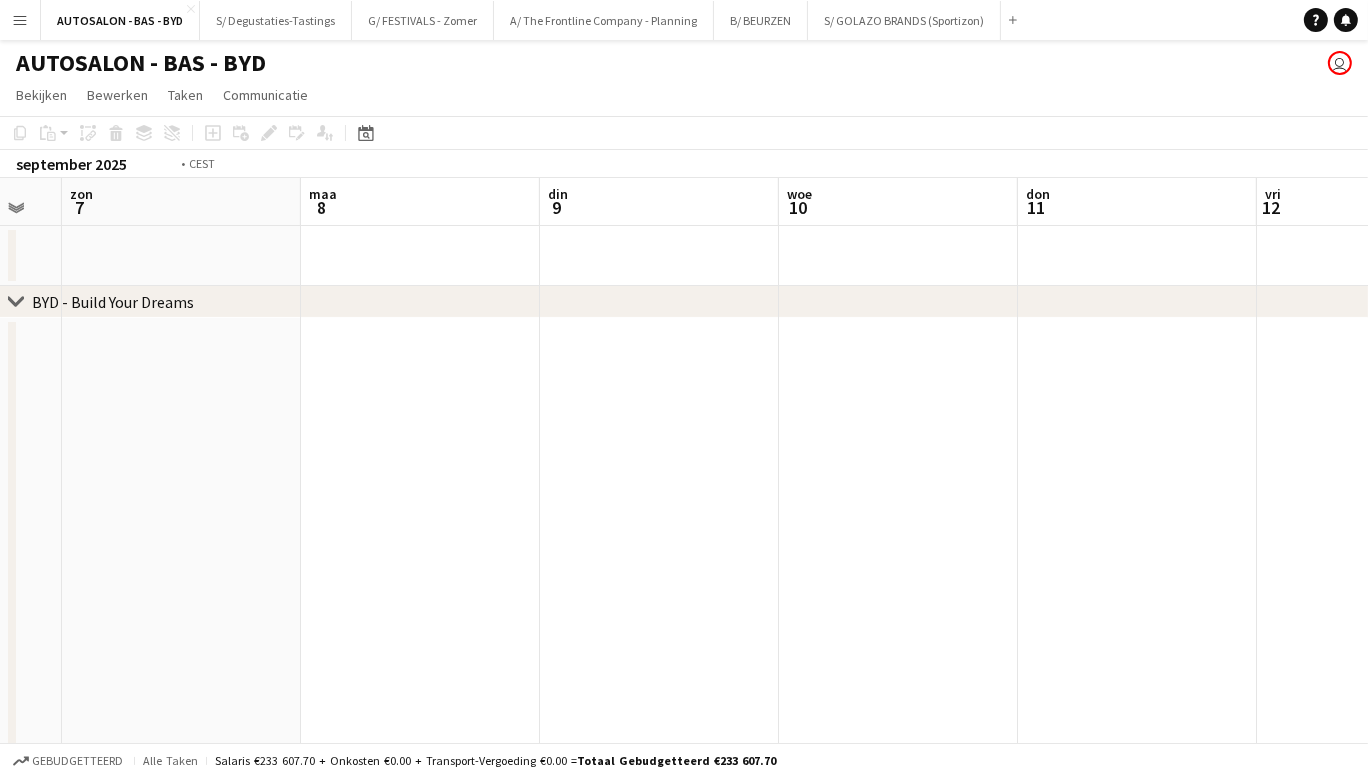drag, startPoint x: 281, startPoint y: 379, endPoint x: 300, endPoint y: 466, distance: 89.050545 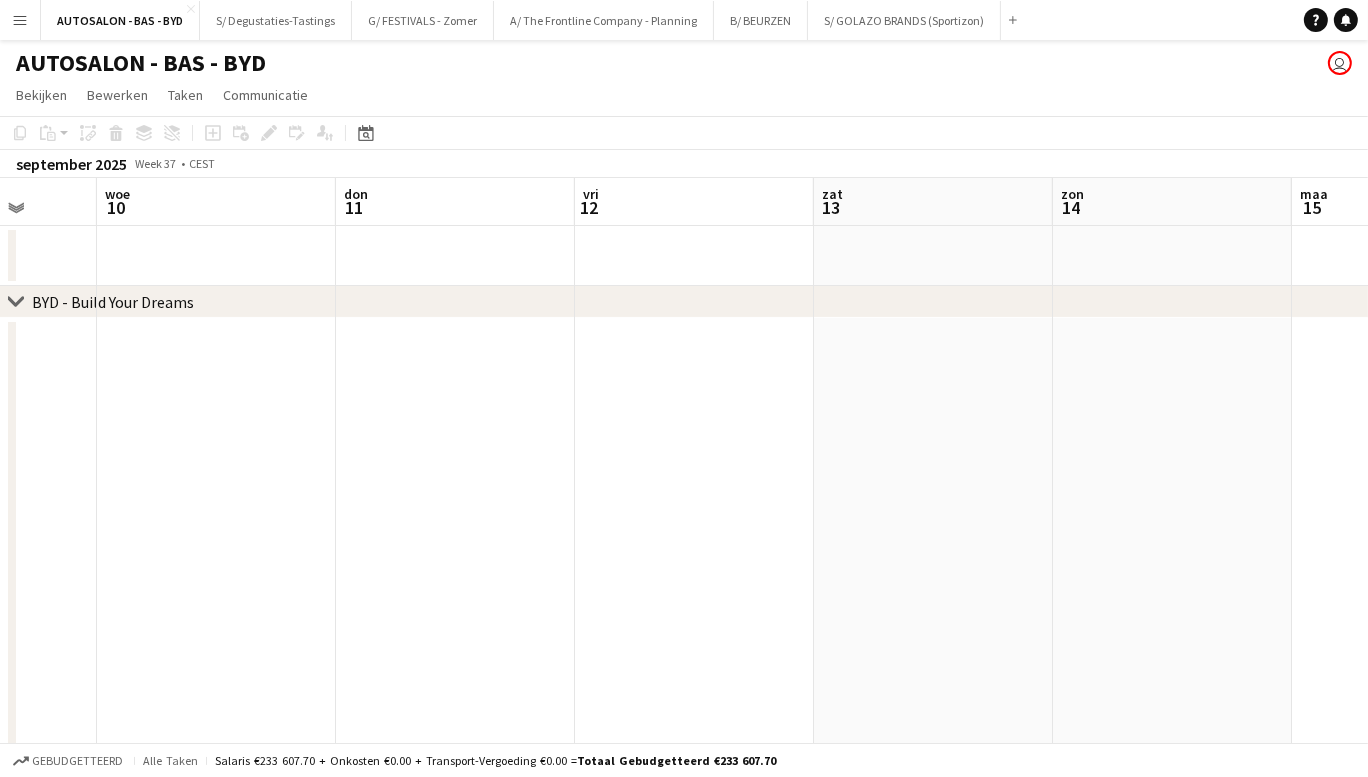 drag, startPoint x: 1215, startPoint y: 390, endPoint x: 363, endPoint y: 406, distance: 852.1502 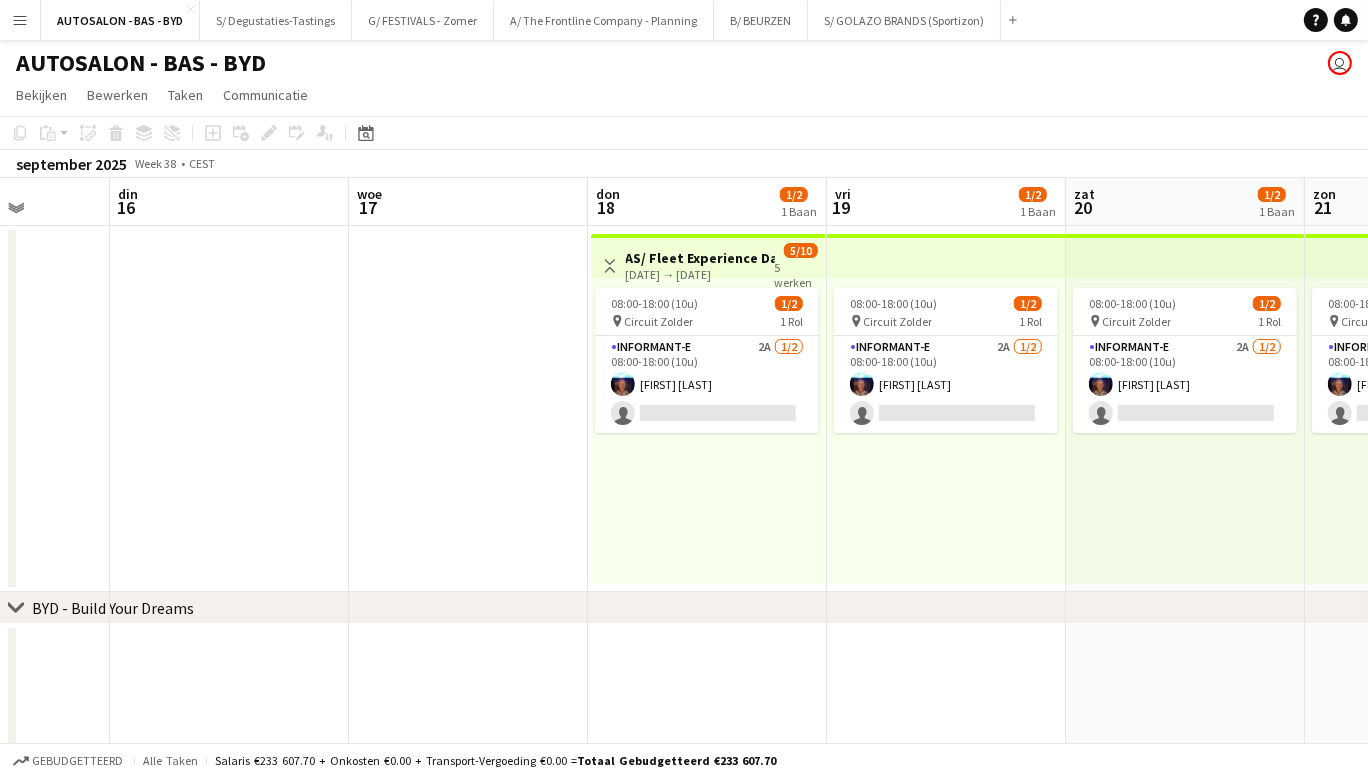 drag, startPoint x: 855, startPoint y: 443, endPoint x: 435, endPoint y: 441, distance: 420.00476 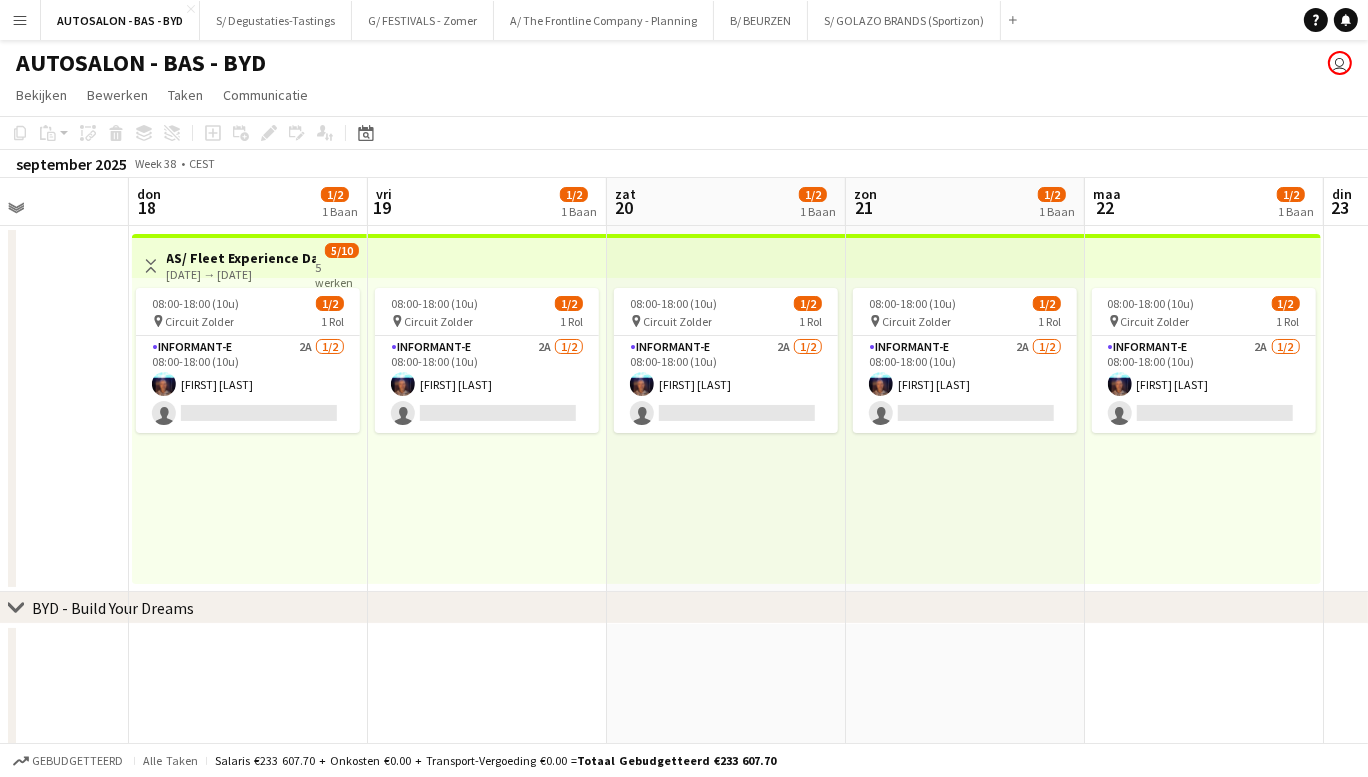 scroll, scrollTop: 0, scrollLeft: 850, axis: horizontal 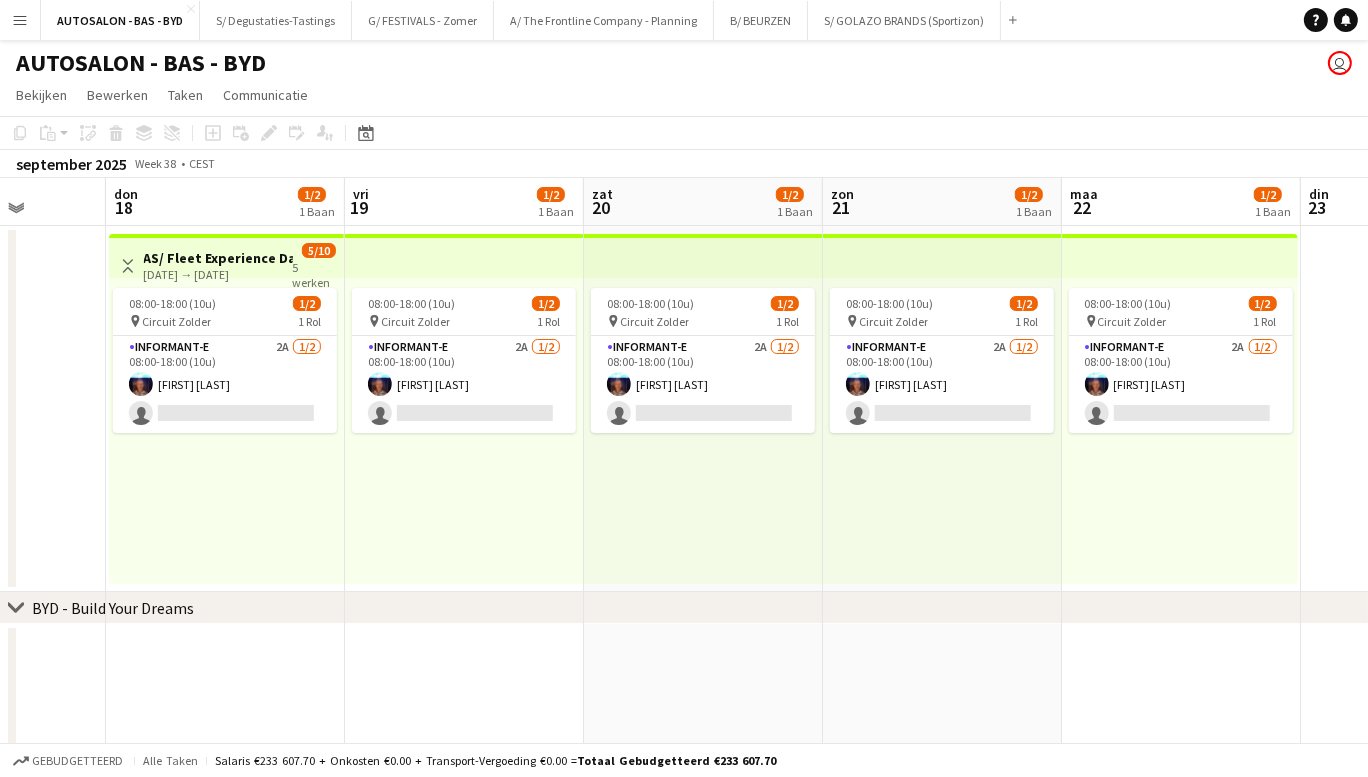 drag, startPoint x: 877, startPoint y: 513, endPoint x: 436, endPoint y: 504, distance: 441.09183 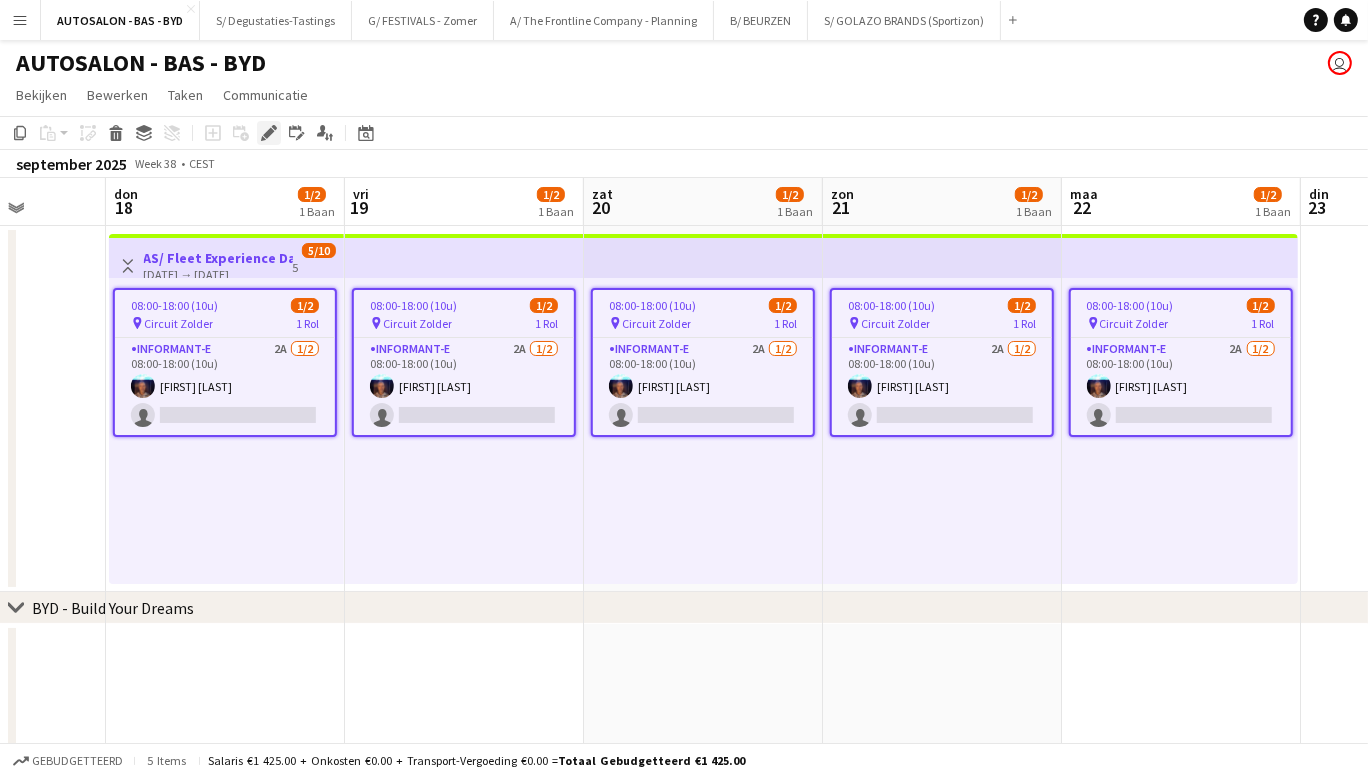 click on "Bewerken" 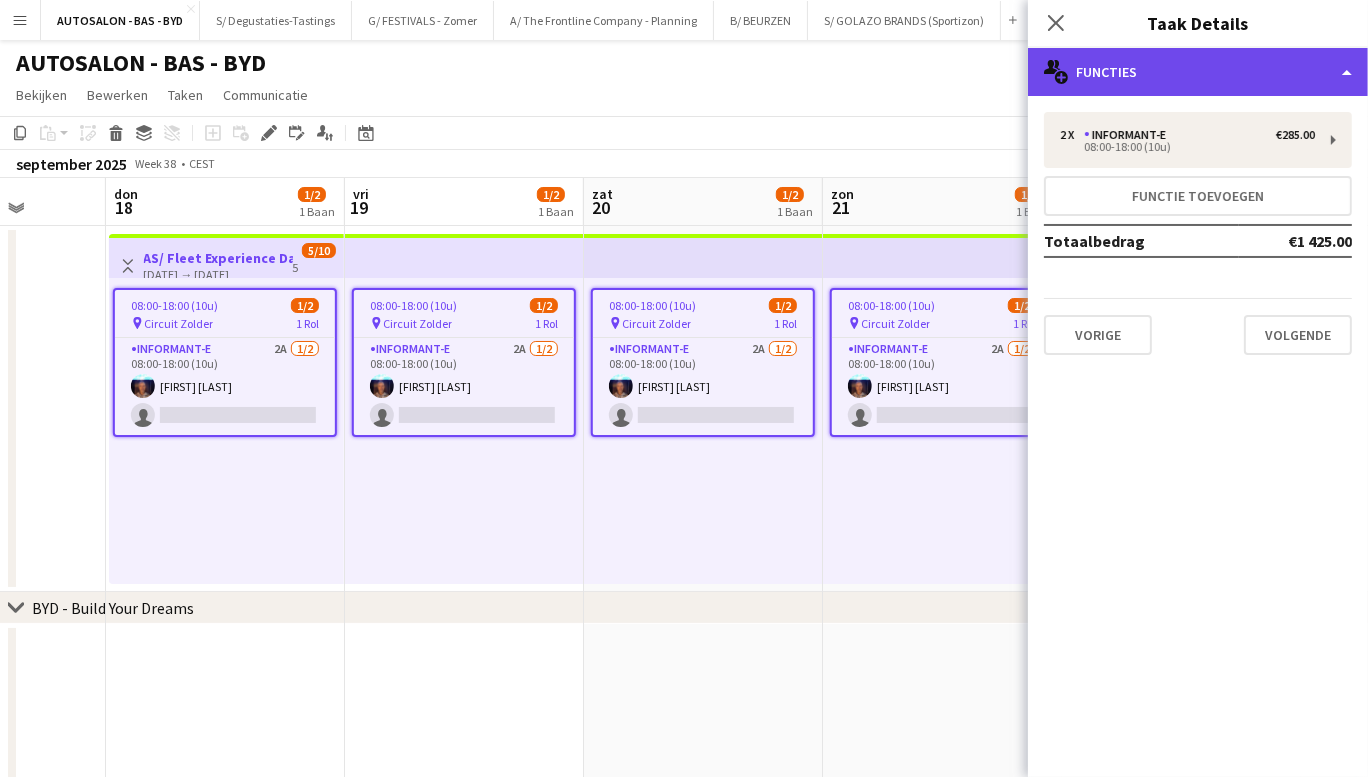 click on "multiple-users-add
Functies" 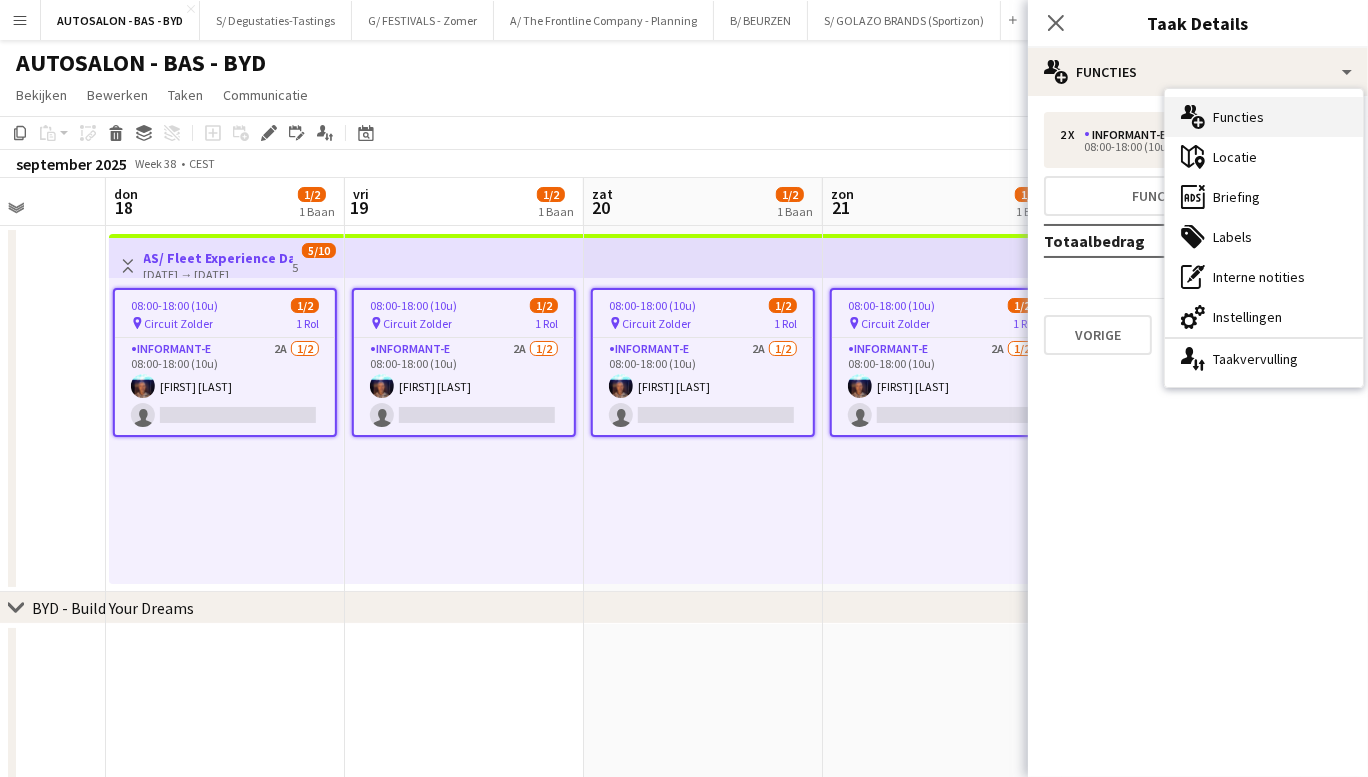 click on "multiple-users-add" 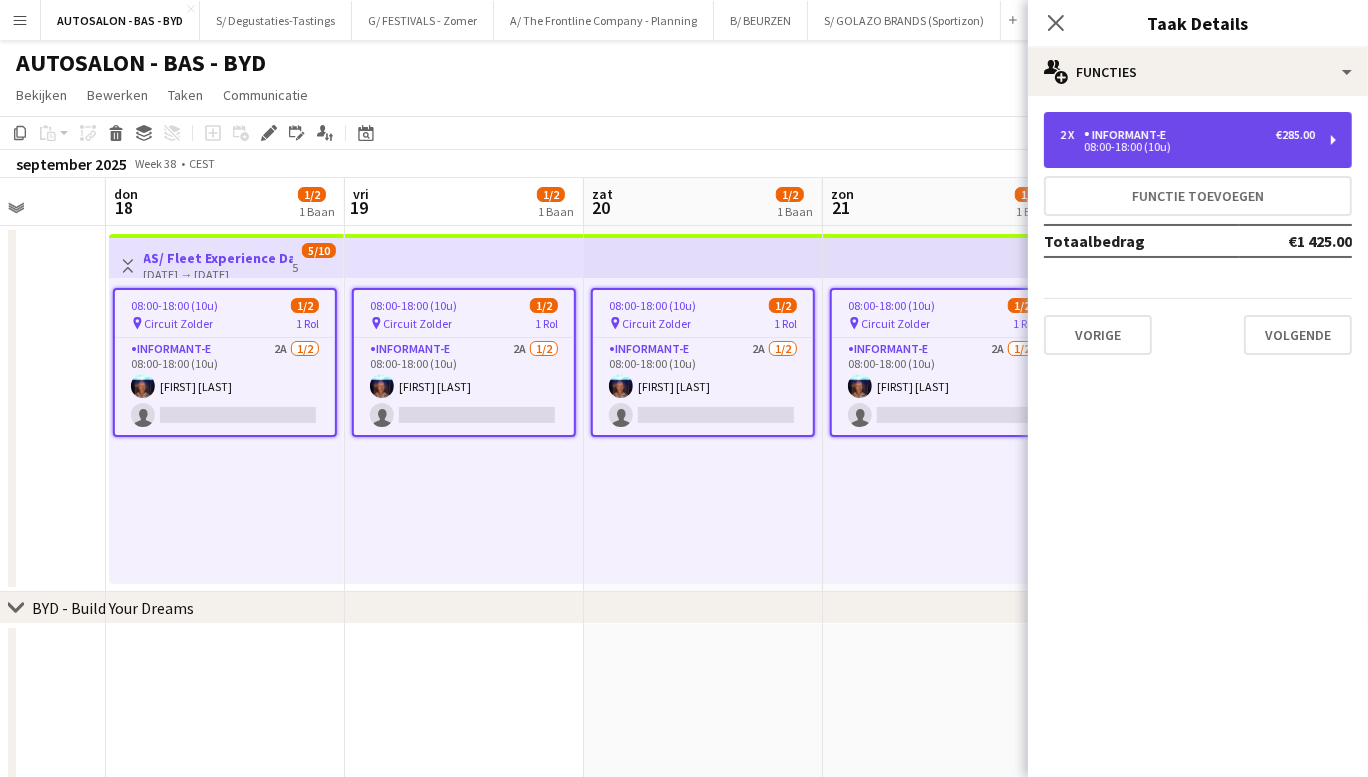 click on "2 x   Informant-e   €285.00" at bounding box center (1187, 135) 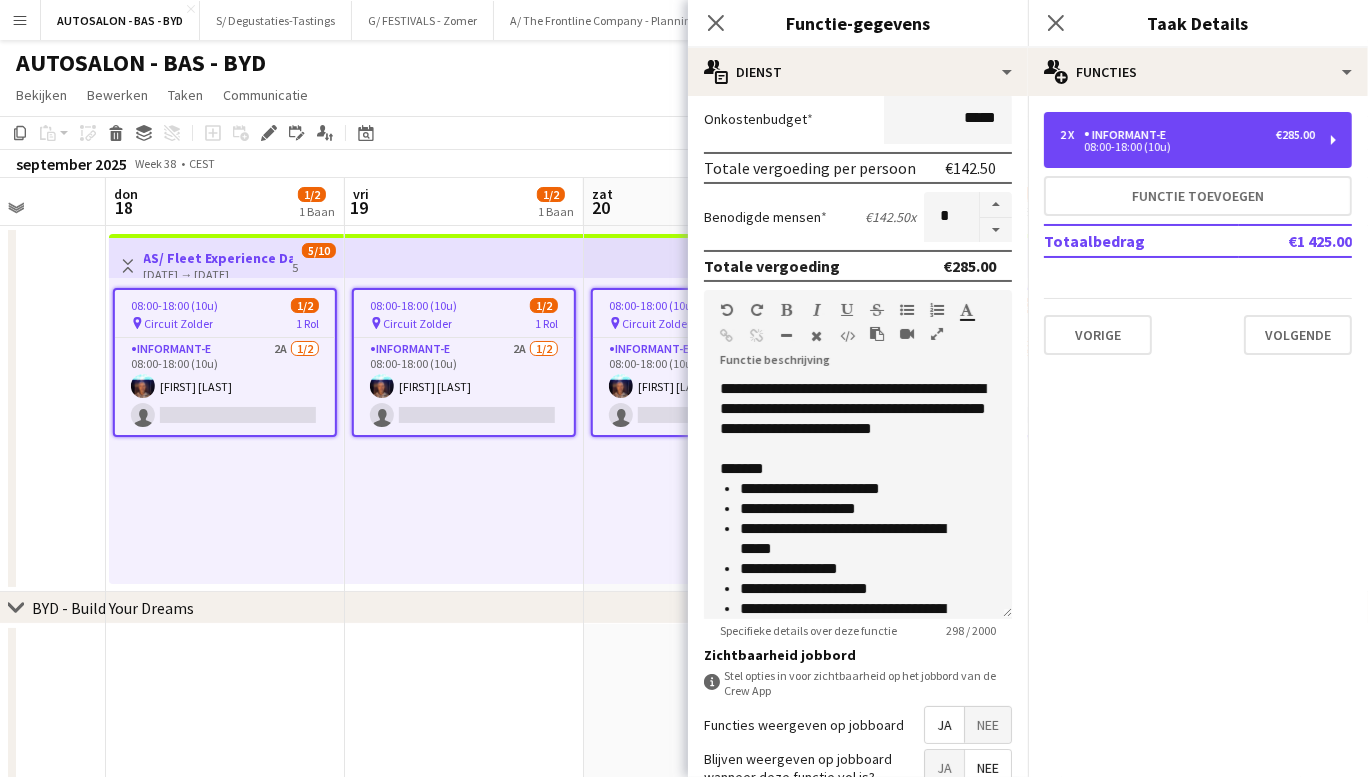 scroll, scrollTop: 420, scrollLeft: 0, axis: vertical 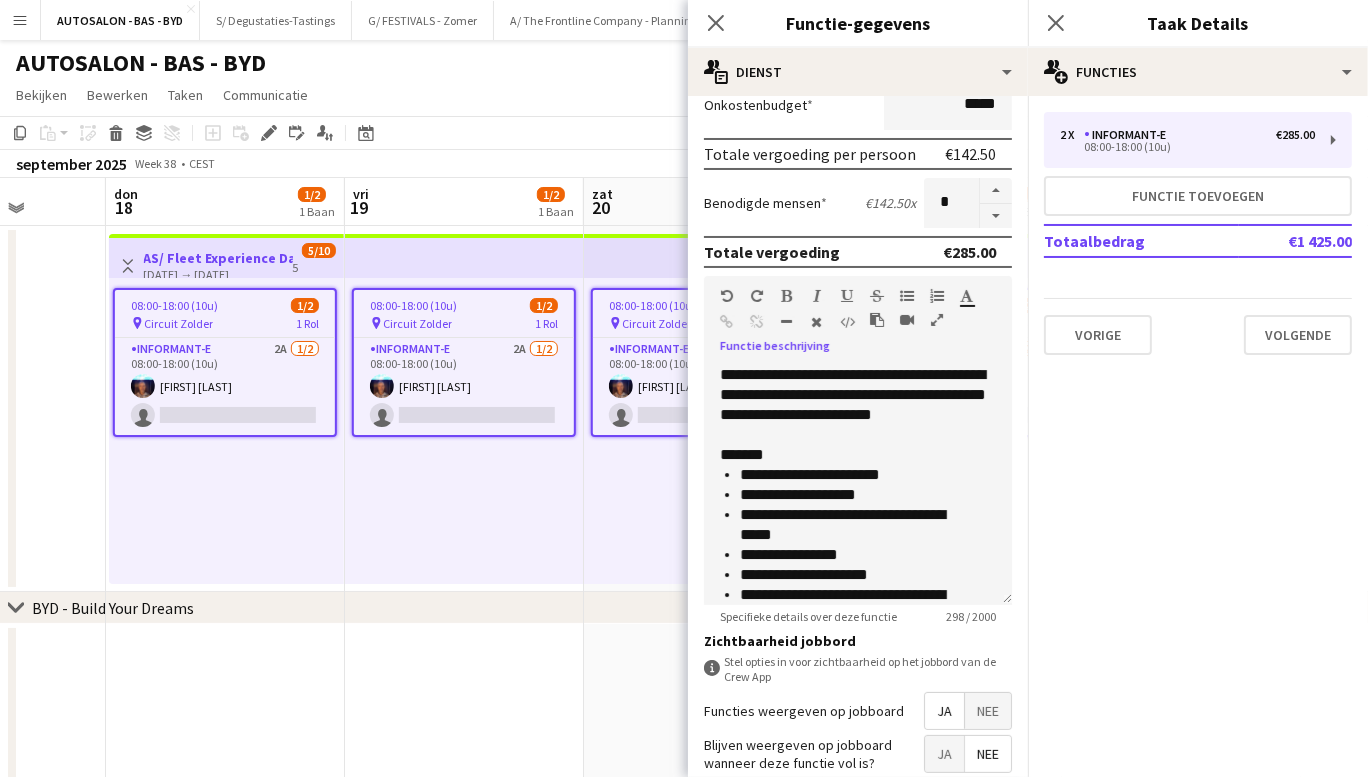 click at bounding box center [937, 320] 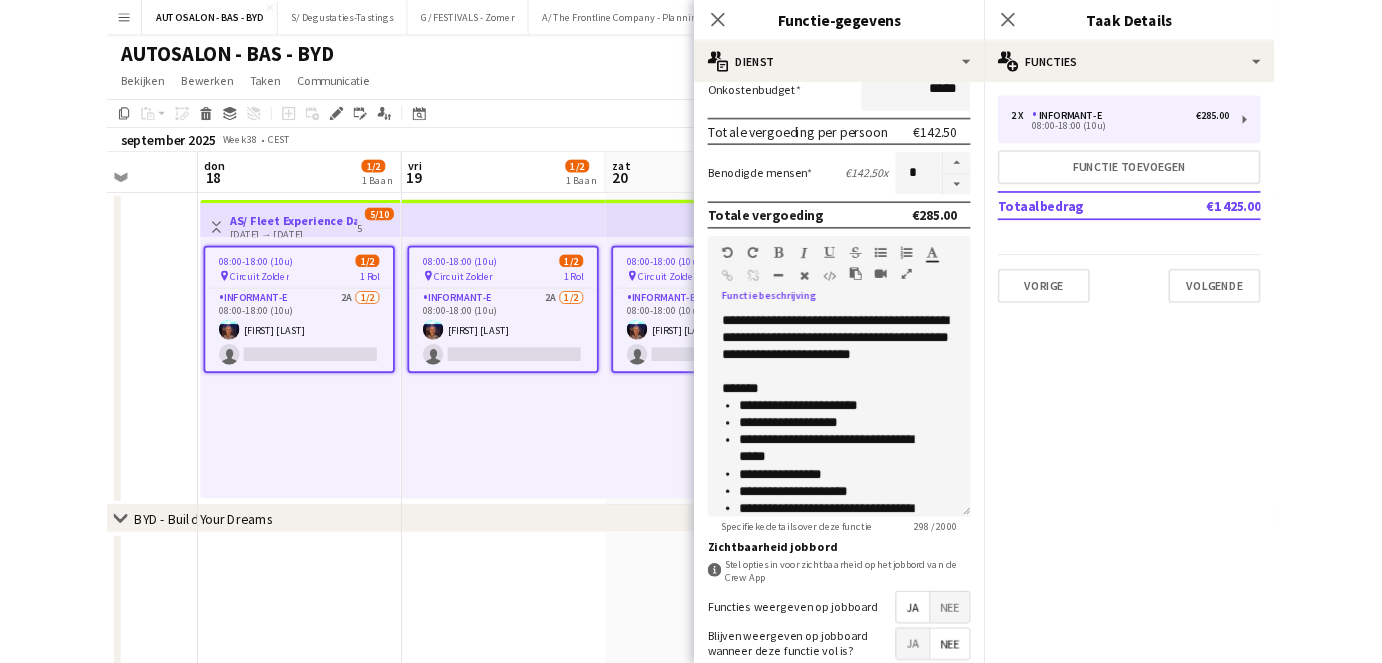 scroll, scrollTop: 0, scrollLeft: 0, axis: both 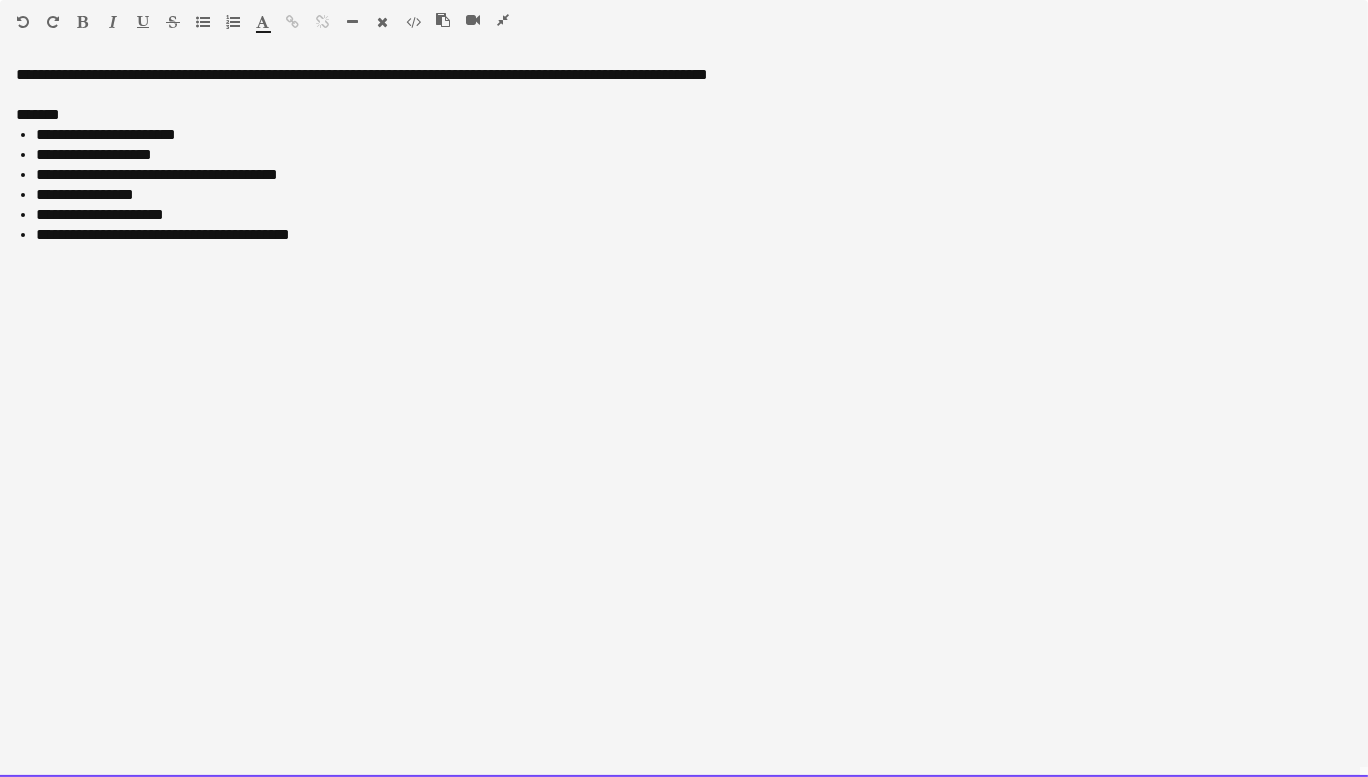click on "**********" at bounding box center (694, 175) 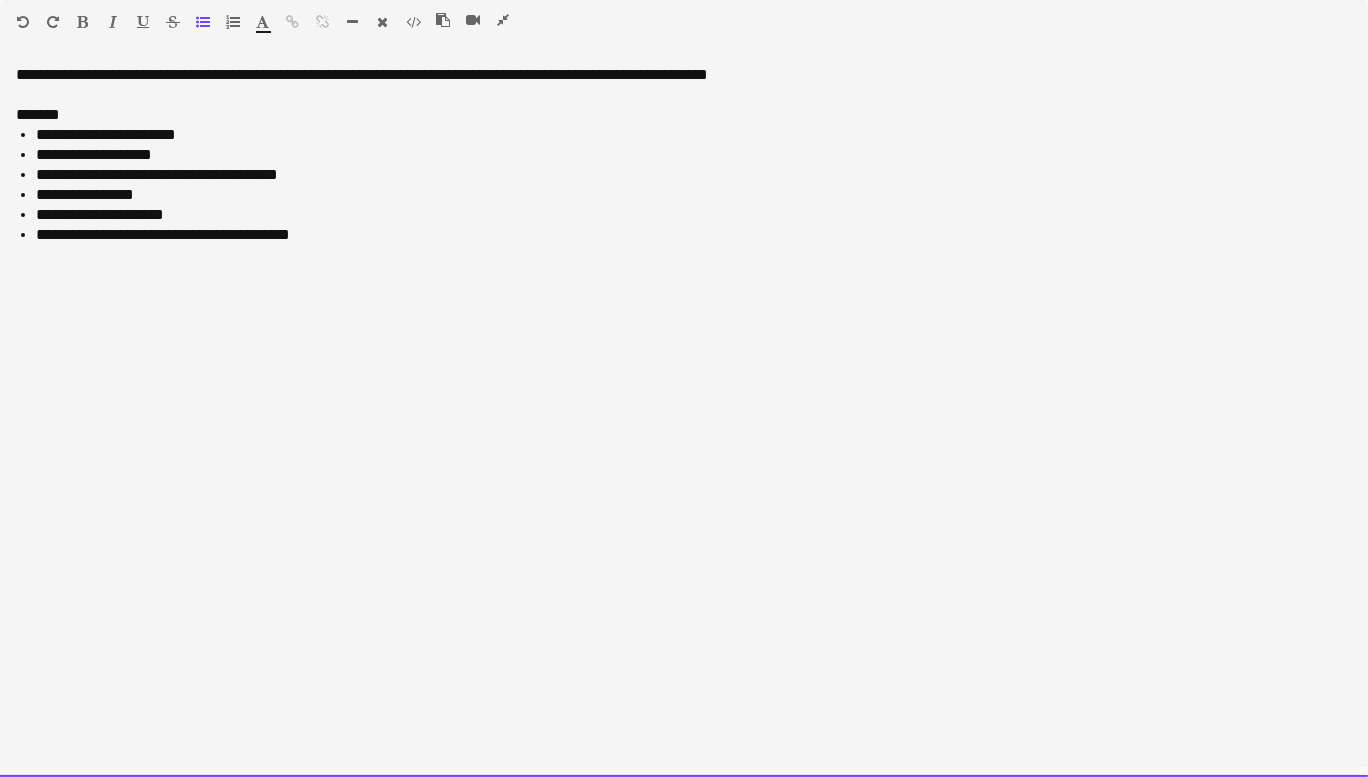 drag, startPoint x: 361, startPoint y: 271, endPoint x: 373, endPoint y: 252, distance: 22.472204 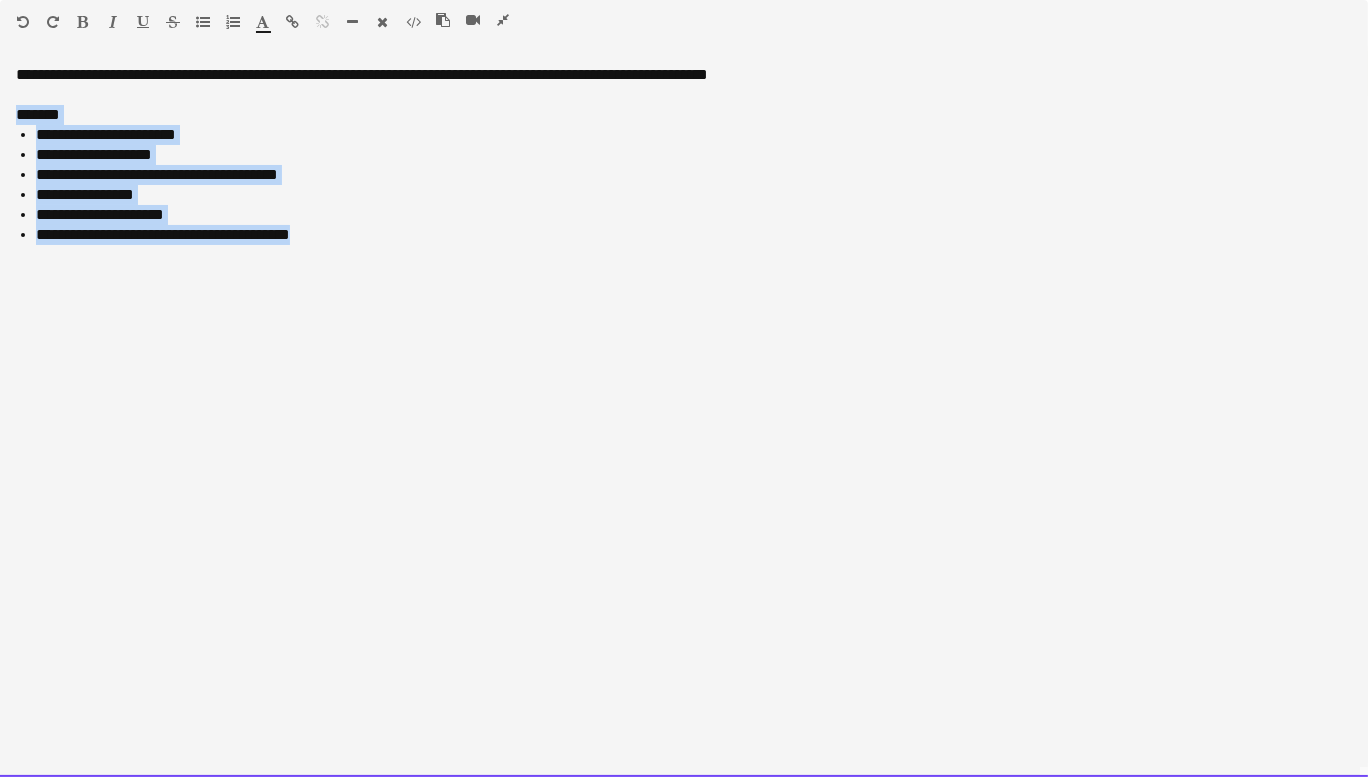 drag, startPoint x: 327, startPoint y: 240, endPoint x: 9, endPoint y: 113, distance: 342.42224 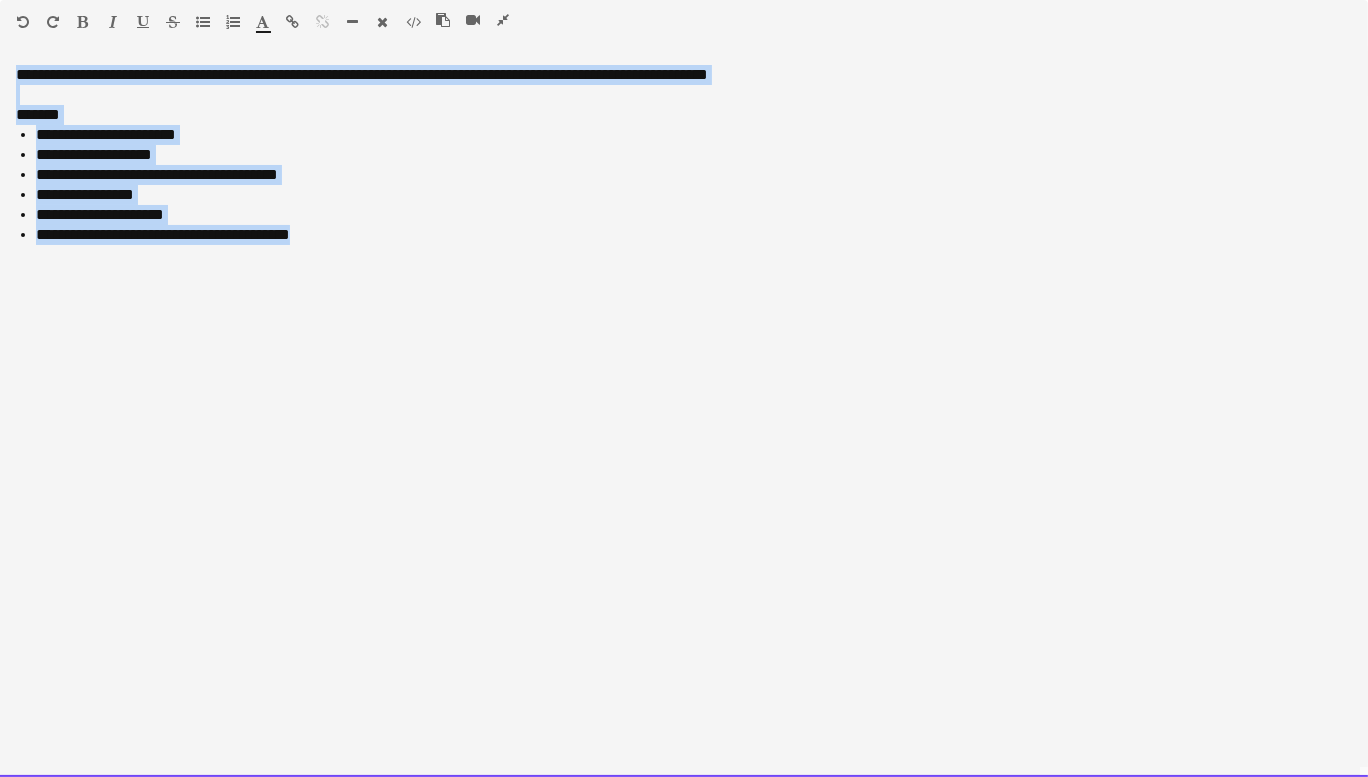 drag, startPoint x: 367, startPoint y: 251, endPoint x: -5, endPoint y: 76, distance: 411.10706 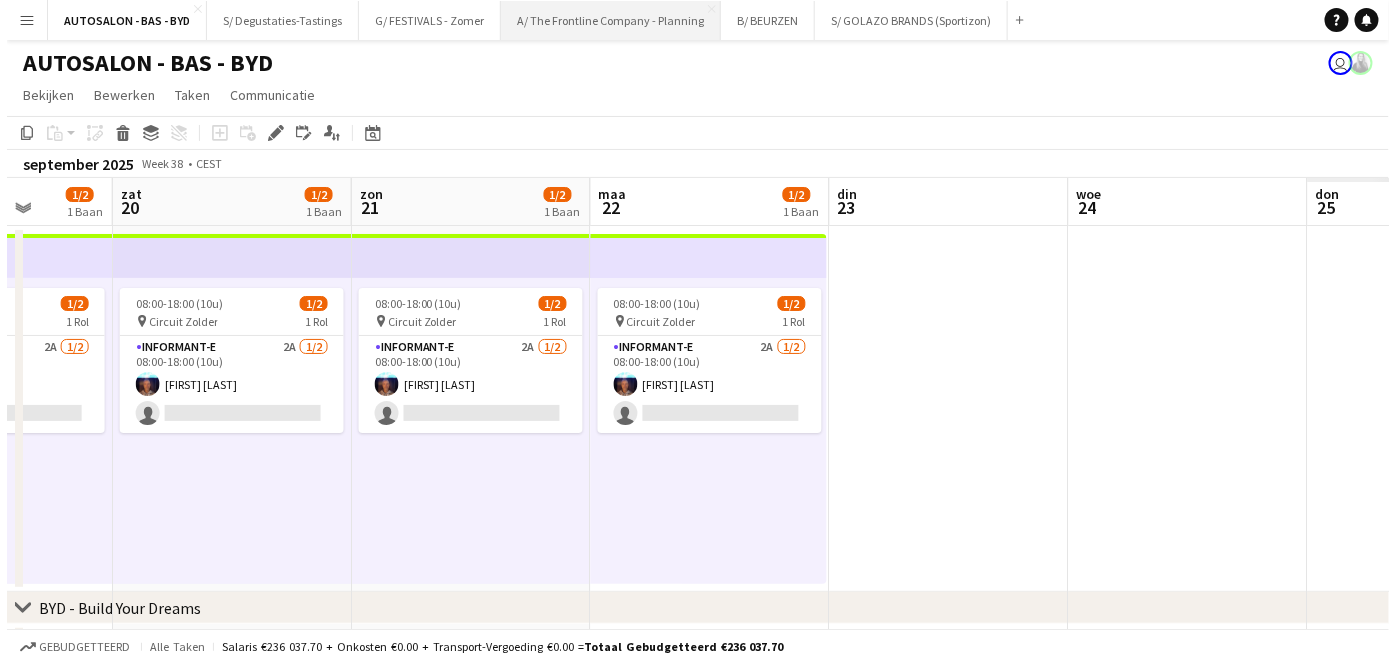 scroll, scrollTop: 0, scrollLeft: 610, axis: horizontal 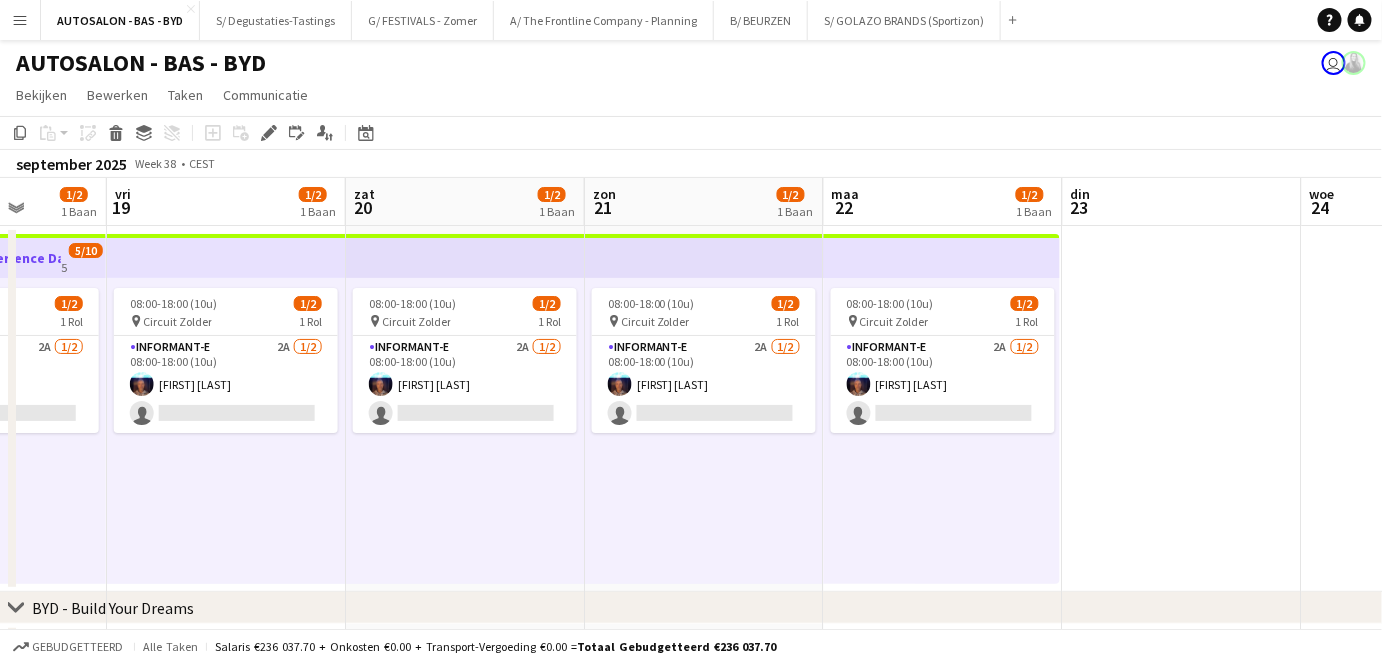 click on "Menu" at bounding box center [20, 20] 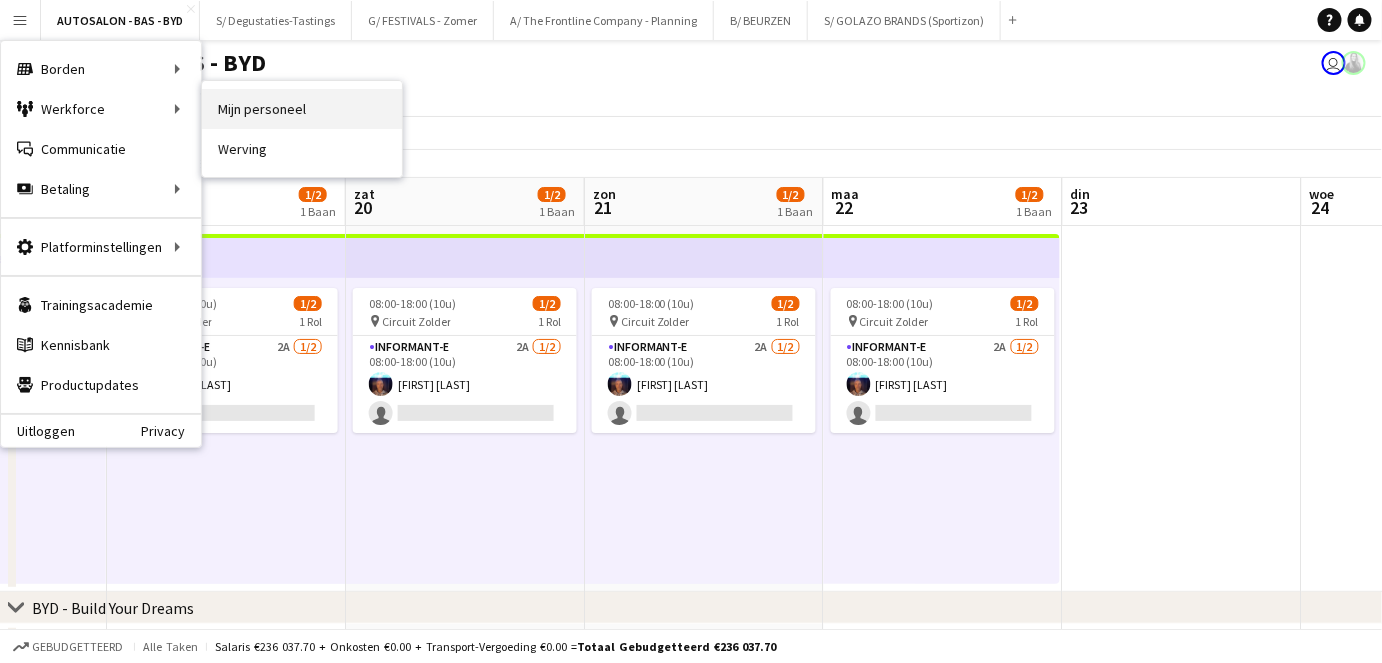 drag, startPoint x: 196, startPoint y: 109, endPoint x: 273, endPoint y: 111, distance: 77.02597 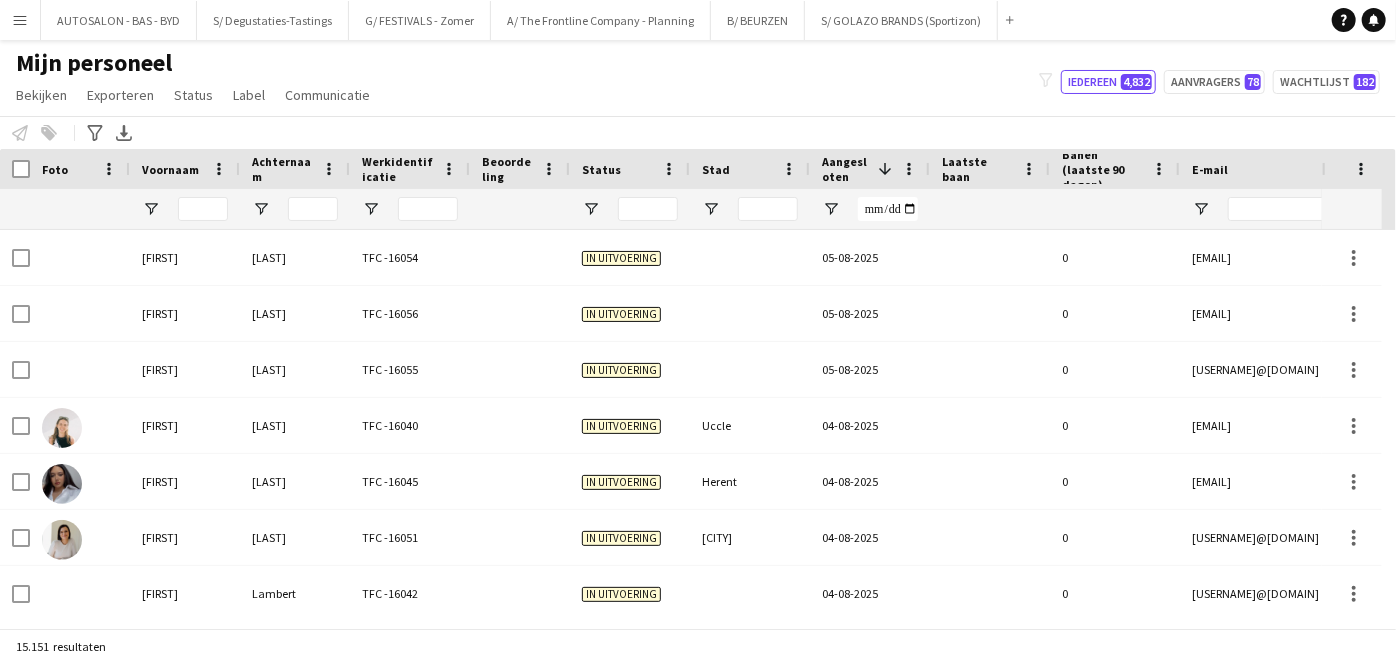 click at bounding box center (203, 209) 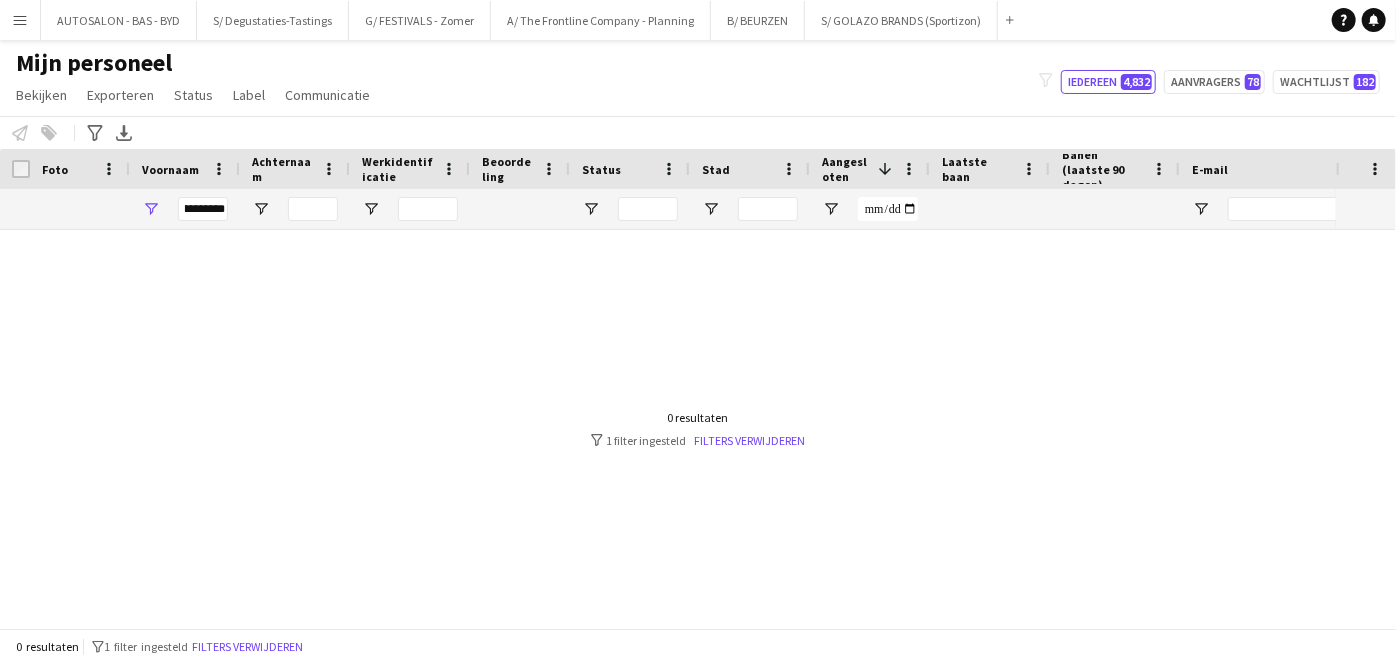scroll, scrollTop: 0, scrollLeft: 0, axis: both 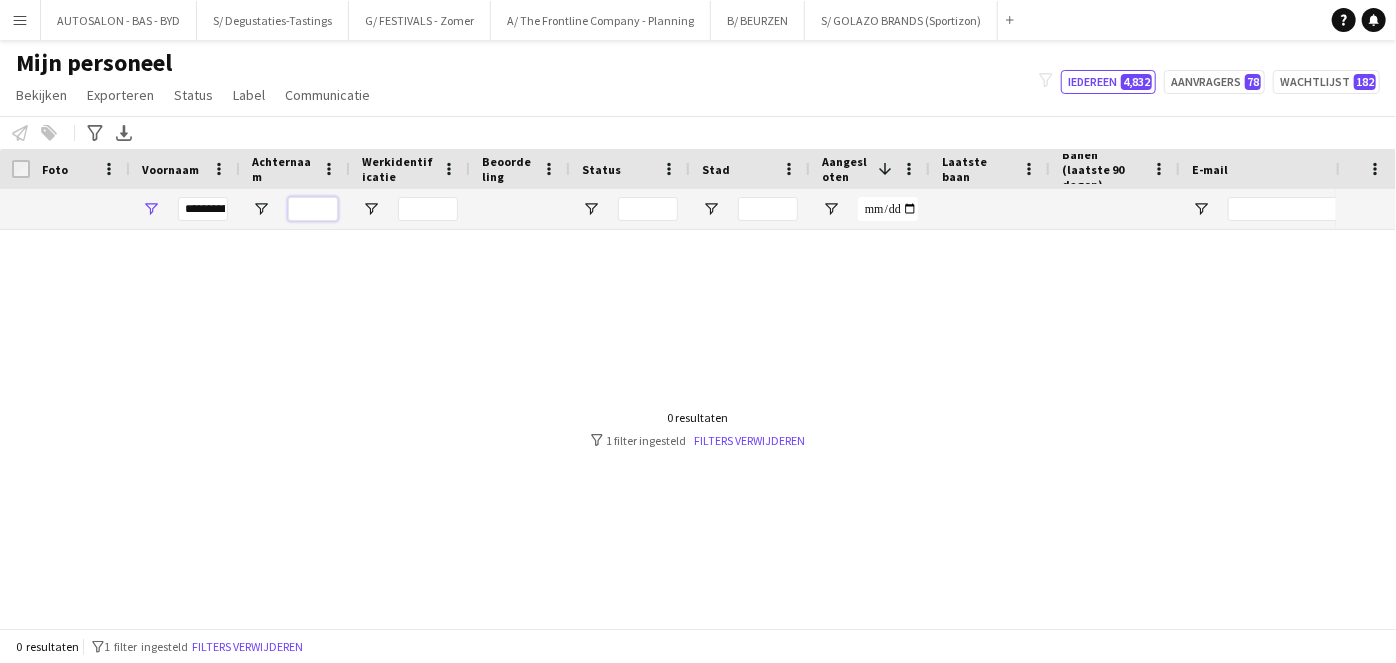 click at bounding box center [313, 209] 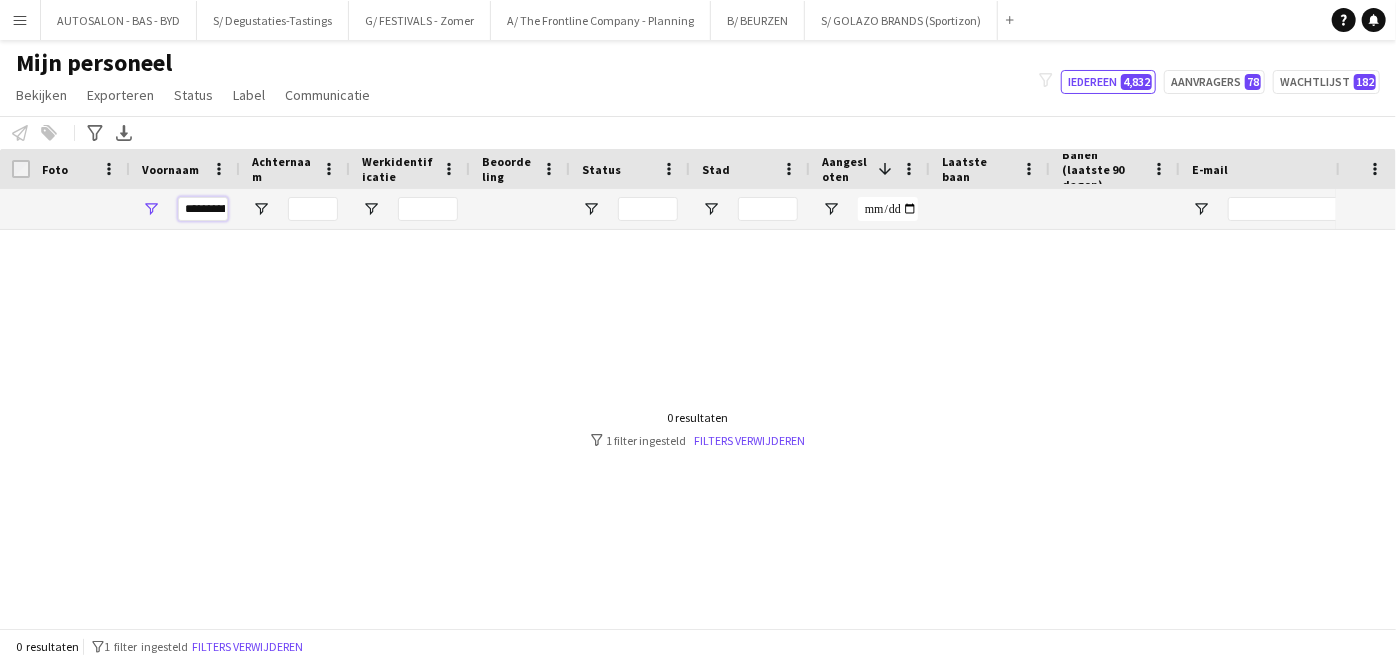 click on "**********" at bounding box center [203, 209] 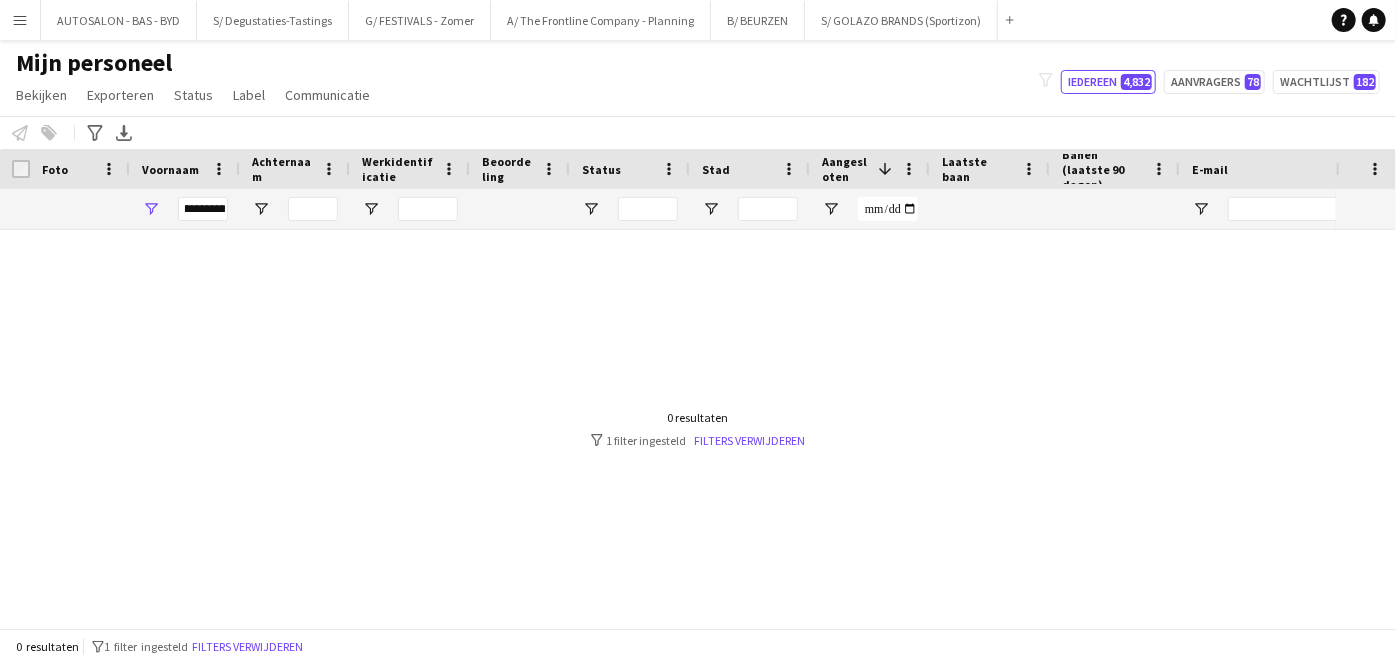 scroll, scrollTop: 0, scrollLeft: 0, axis: both 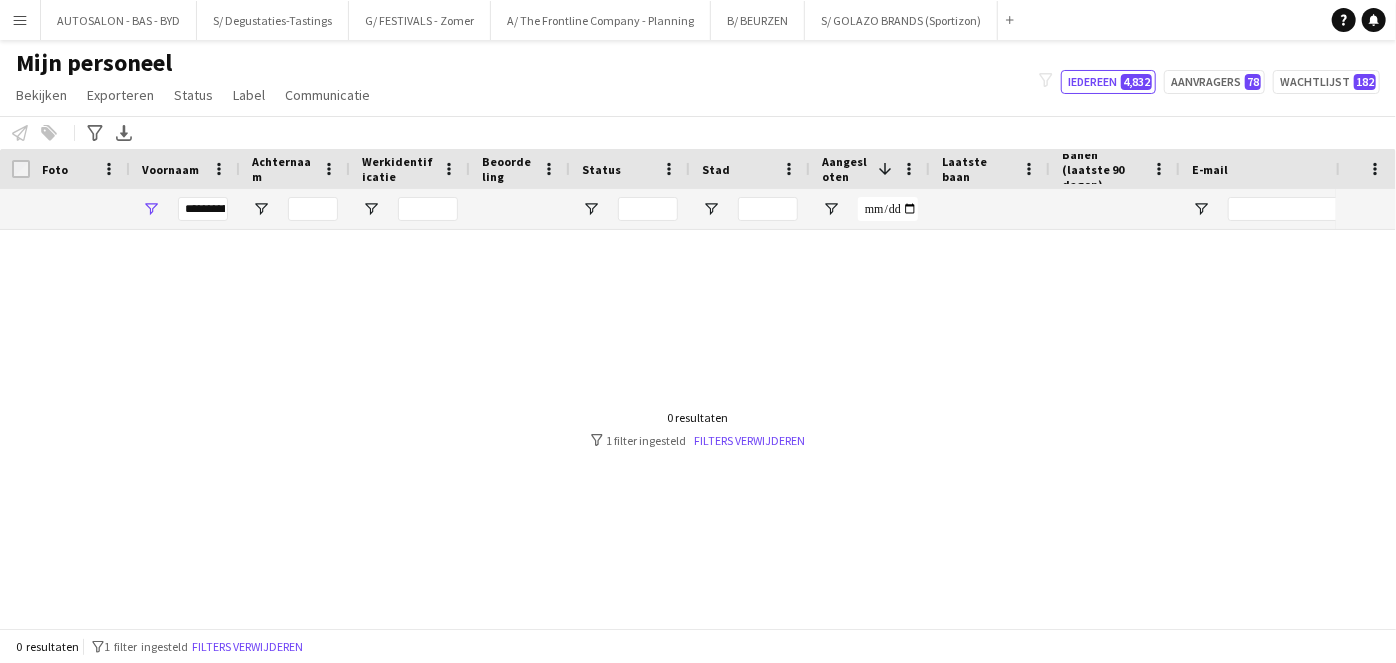 click on "**********" at bounding box center (203, 209) 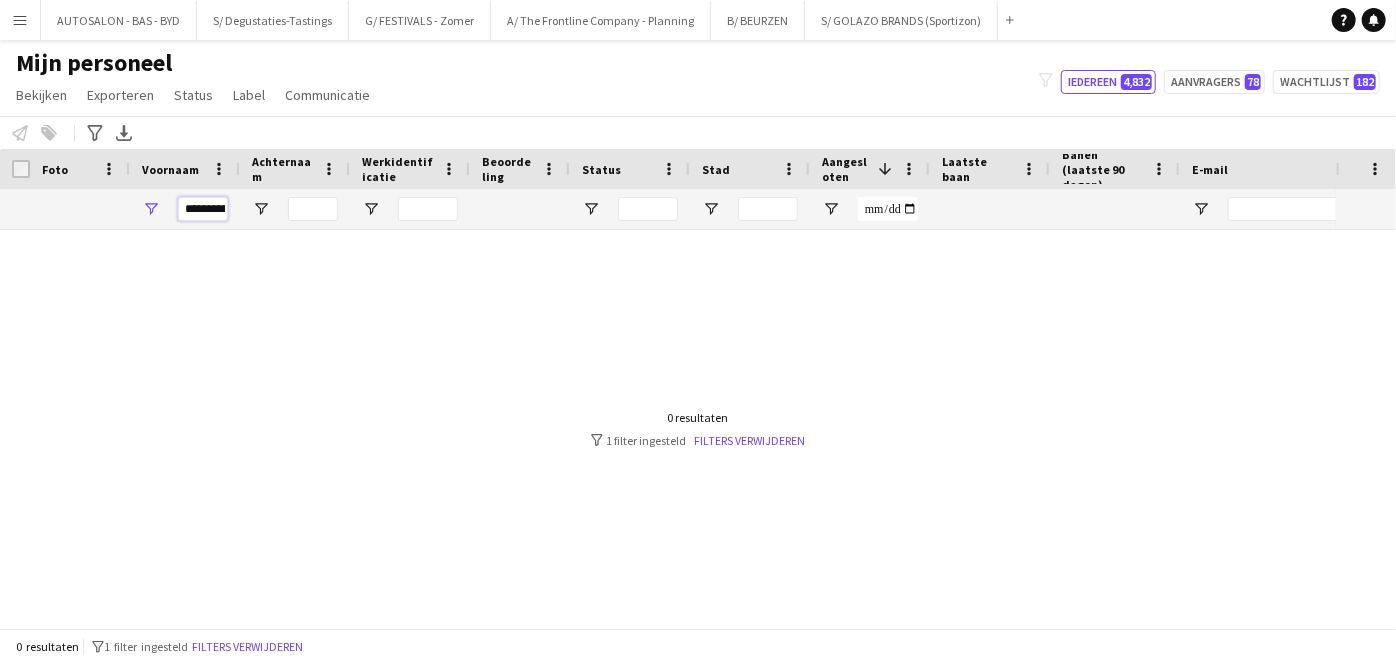click on "**********" at bounding box center [203, 209] 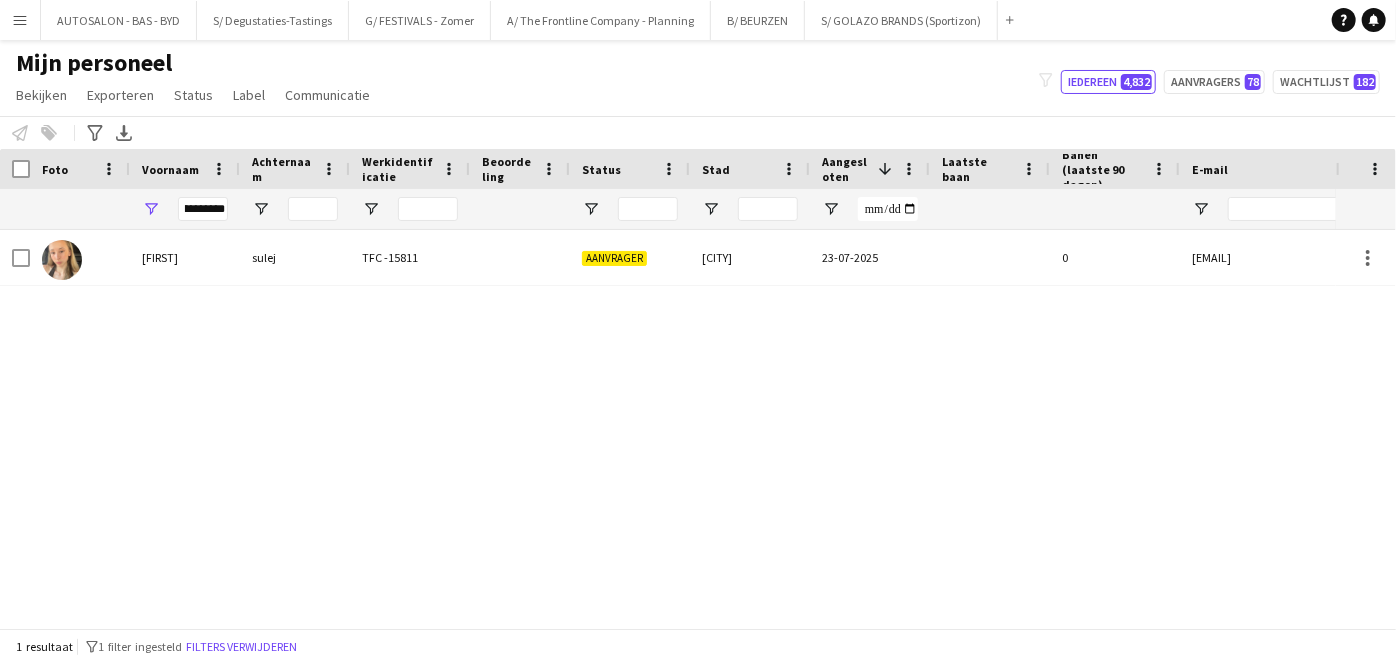 scroll, scrollTop: 0, scrollLeft: 0, axis: both 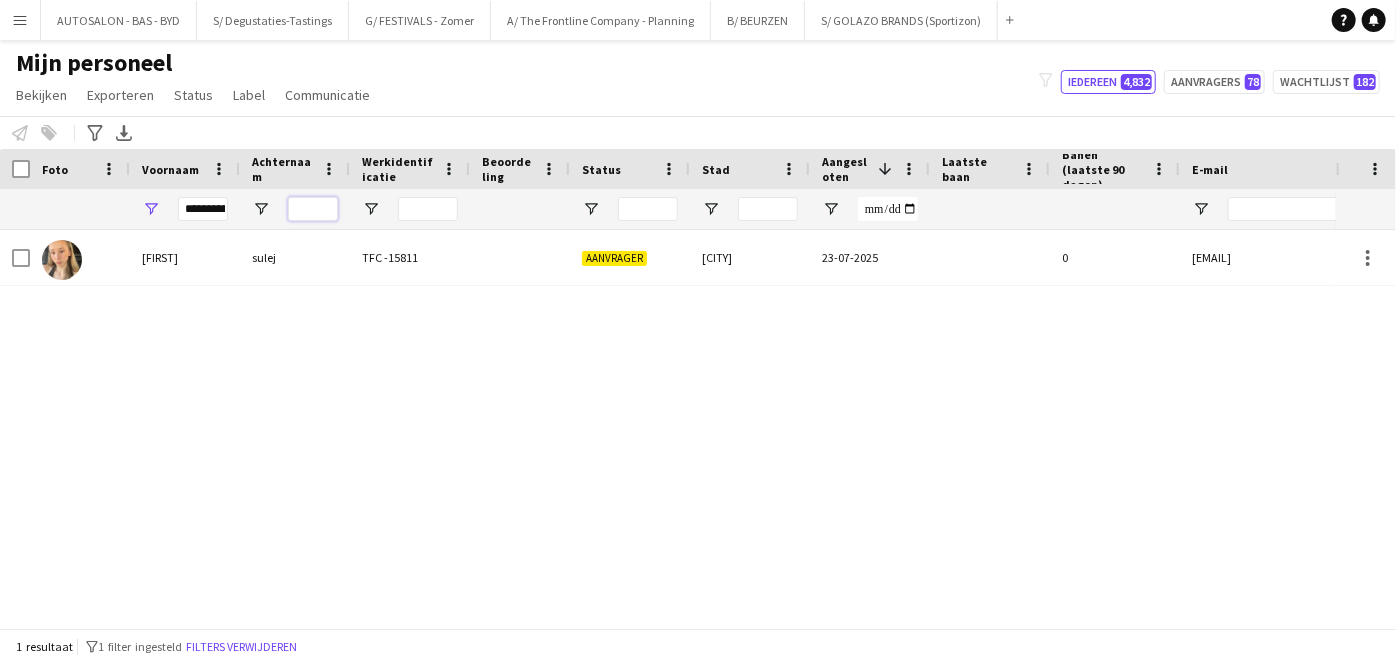 click at bounding box center [313, 209] 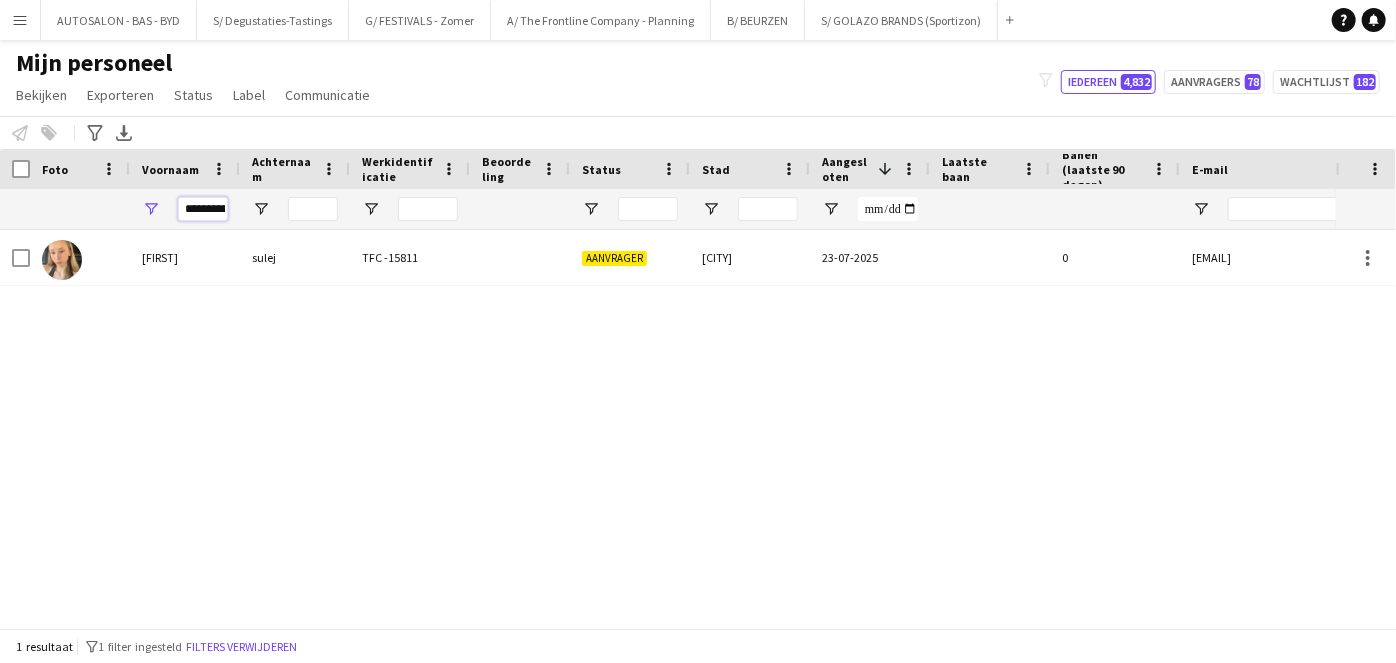 click on "**********" at bounding box center [203, 209] 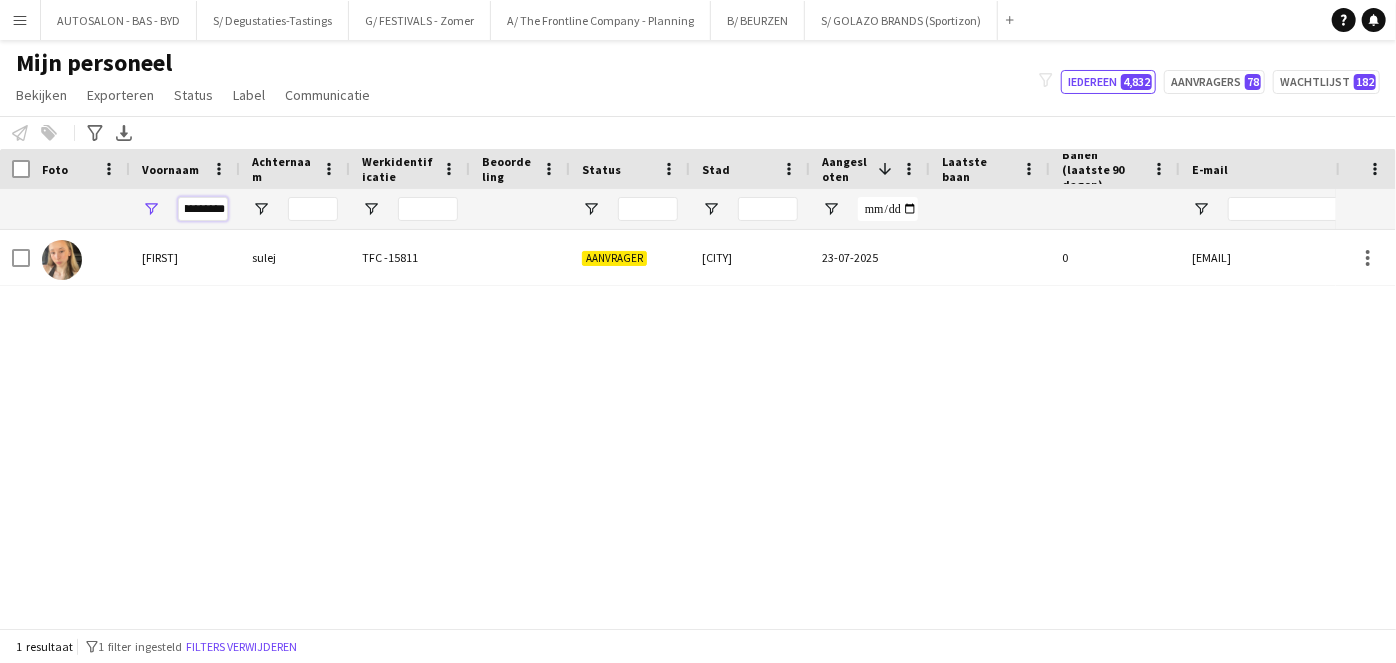 scroll, scrollTop: 0, scrollLeft: 16, axis: horizontal 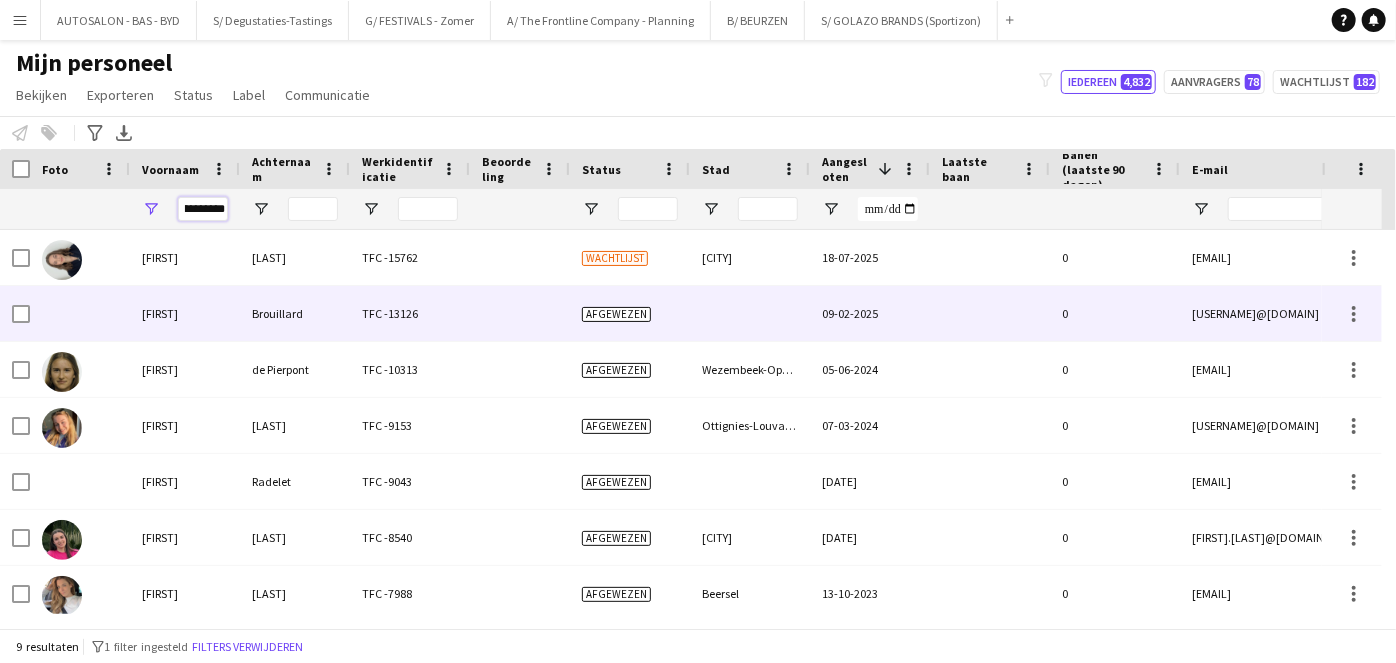 type on "**********" 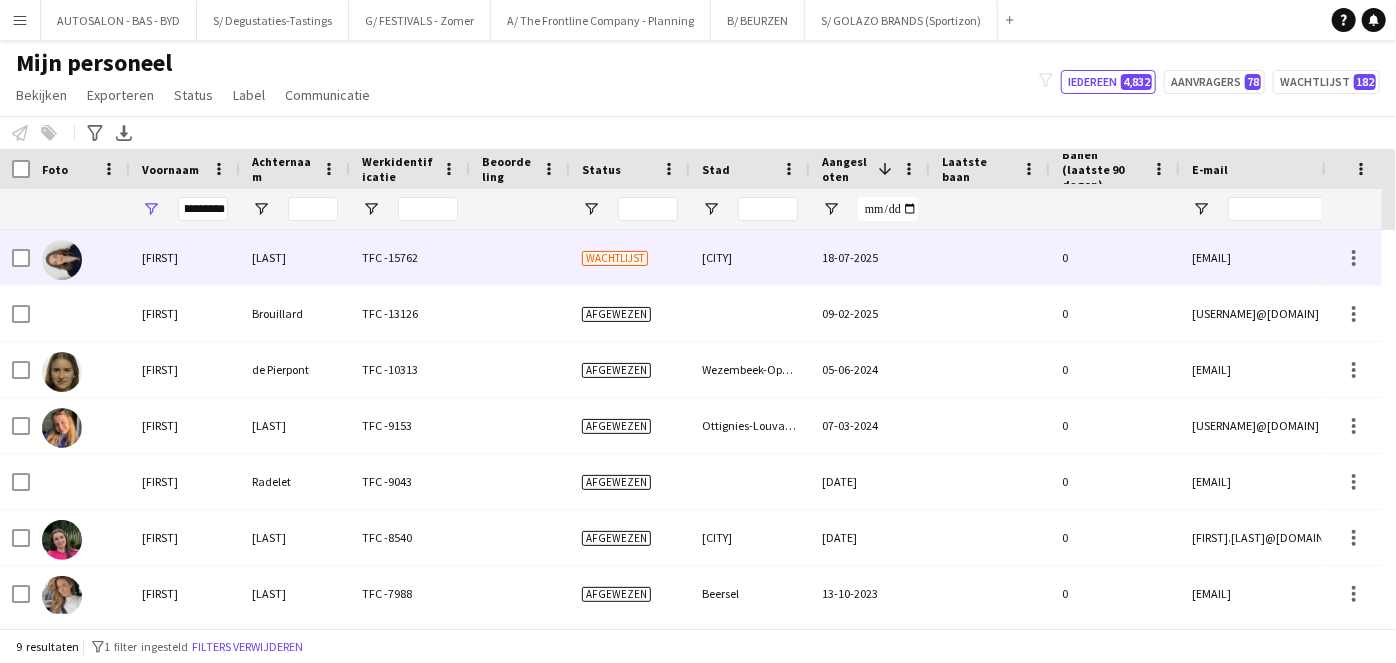 click on "Boulanger" at bounding box center [295, 257] 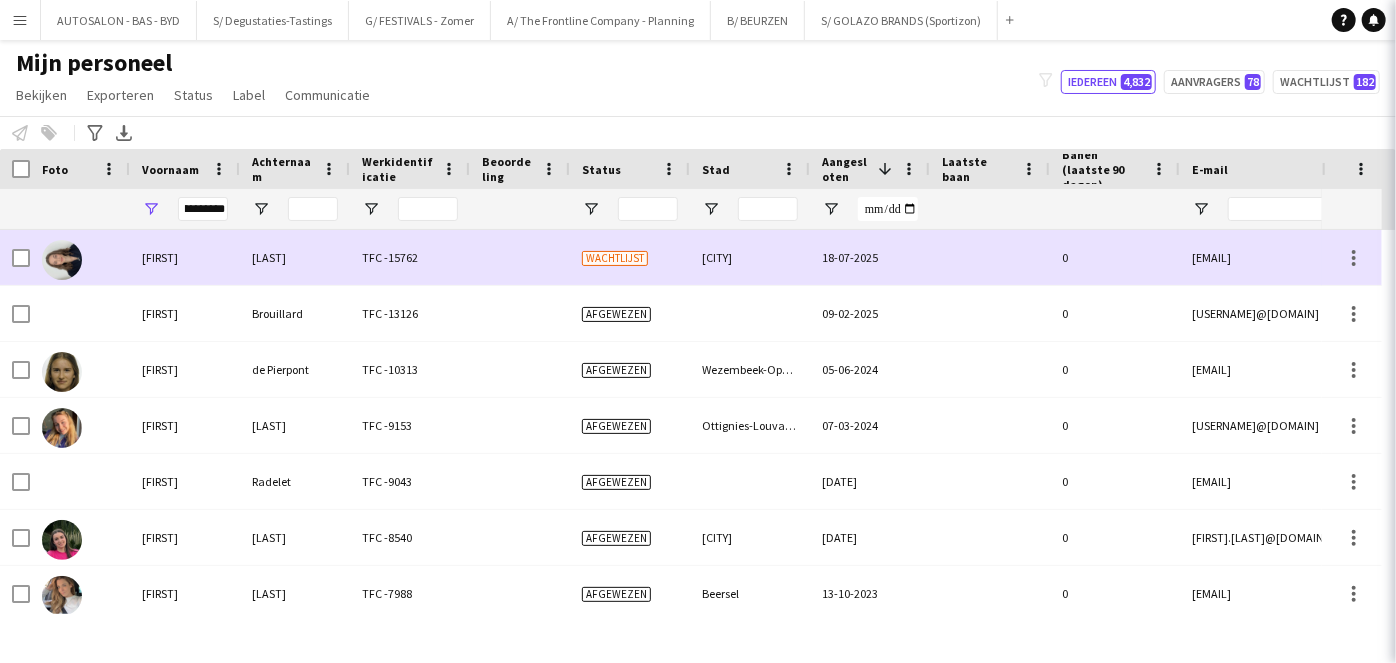 scroll, scrollTop: 0, scrollLeft: 0, axis: both 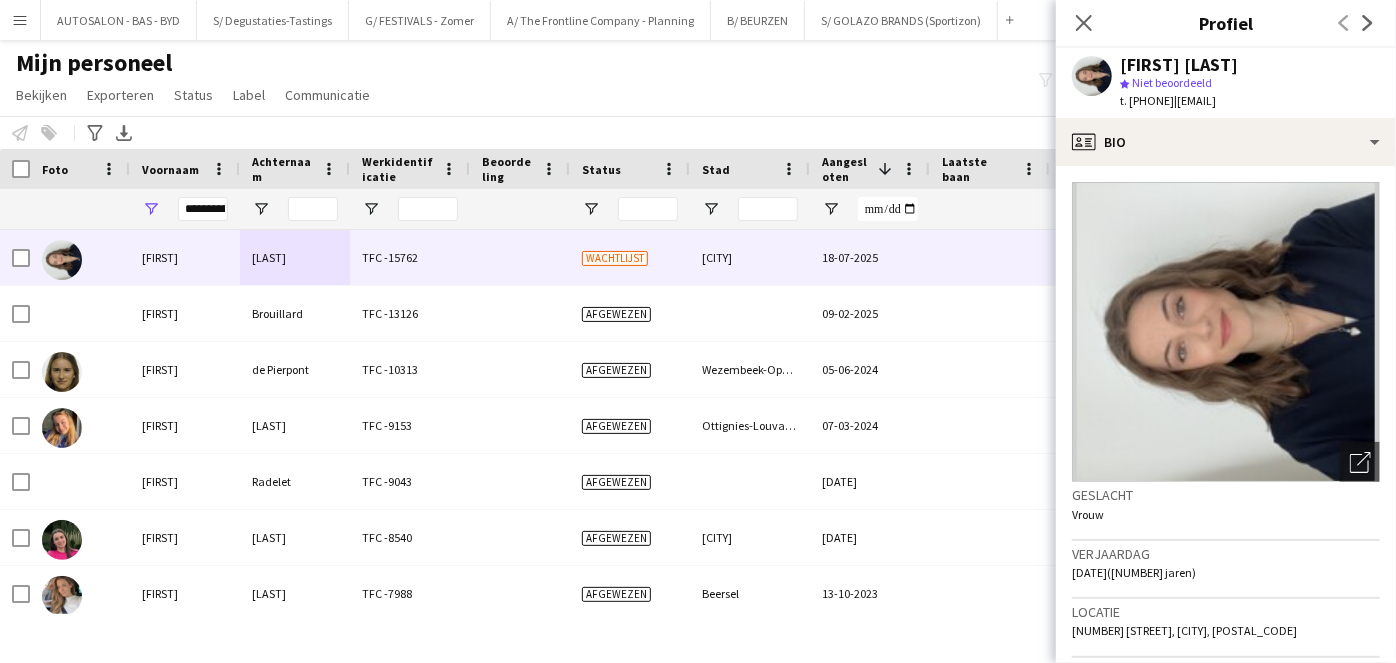 click on "t. +32470493556   |   clementineboulanger07@gmail.com" 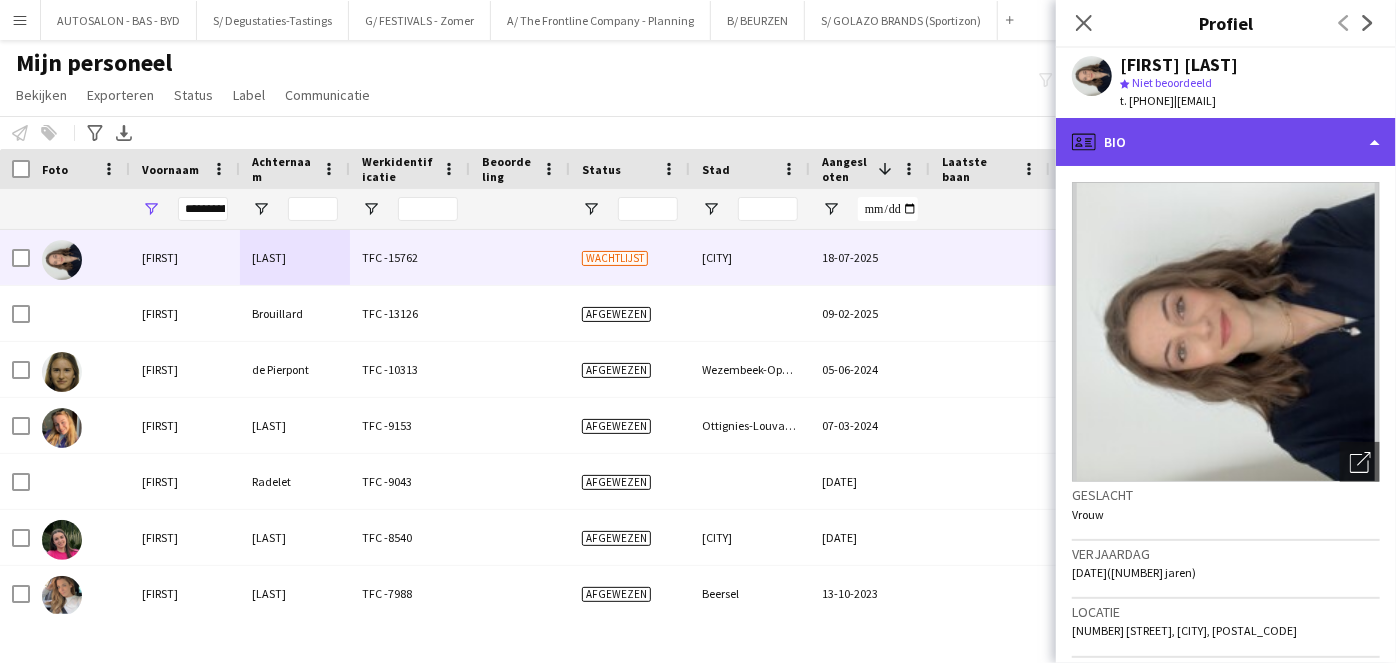 click on "profile
Bio" 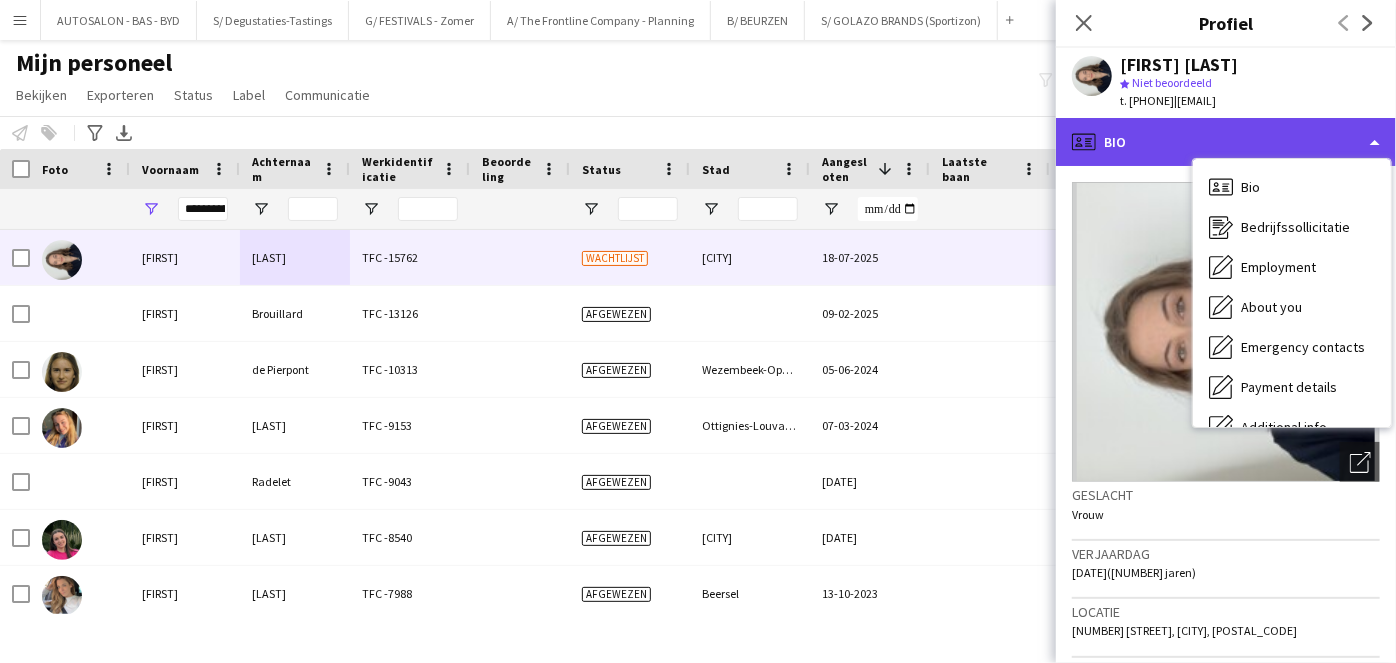 click on "profile
Bio" 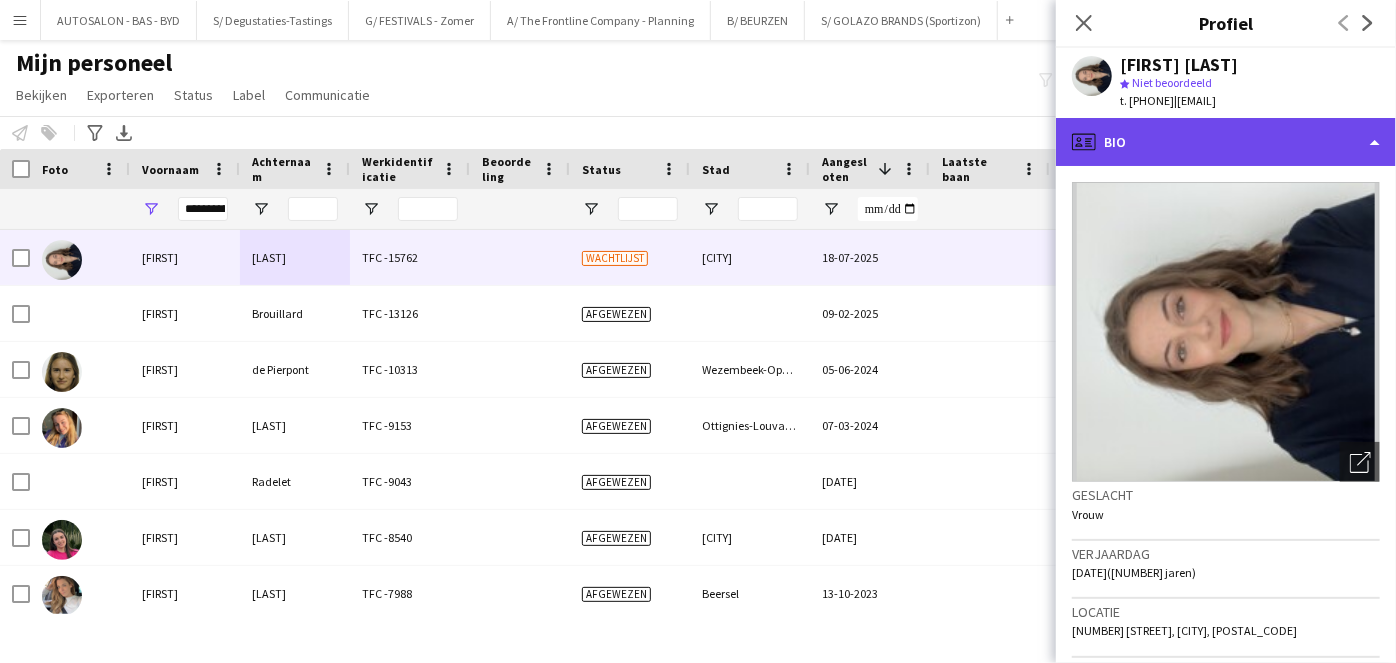 click on "profile
Bio" 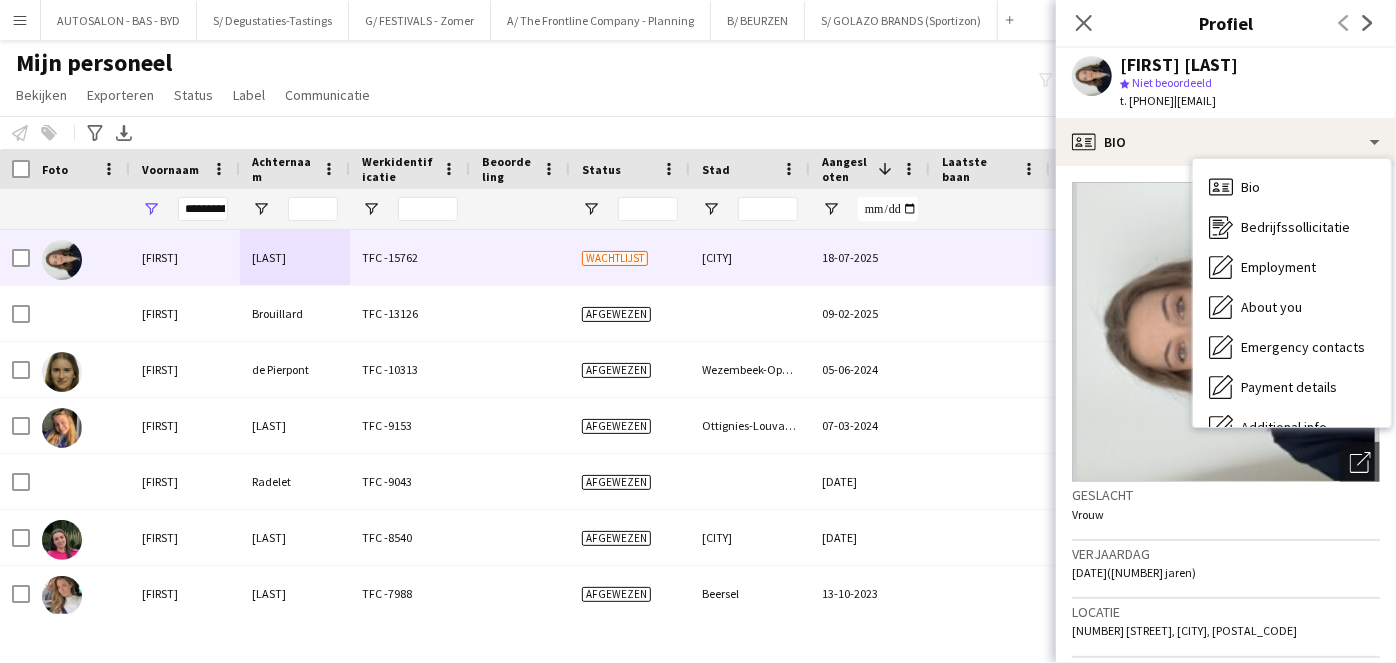 click on "t. +32470493556   |   clementineboulanger07@gmail.com" 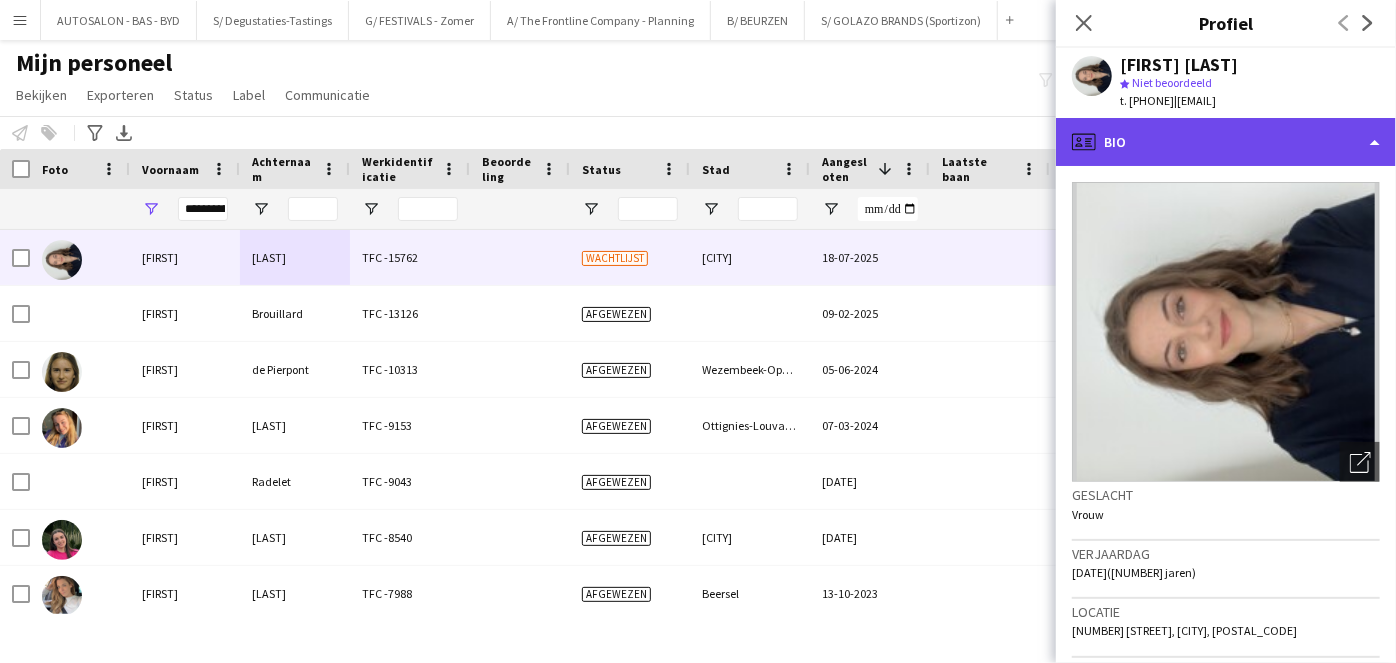 click on "profile
Bio" 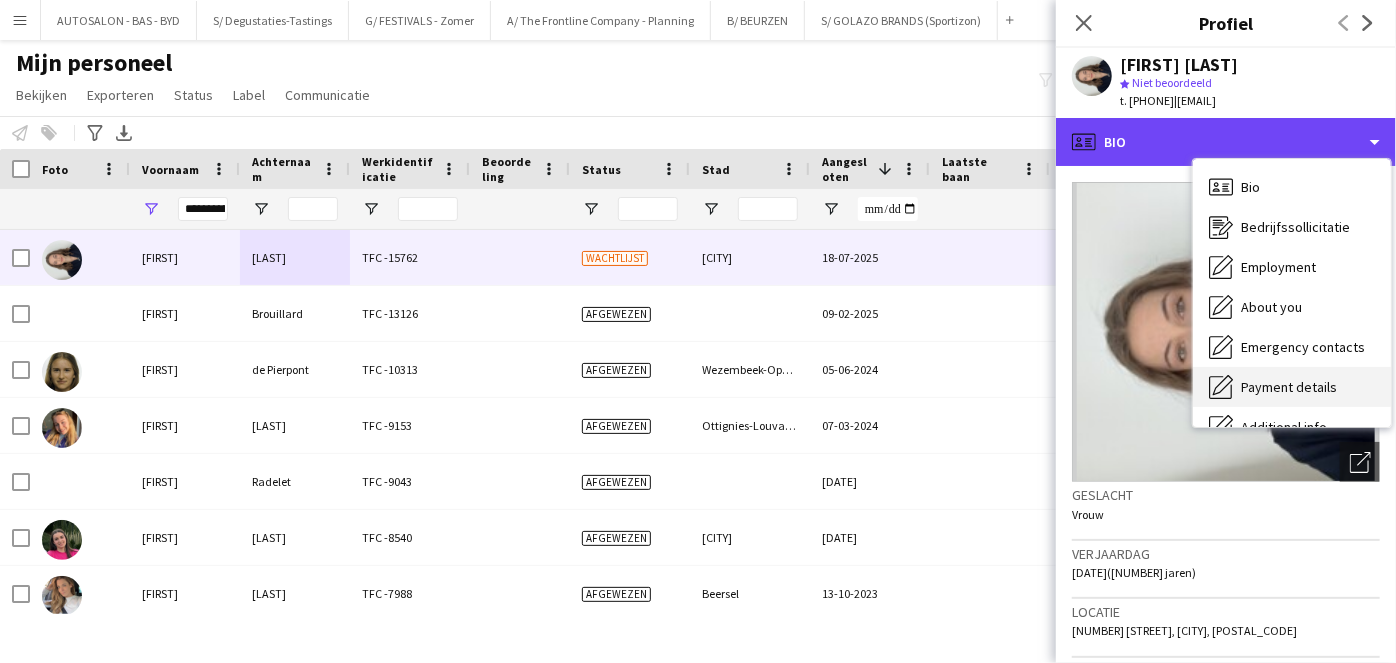 scroll, scrollTop: 147, scrollLeft: 0, axis: vertical 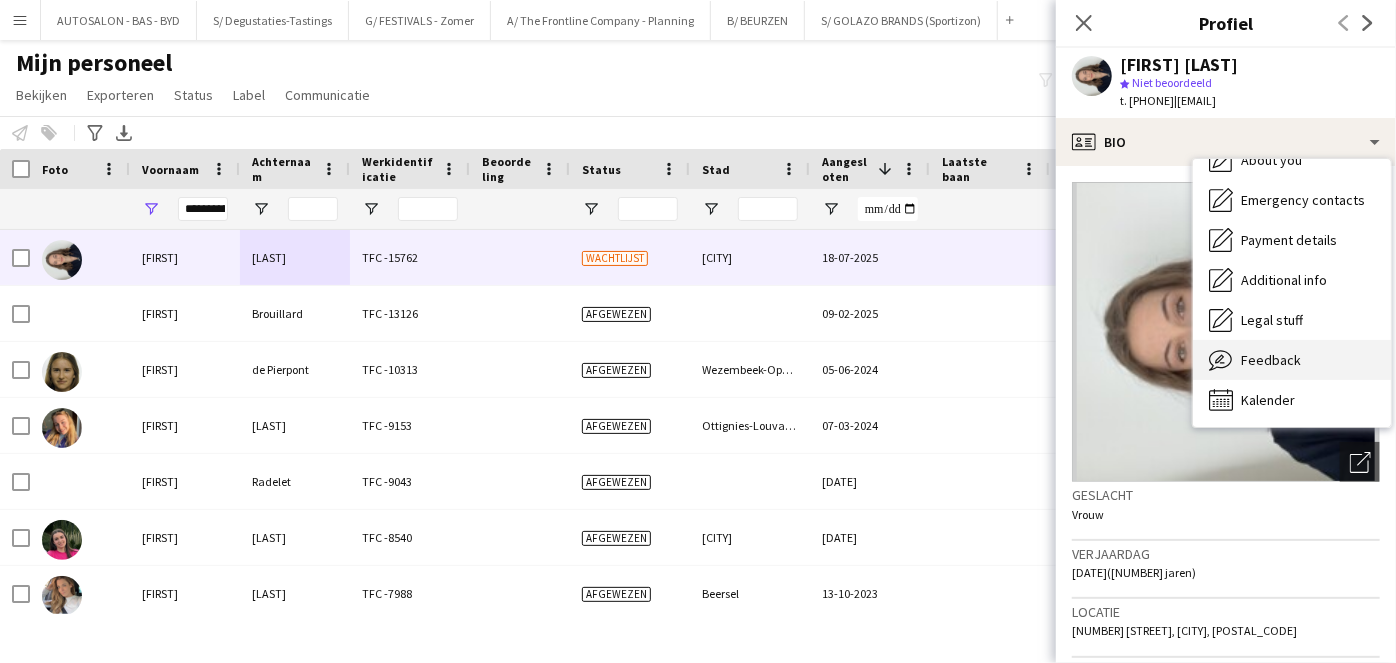 click on "Feedback" at bounding box center [1271, 360] 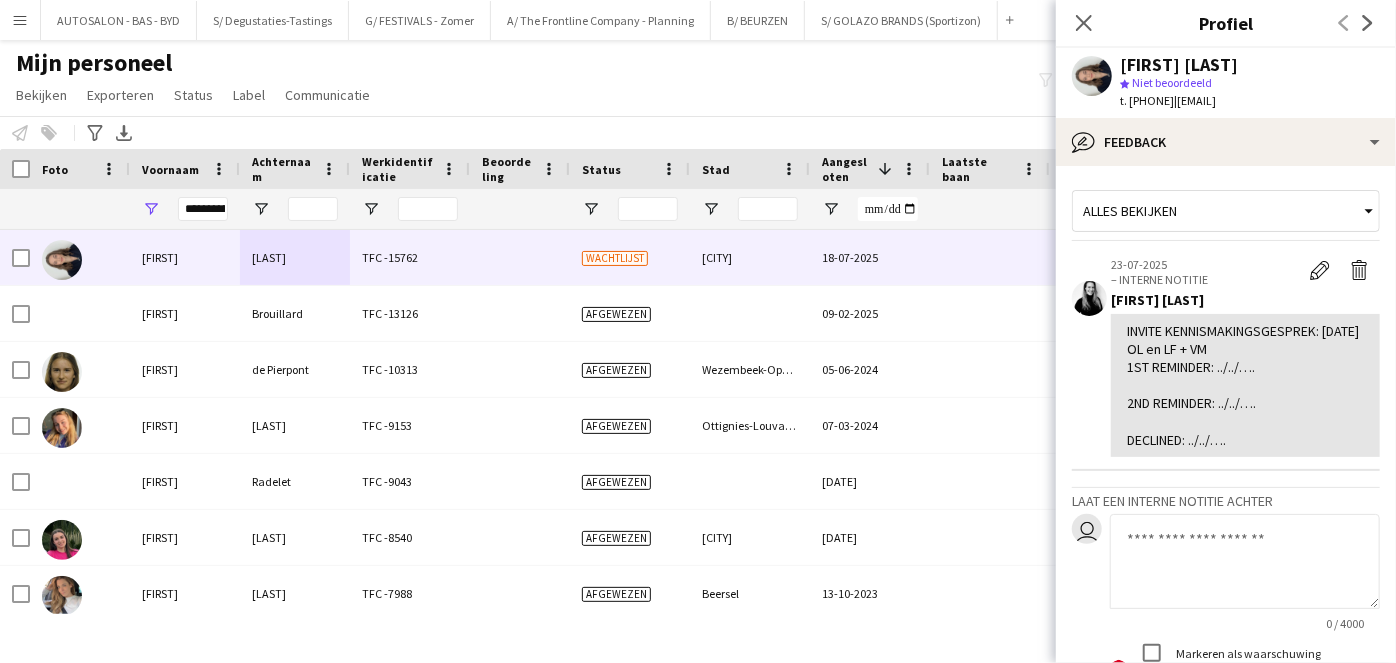 click 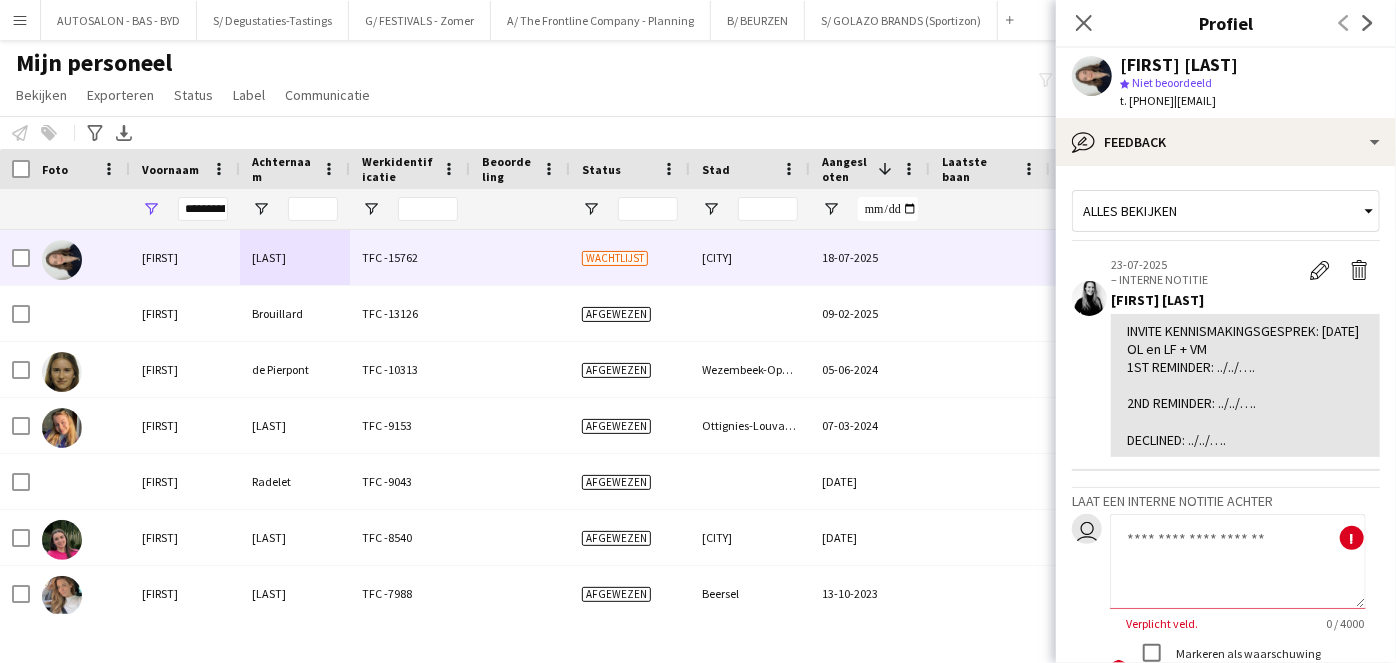 scroll, scrollTop: 0, scrollLeft: 0, axis: both 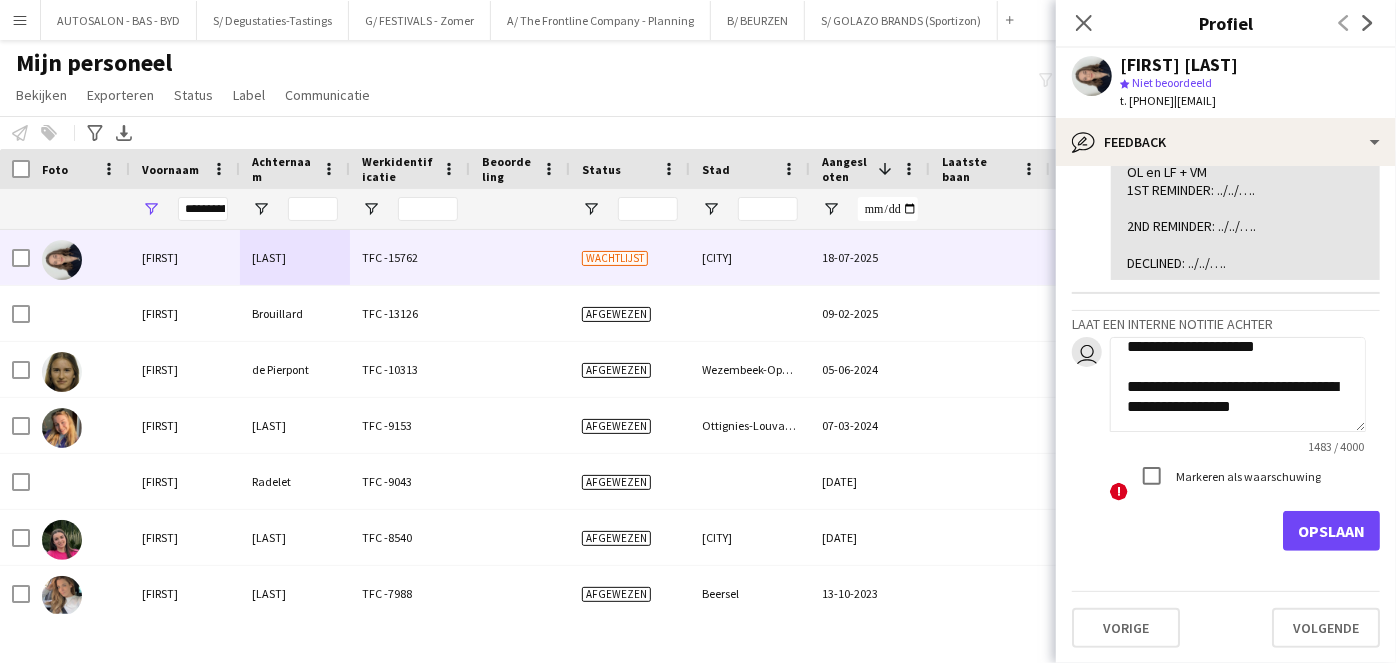 type on "**********" 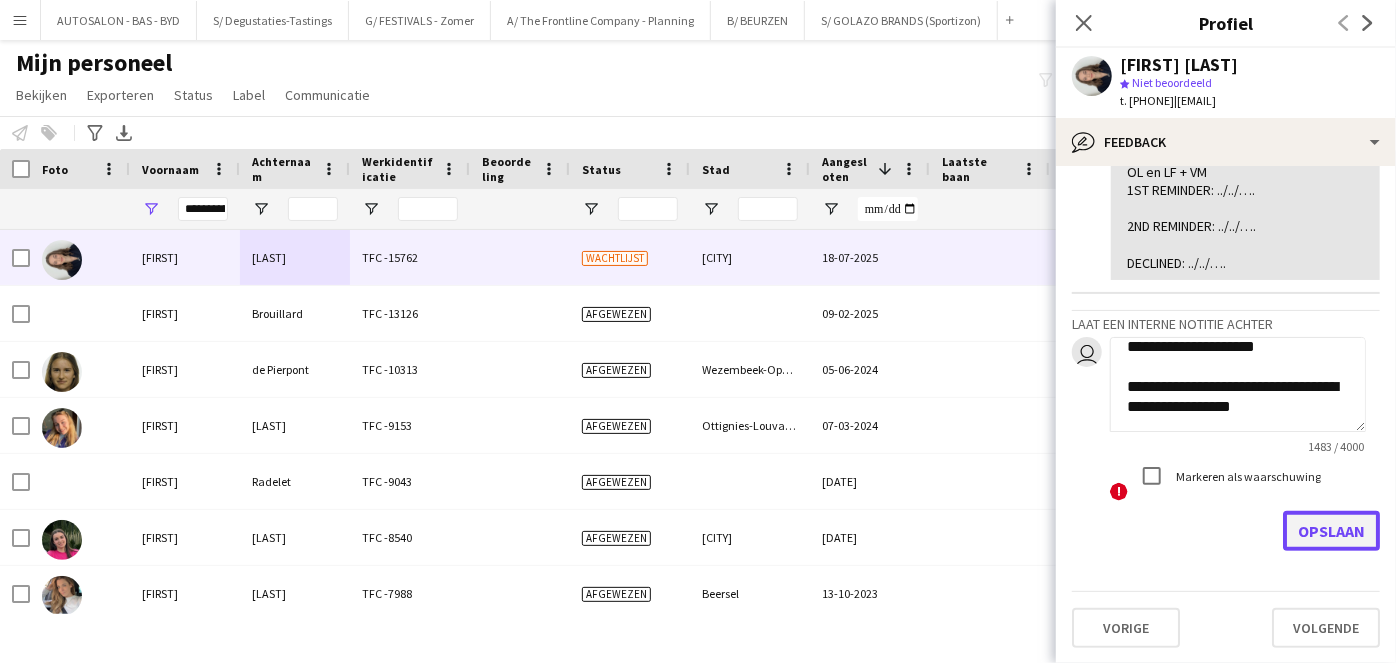 click on "Opslaan" 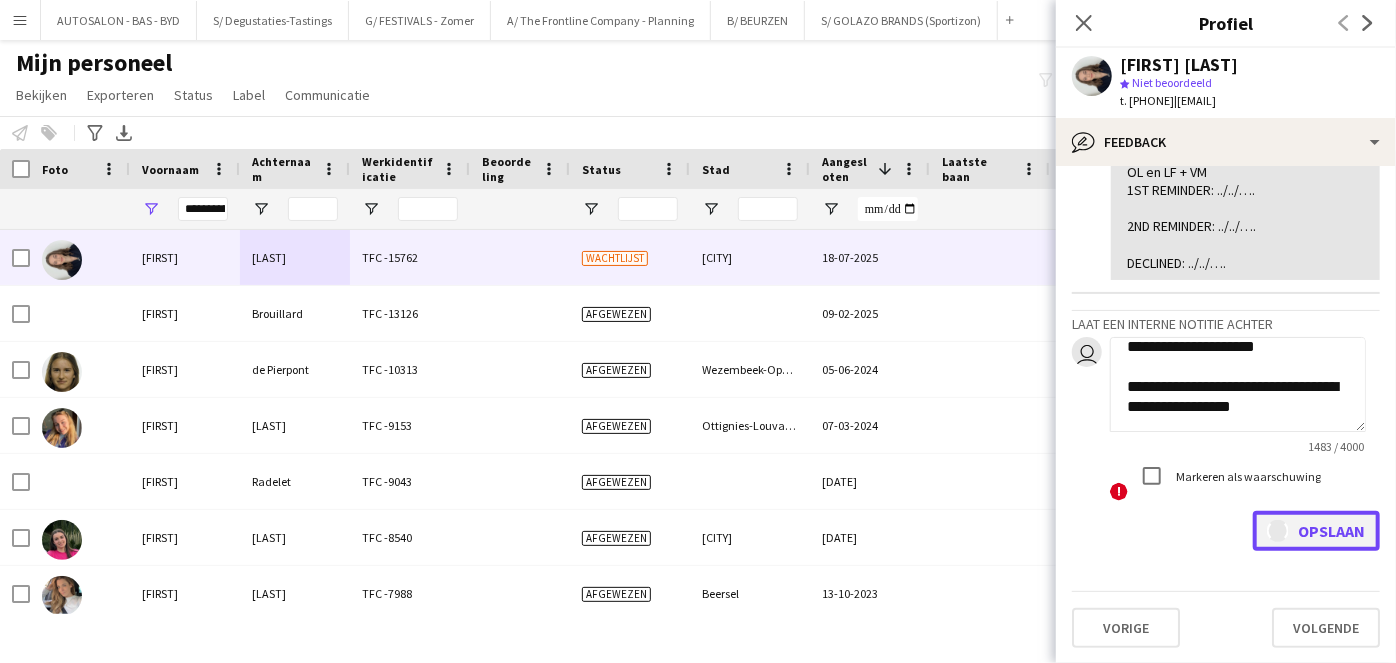 type 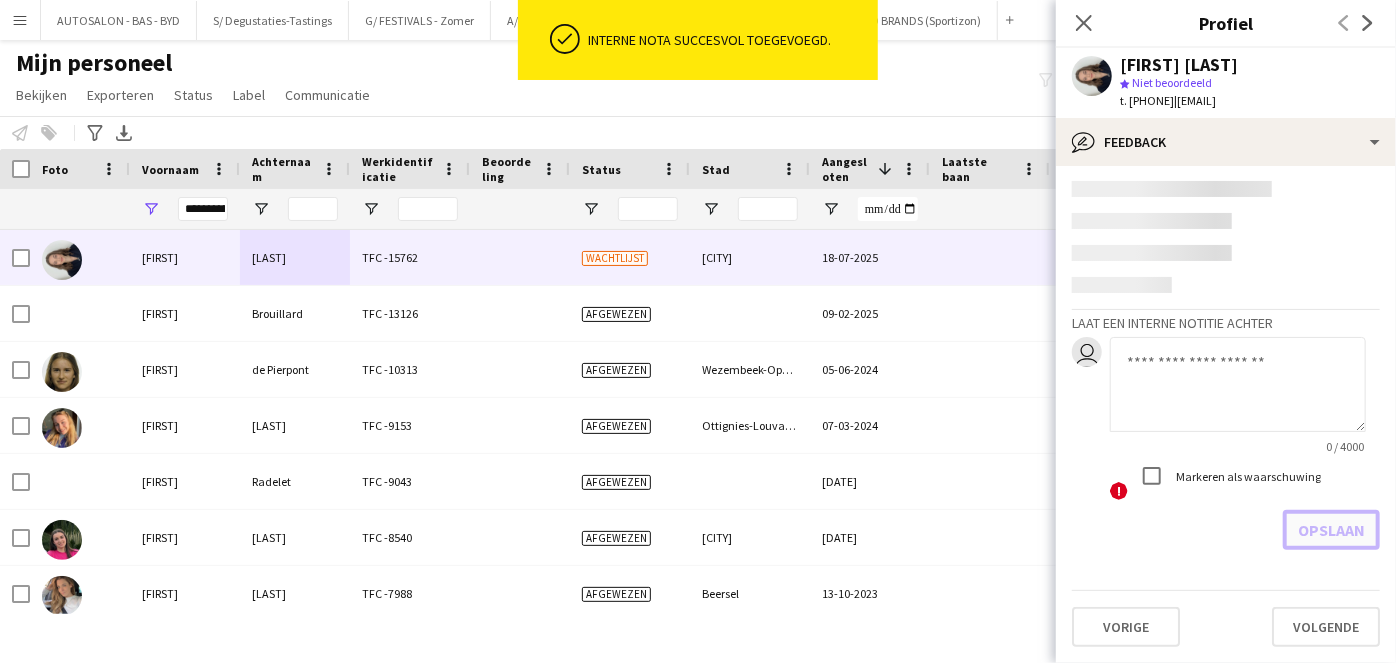 scroll, scrollTop: 0, scrollLeft: 0, axis: both 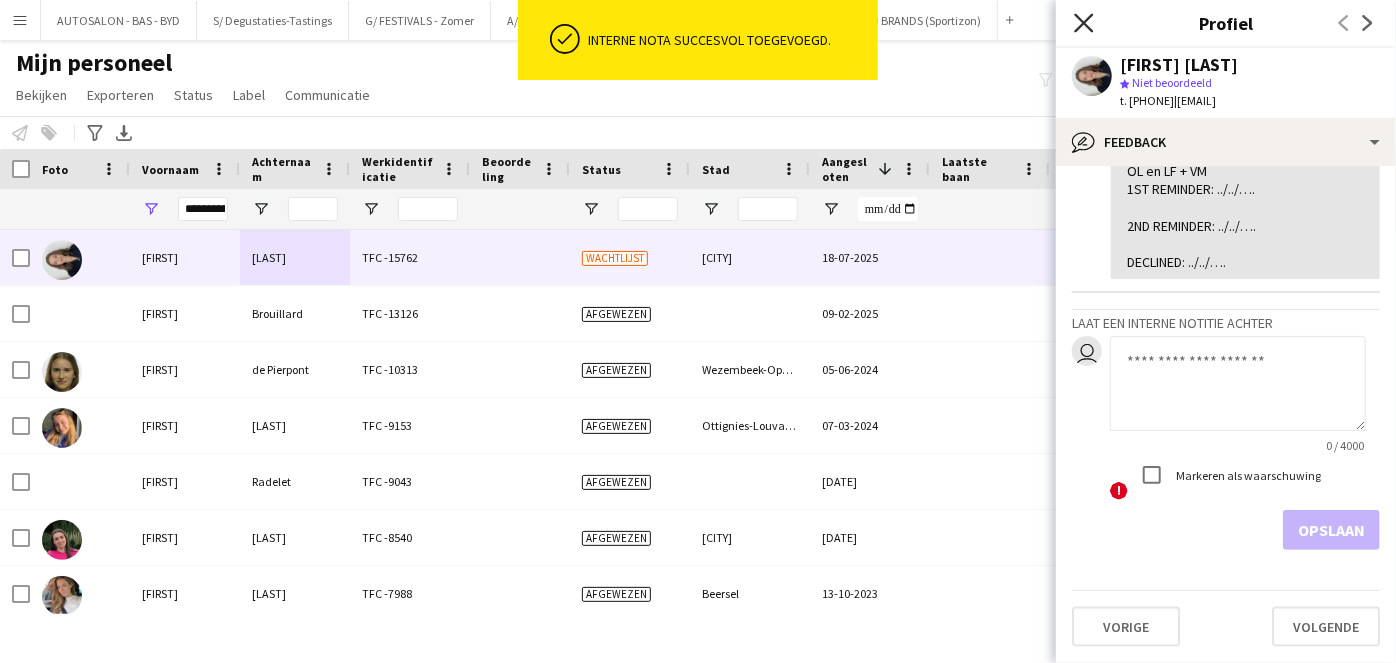 click on "Sluit pop-in" 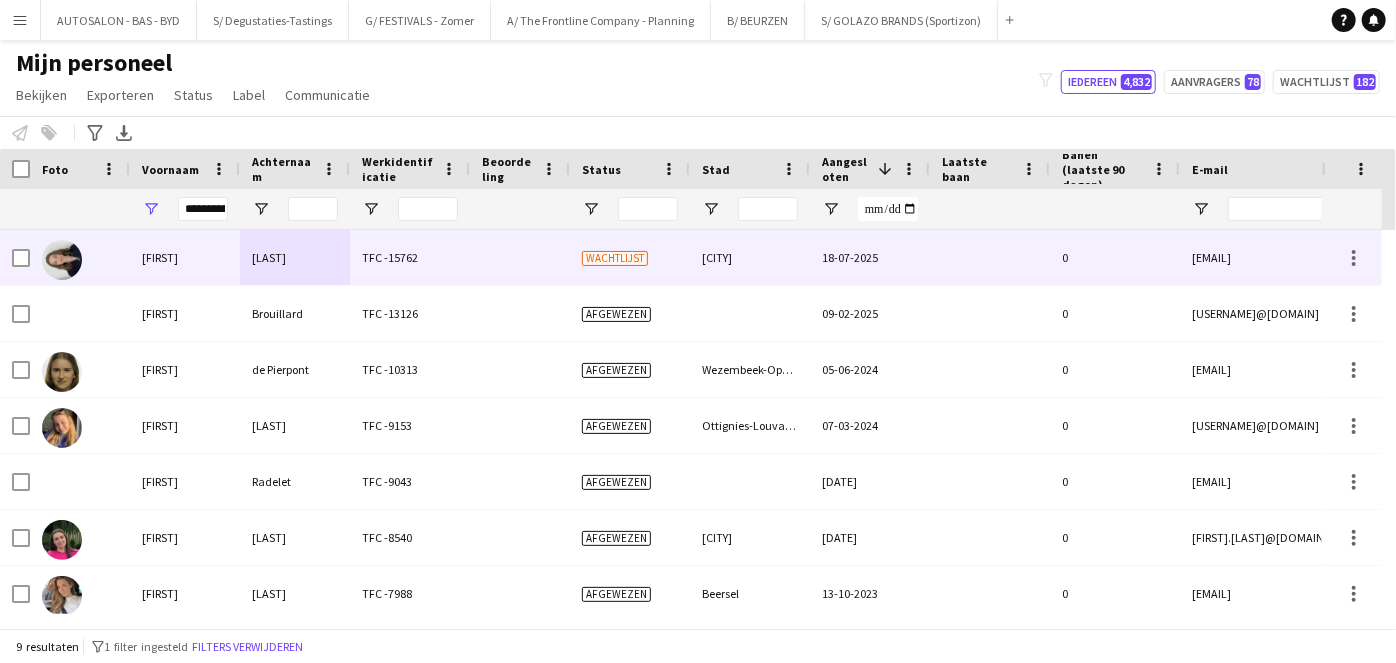 click on "Chaumont-Gistoux" at bounding box center (750, 257) 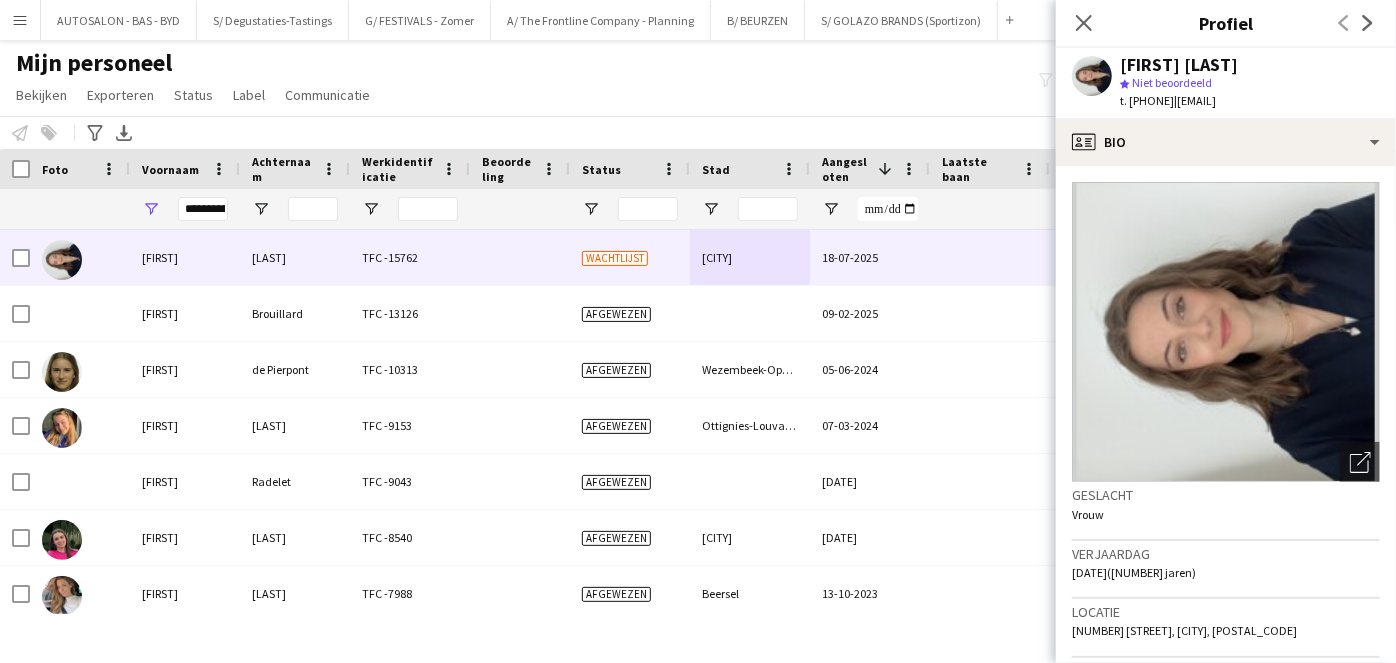 drag, startPoint x: 151, startPoint y: 129, endPoint x: 240, endPoint y: 237, distance: 139.94641 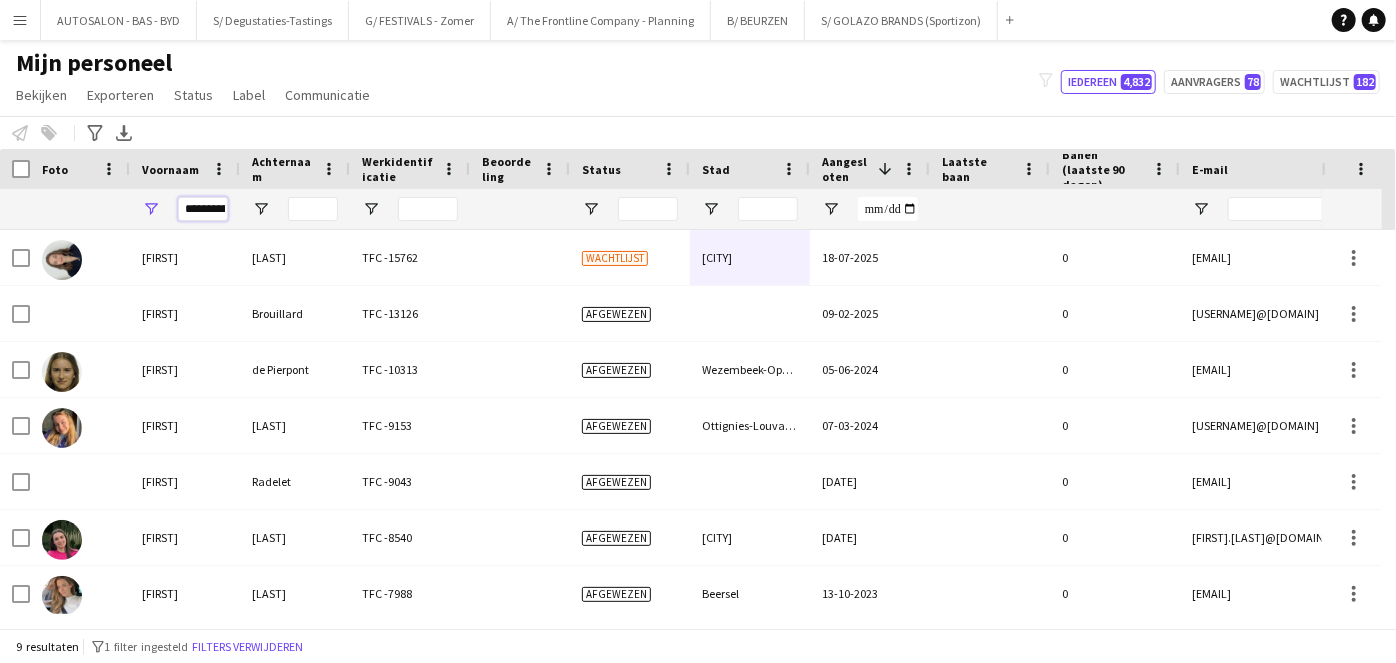 click on "**********" at bounding box center (203, 209) 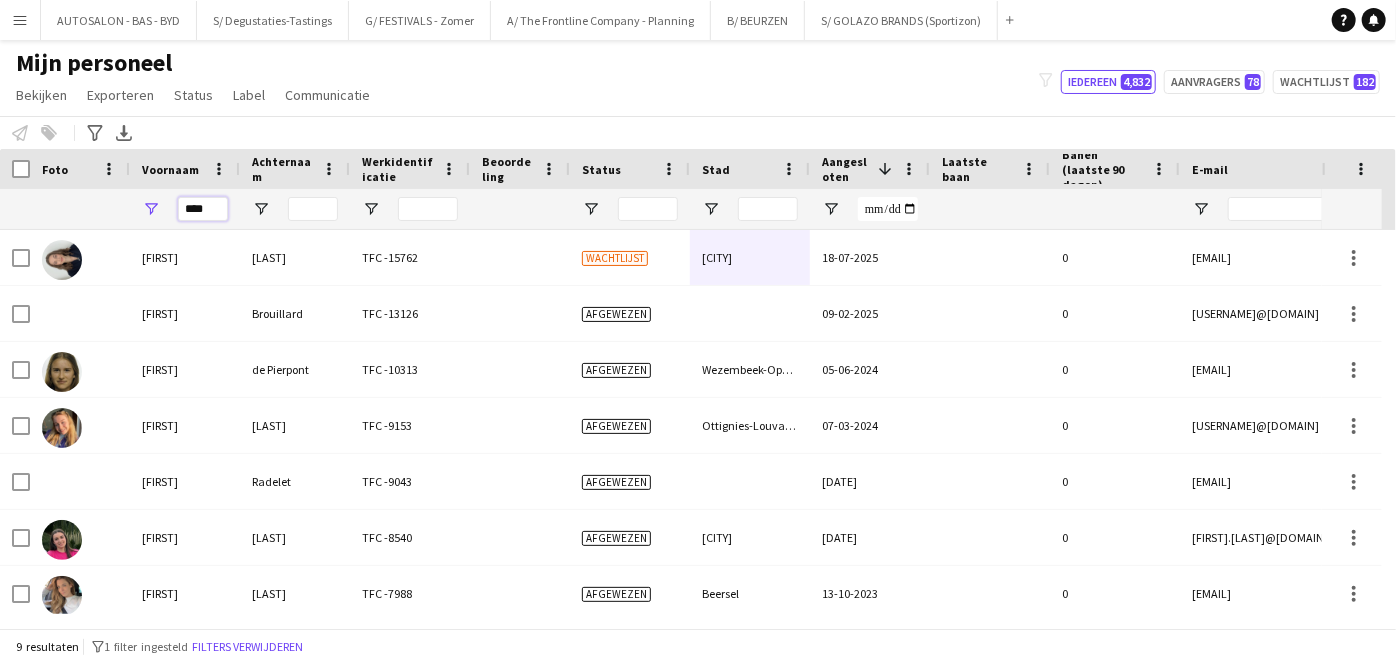 type on "****" 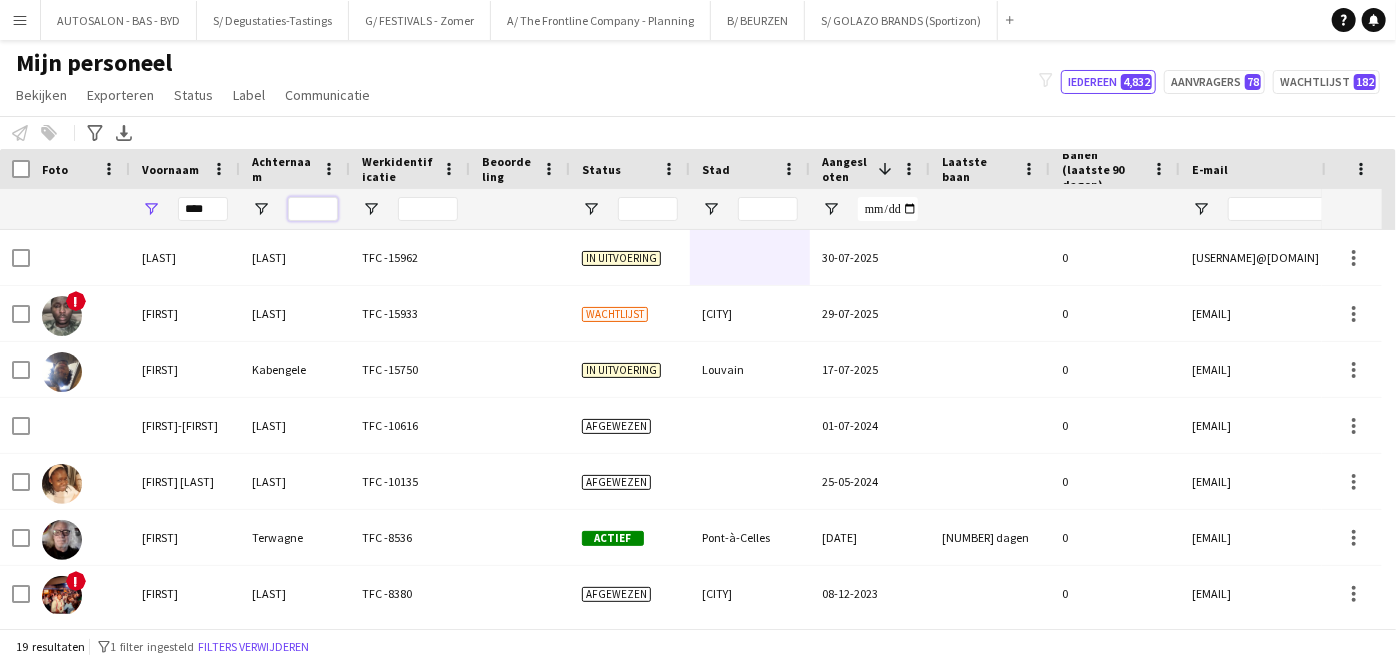 click at bounding box center (313, 209) 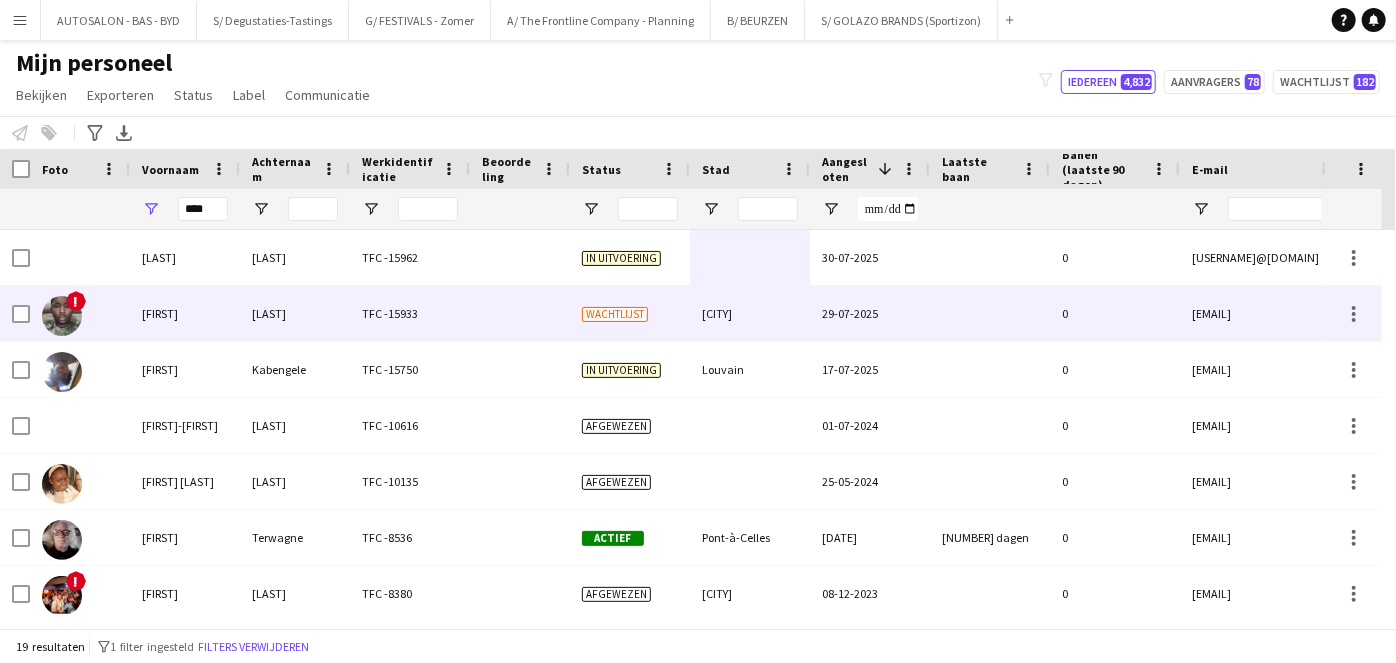 click on "[LAST] [LAST]" at bounding box center (295, 313) 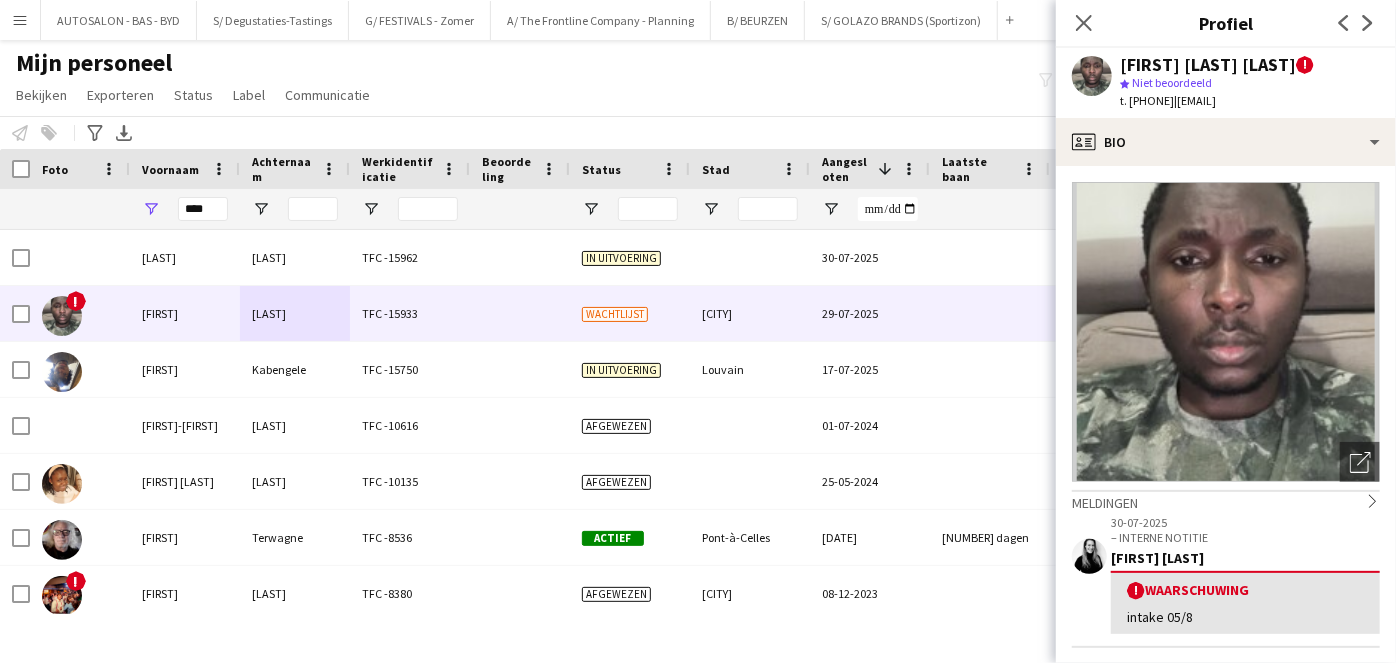 click 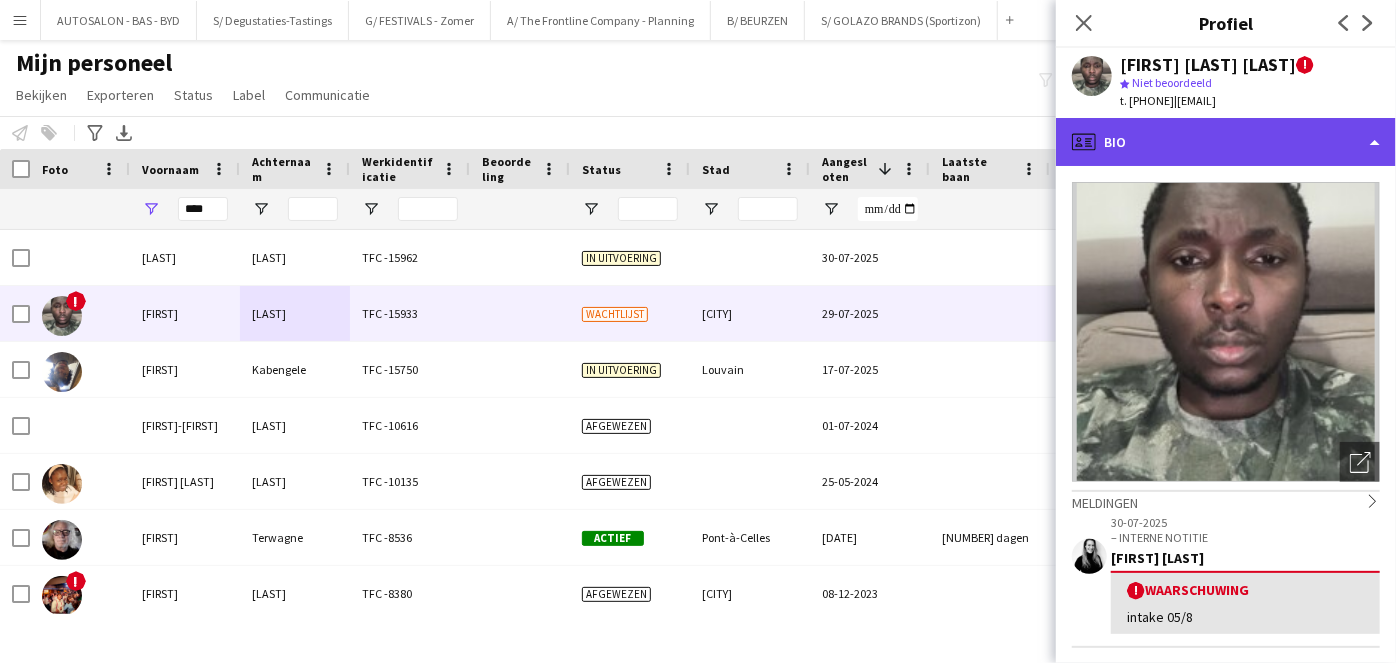 click on "profile
Bio" 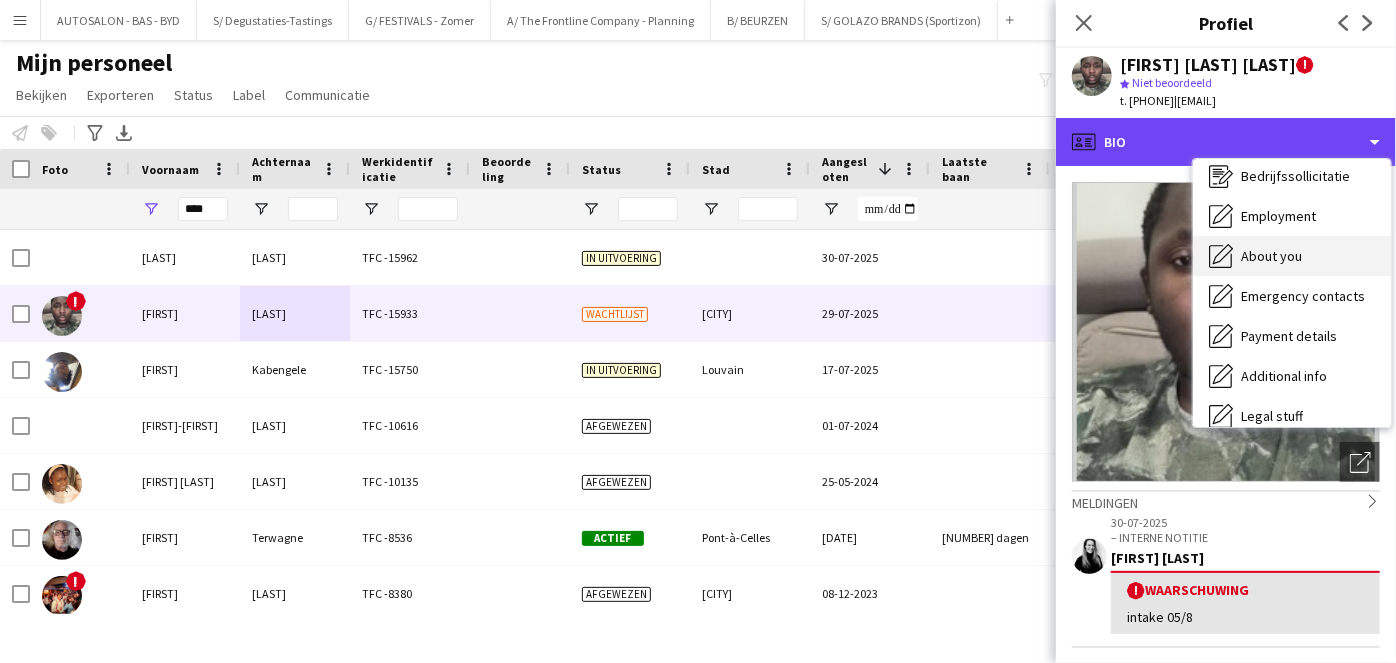 scroll, scrollTop: 51, scrollLeft: 0, axis: vertical 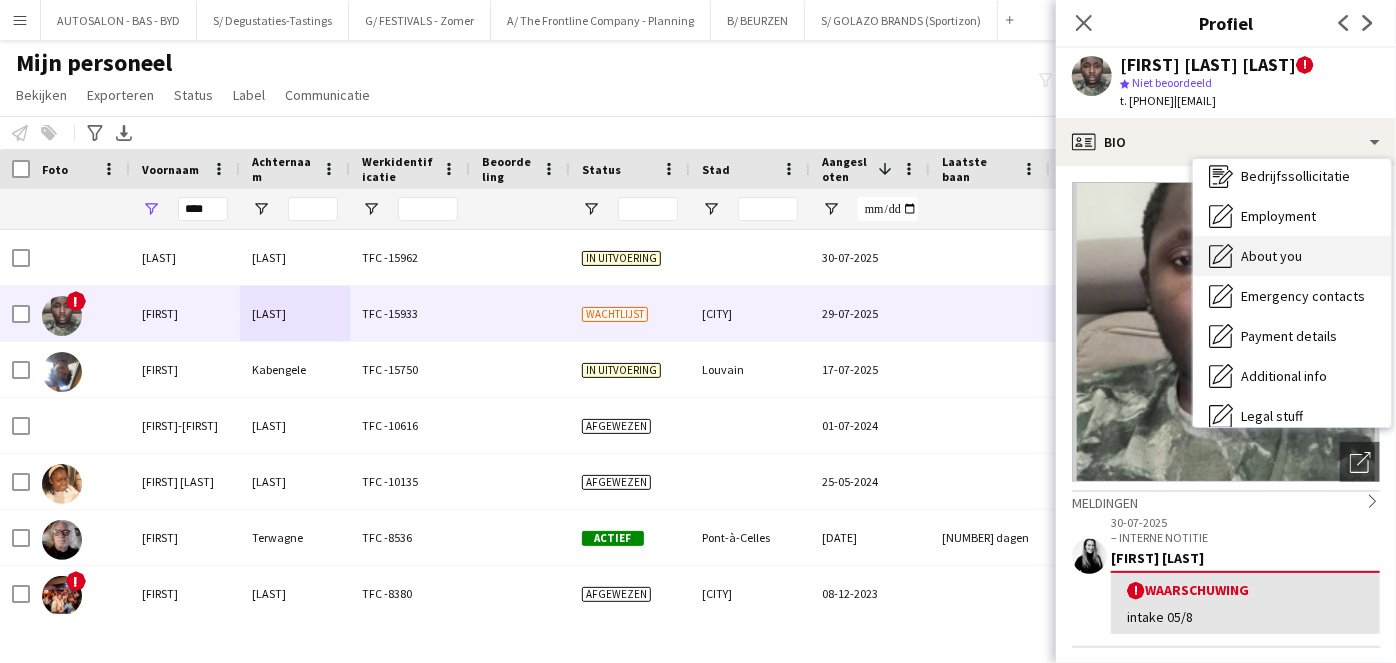 click on "About you" at bounding box center [1271, 256] 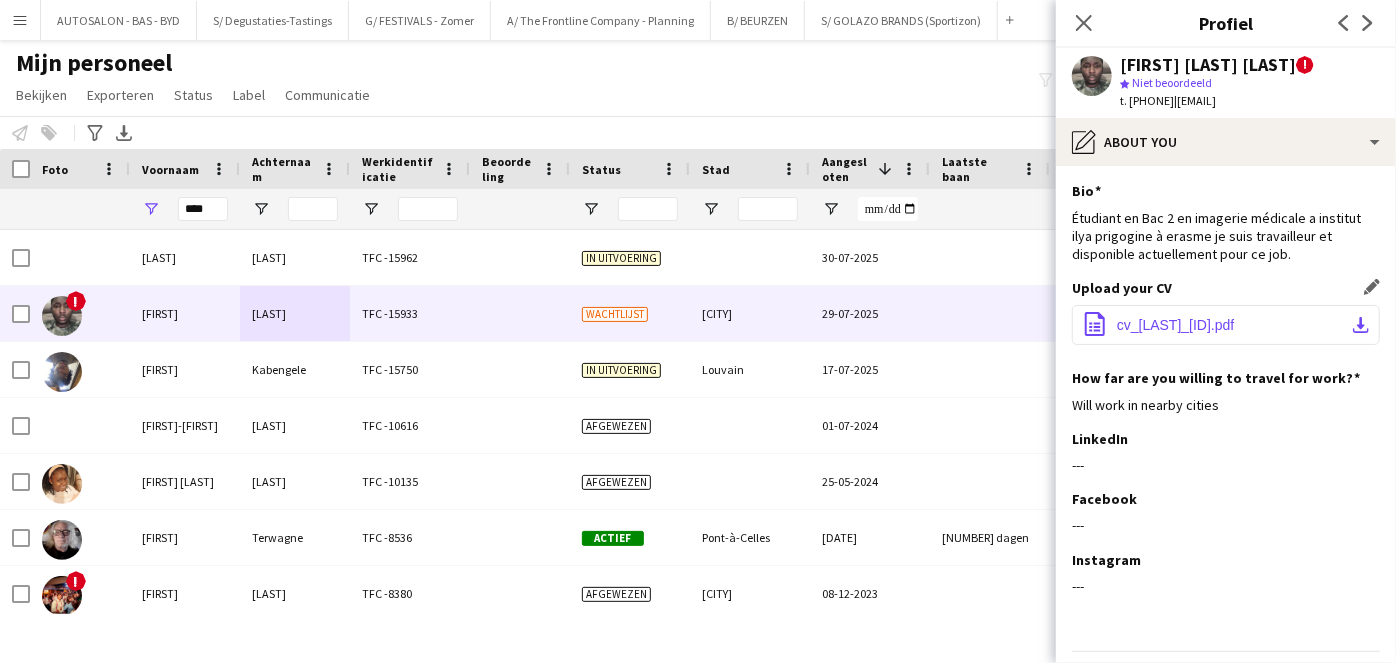 click on "download-bottom" 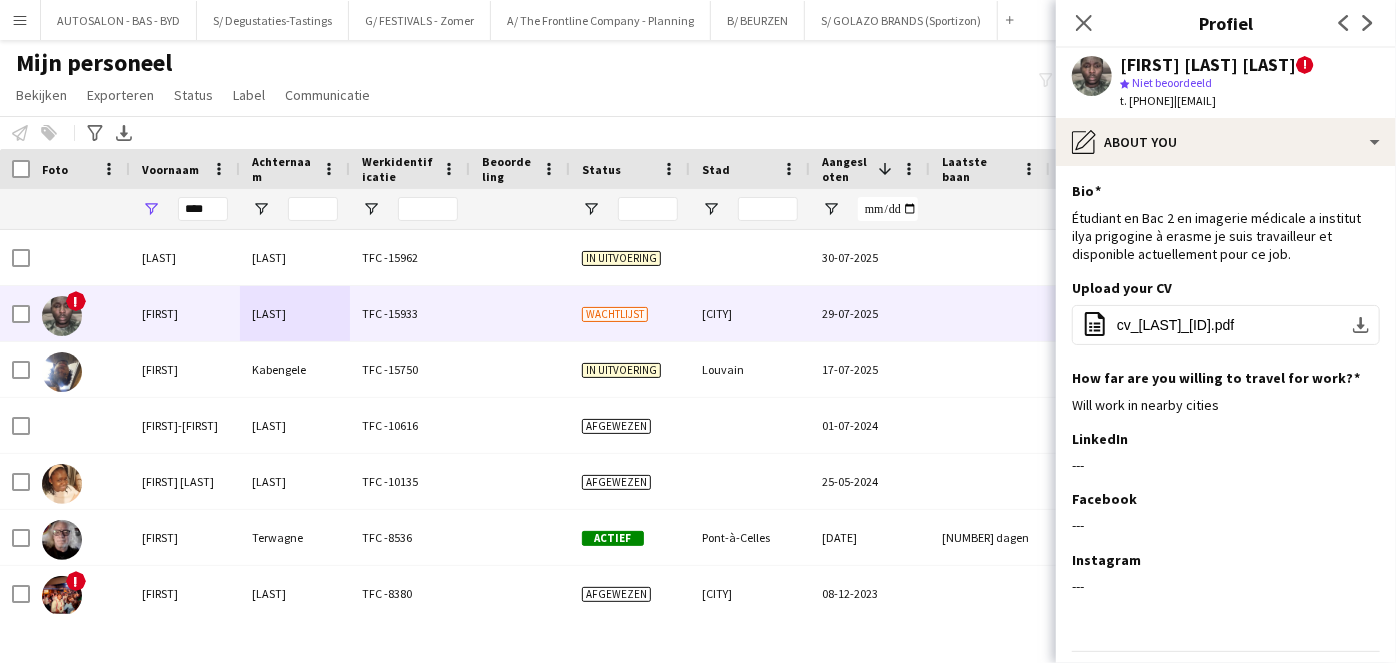 drag, startPoint x: 1346, startPoint y: 108, endPoint x: 1216, endPoint y: 108, distance: 130 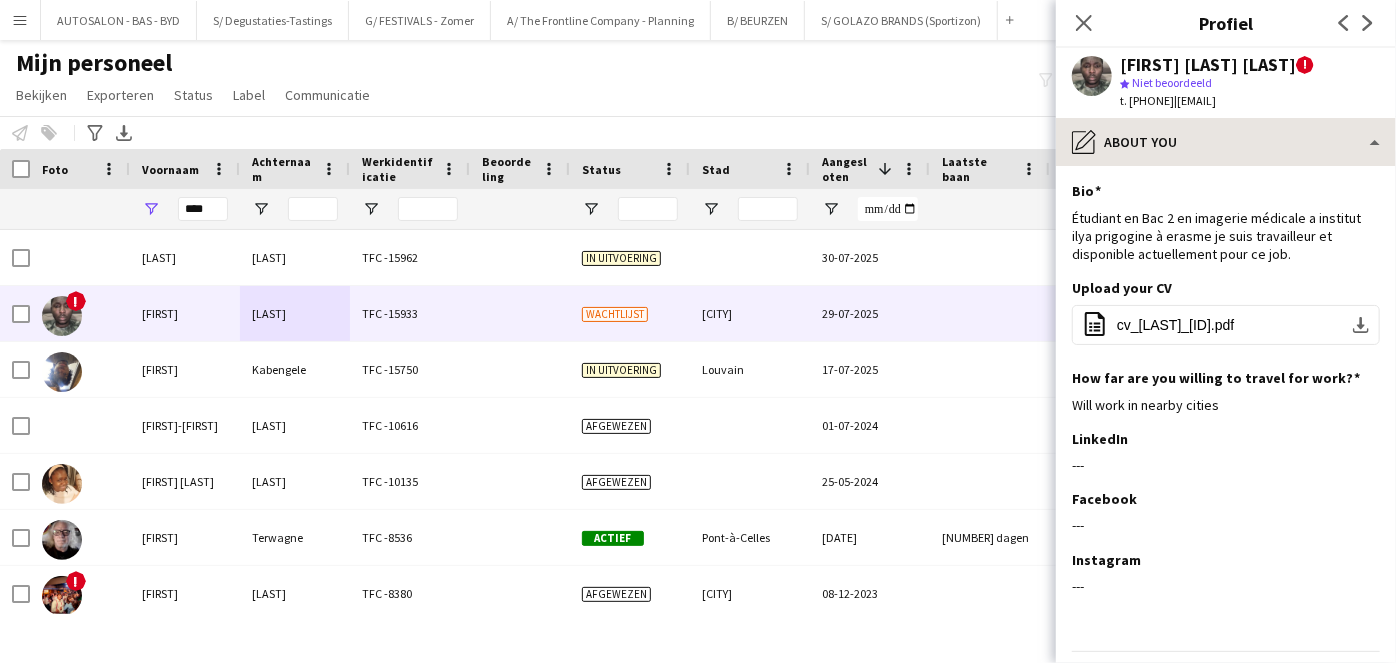 copy on "[FIRSTNAME][LASTNAME]@[DOMAIN]" 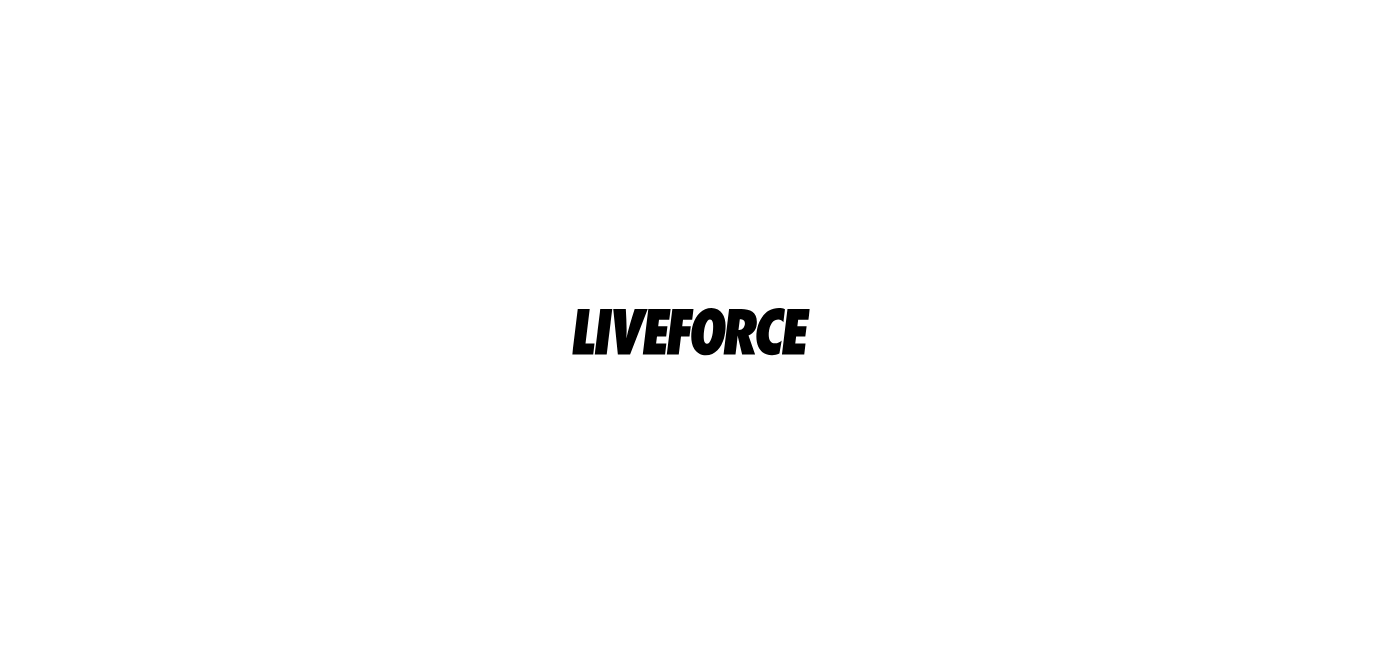 scroll, scrollTop: 0, scrollLeft: 0, axis: both 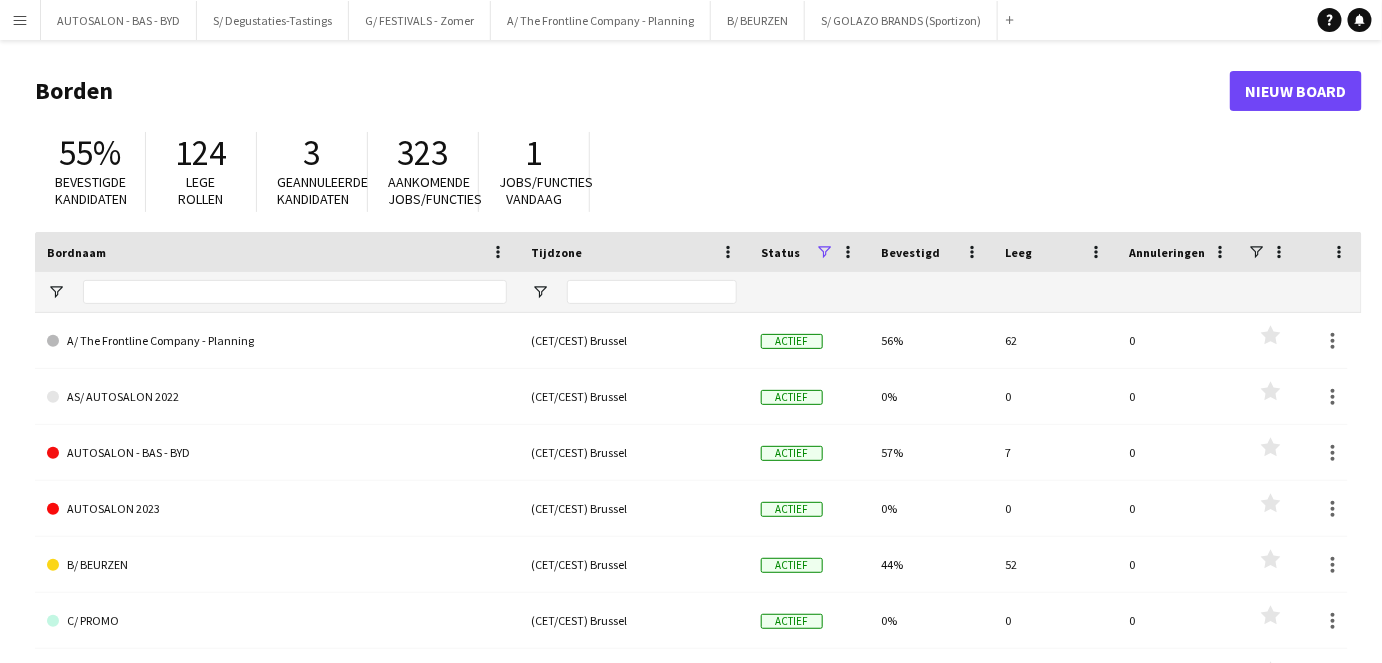 click on "Menu" at bounding box center (20, 20) 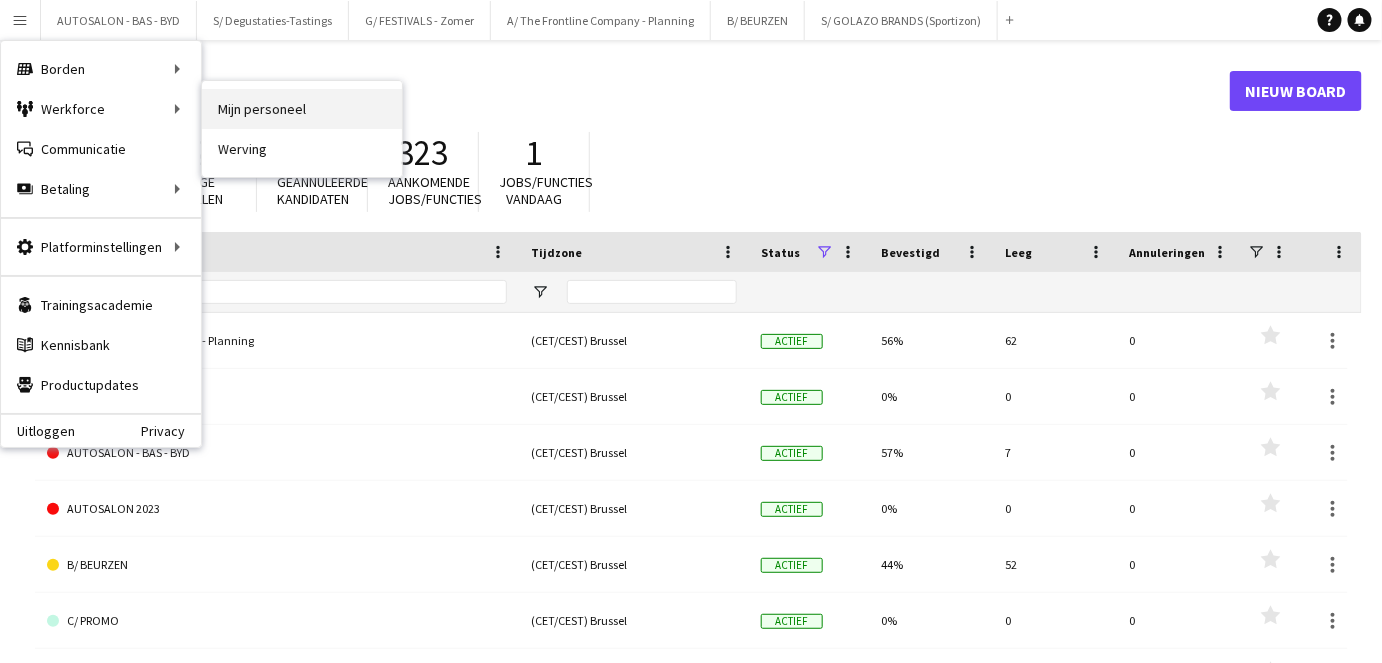 click on "Mijn personeel" at bounding box center (302, 109) 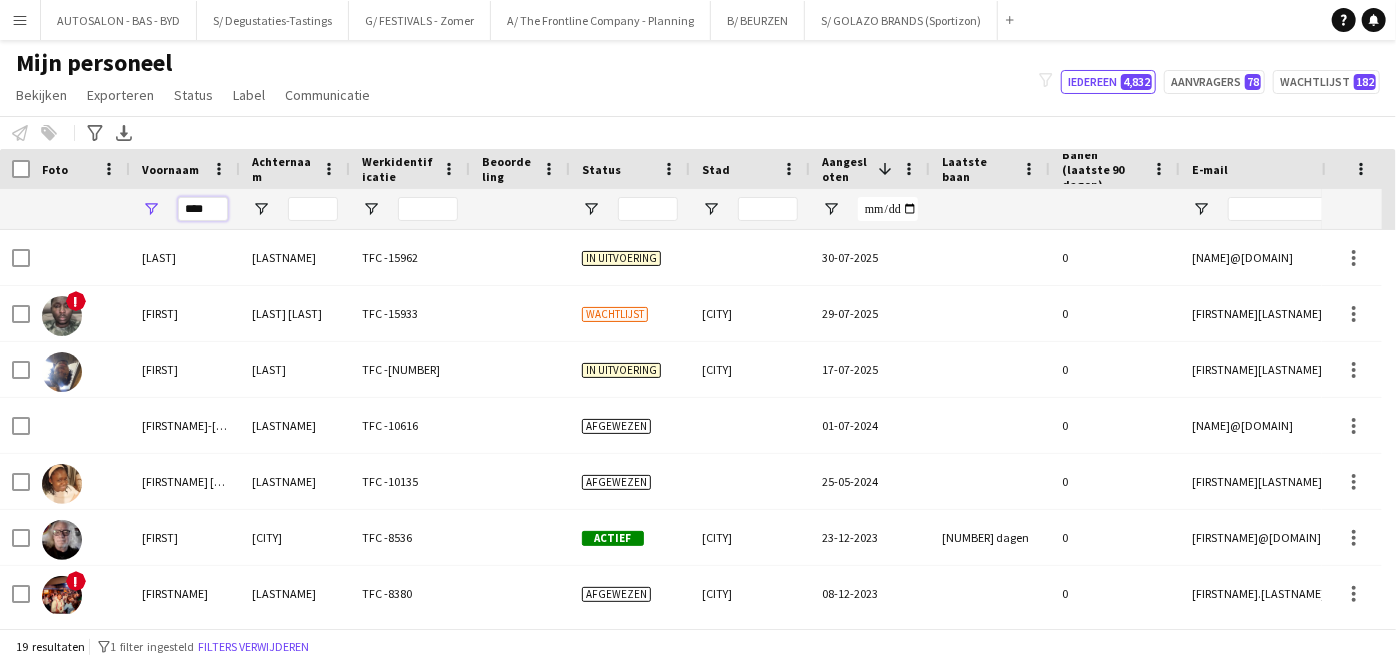 click on "****" at bounding box center (203, 209) 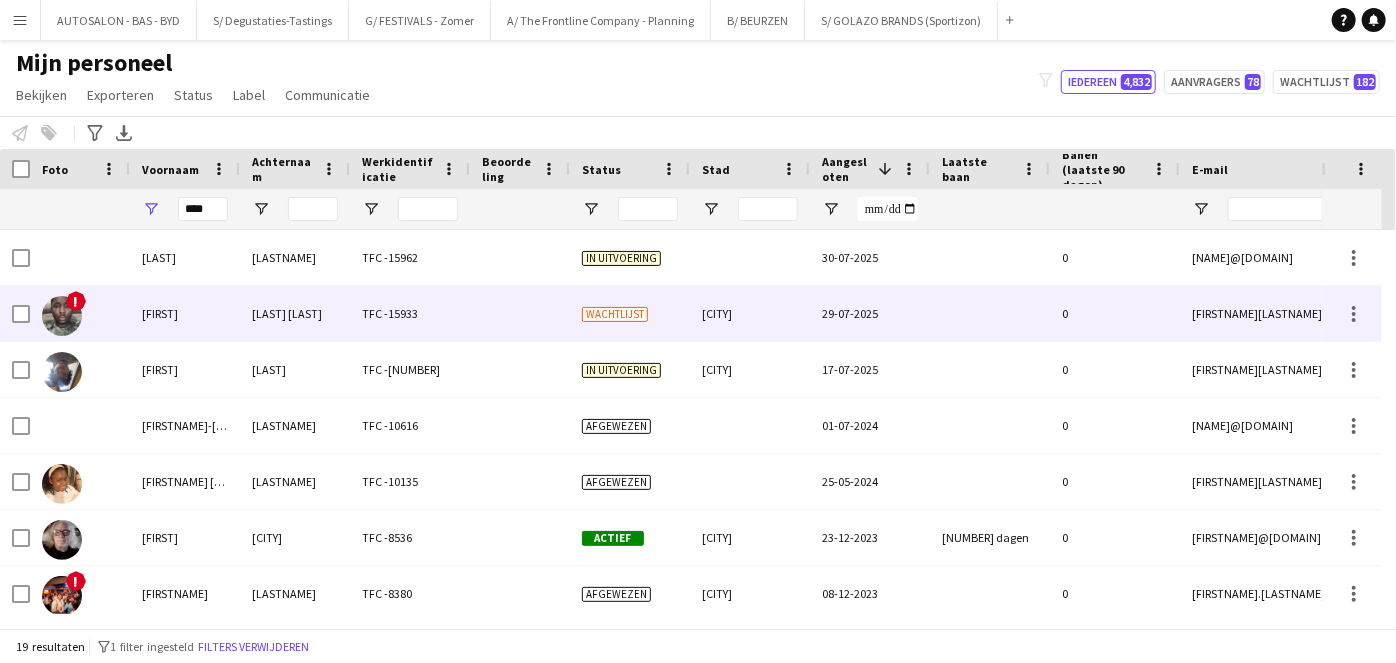 click on "[LAST] [LAST]" at bounding box center [295, 313] 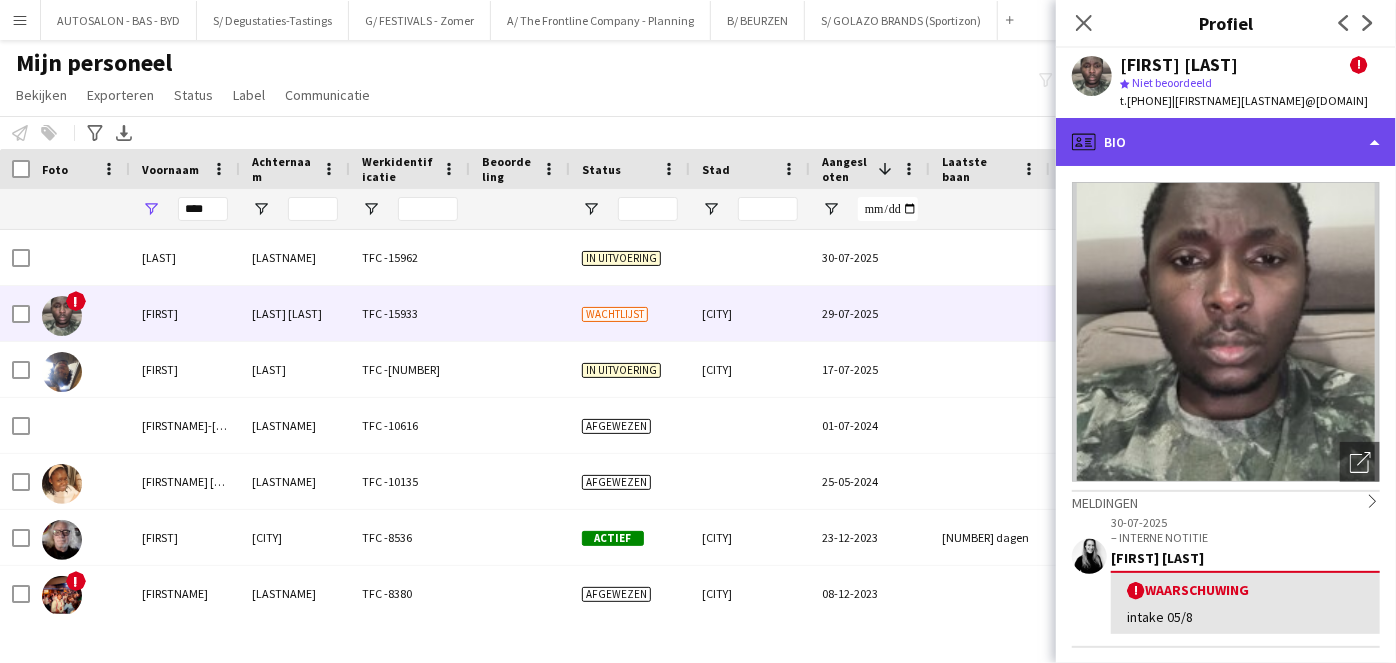click on "profile
Bio" 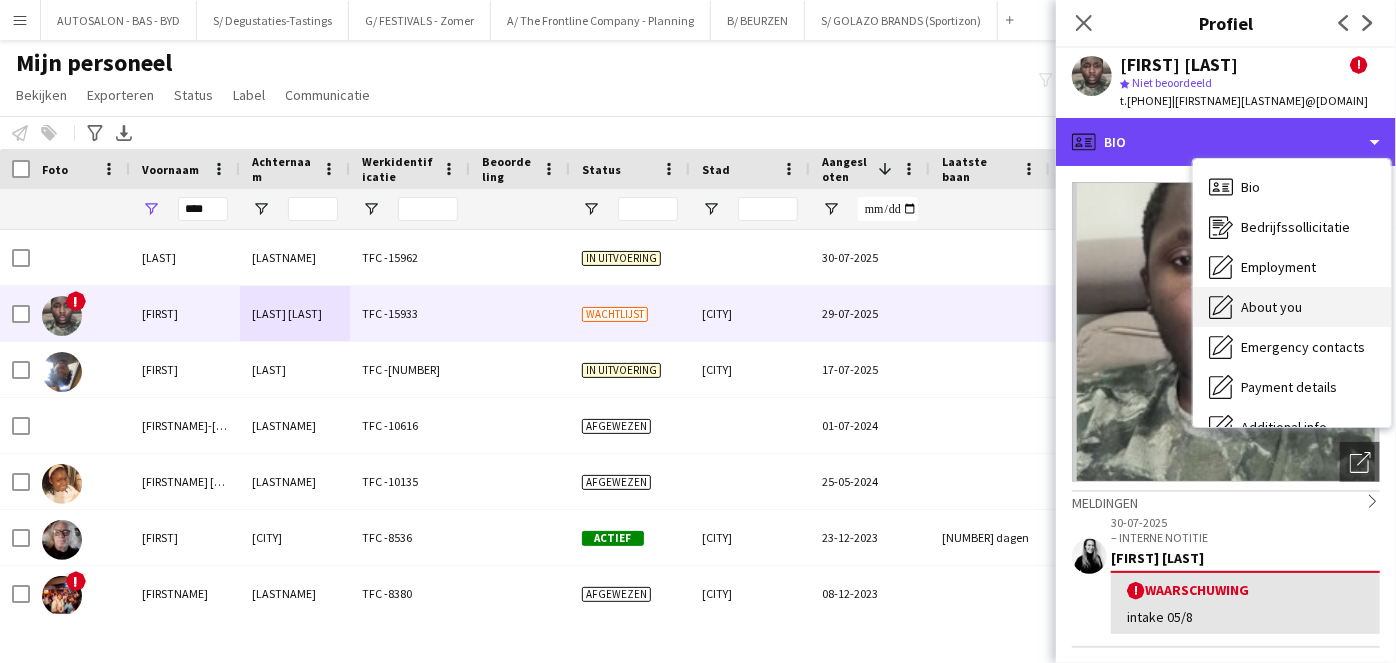 scroll, scrollTop: 147, scrollLeft: 0, axis: vertical 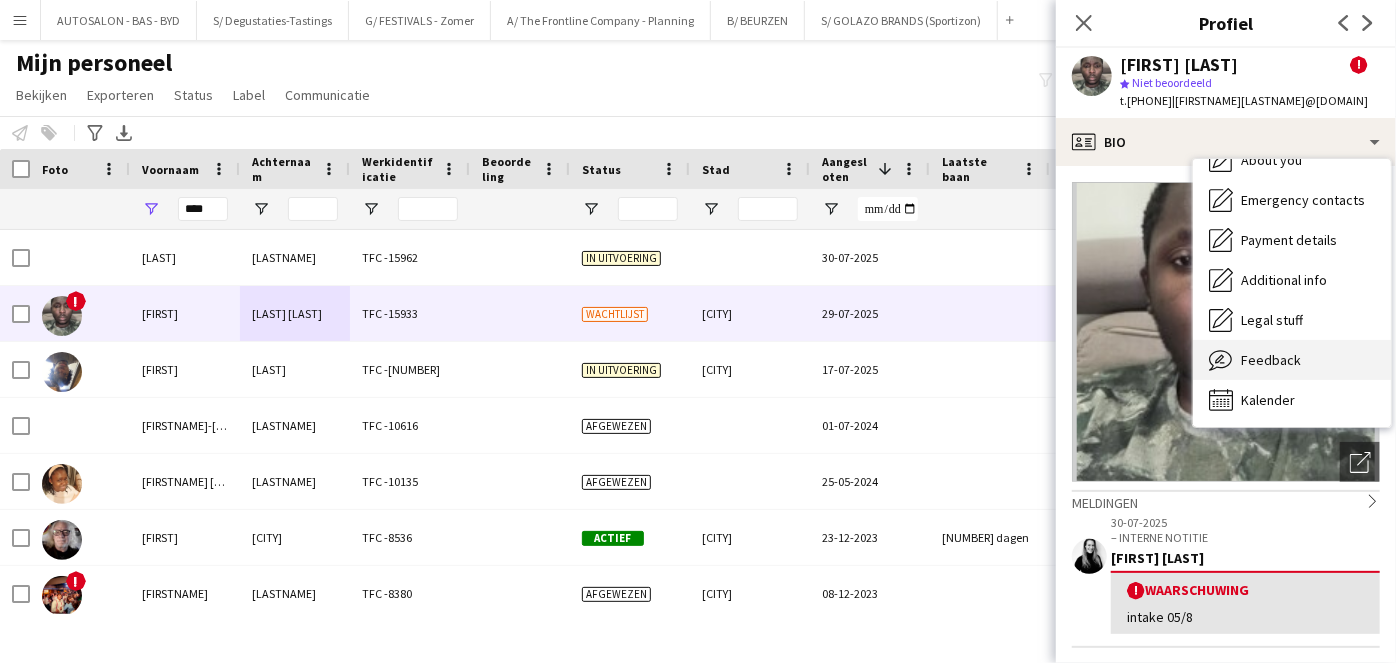 click on "Feedback" at bounding box center [1271, 360] 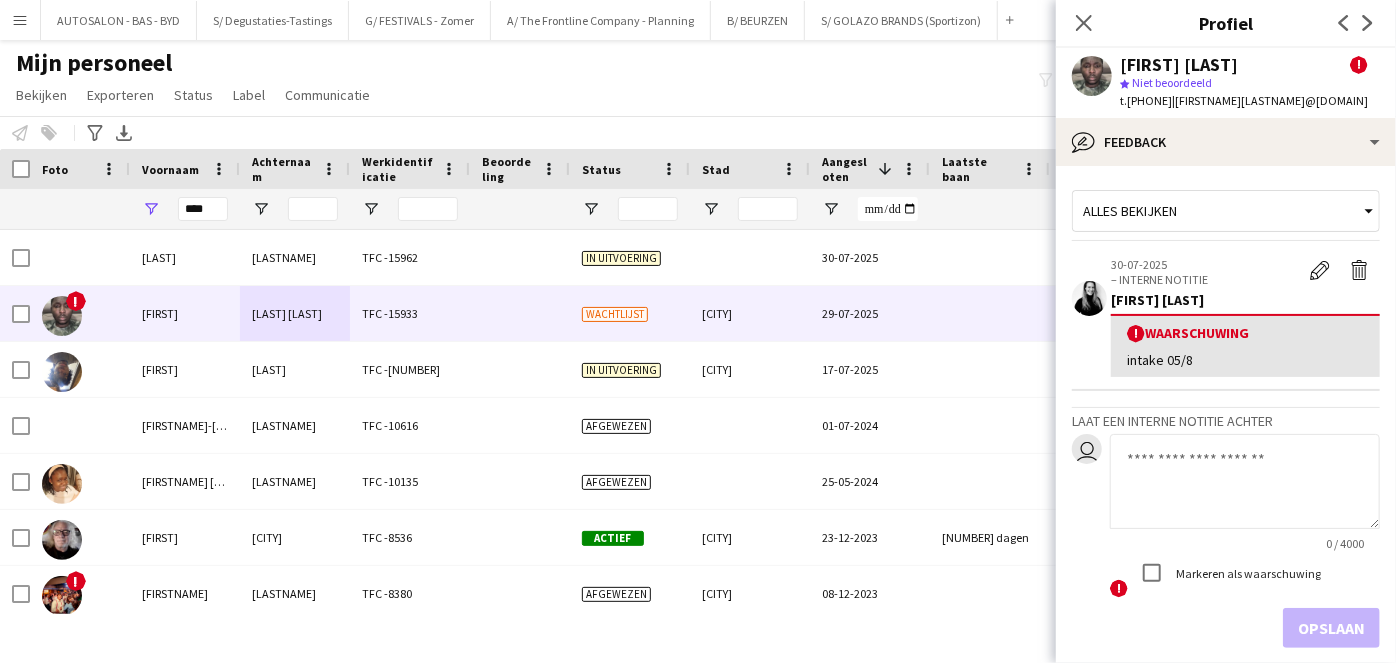 click 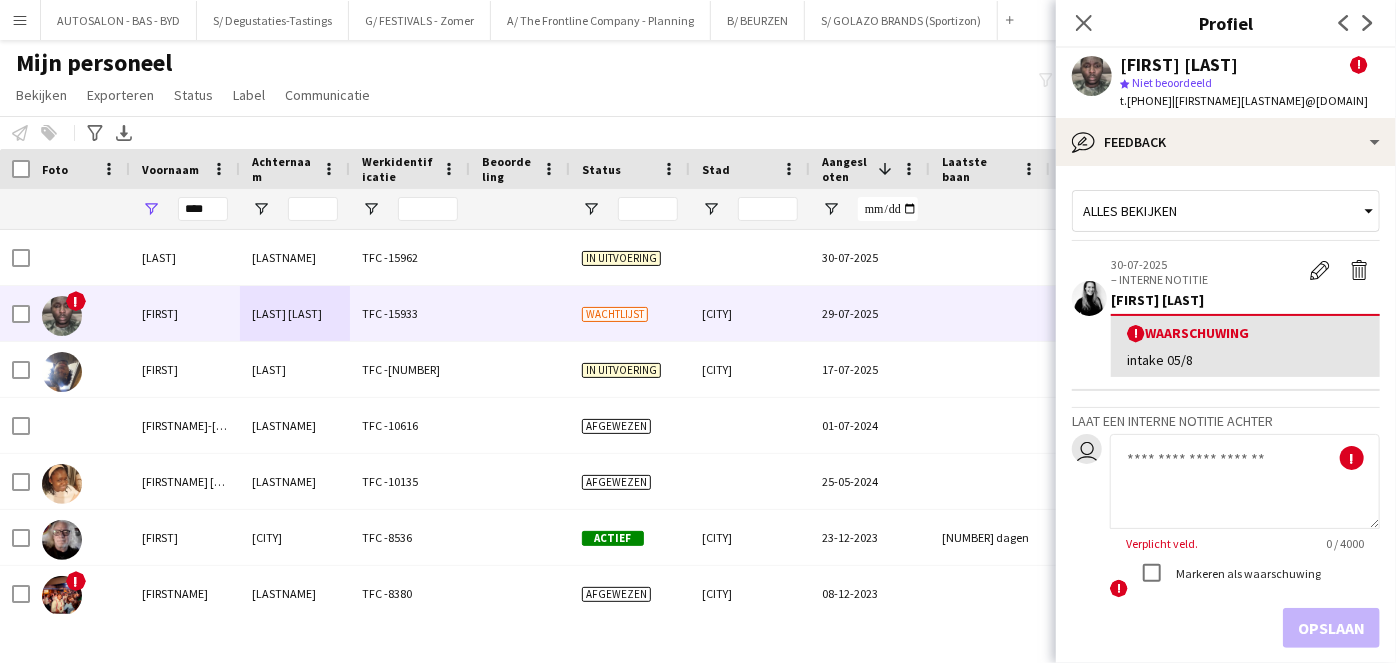 click on "!" 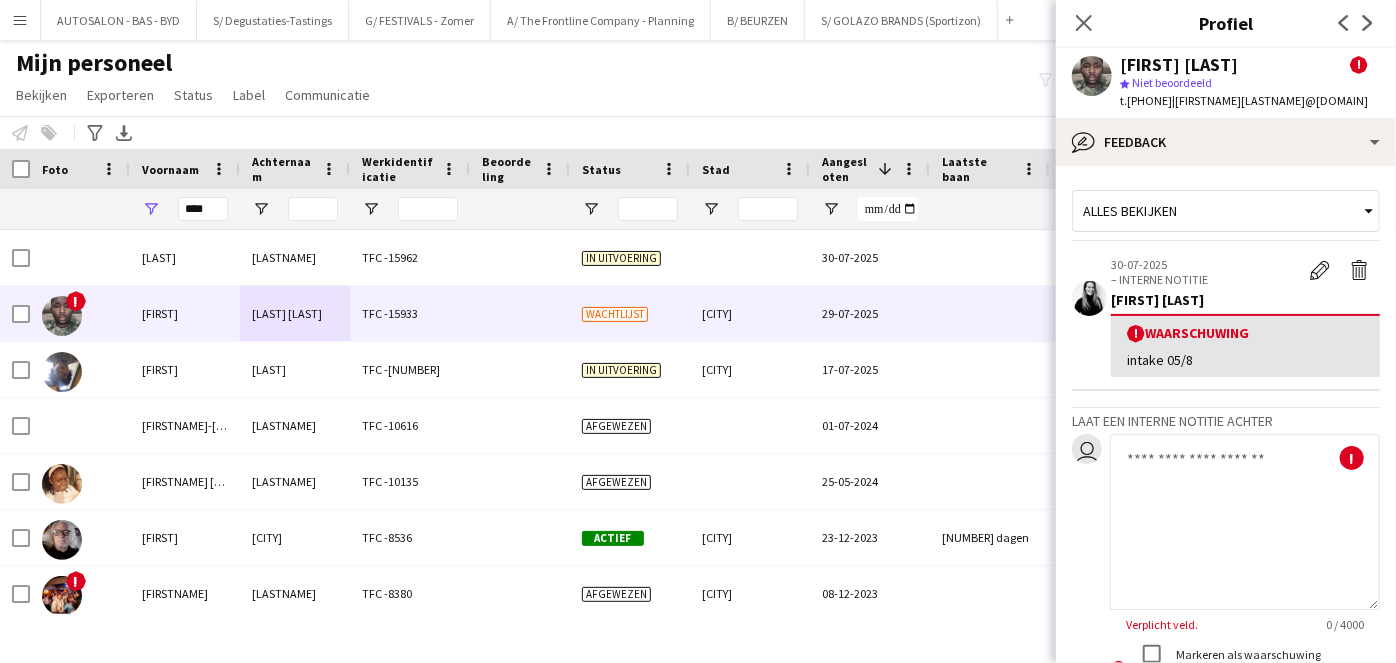 drag, startPoint x: 1361, startPoint y: 519, endPoint x: 1366, endPoint y: 603, distance: 84.14868 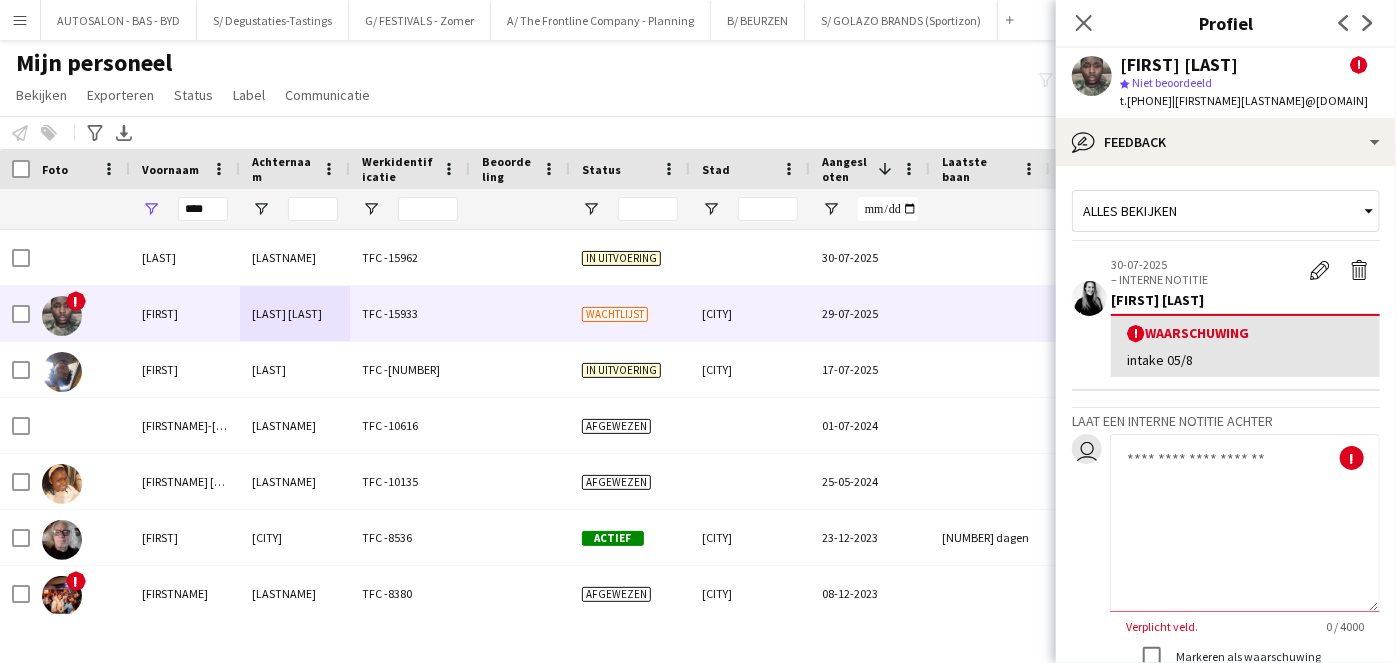click 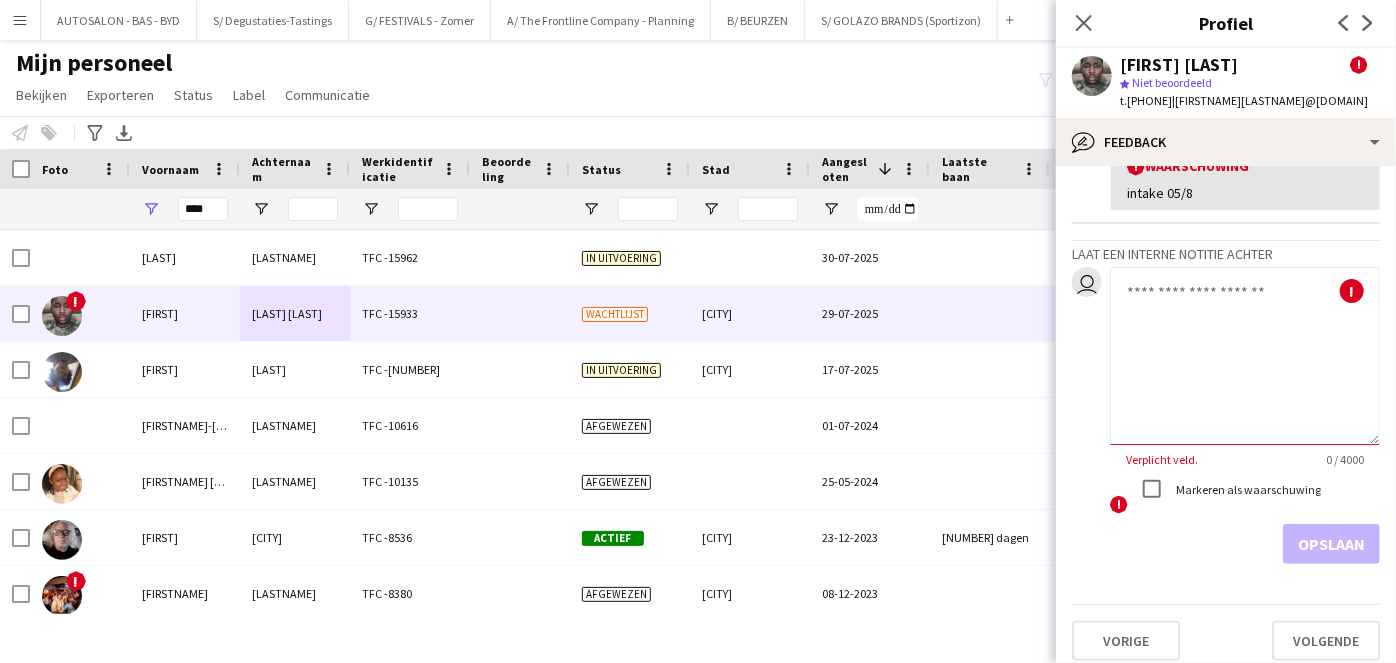 scroll, scrollTop: 177, scrollLeft: 0, axis: vertical 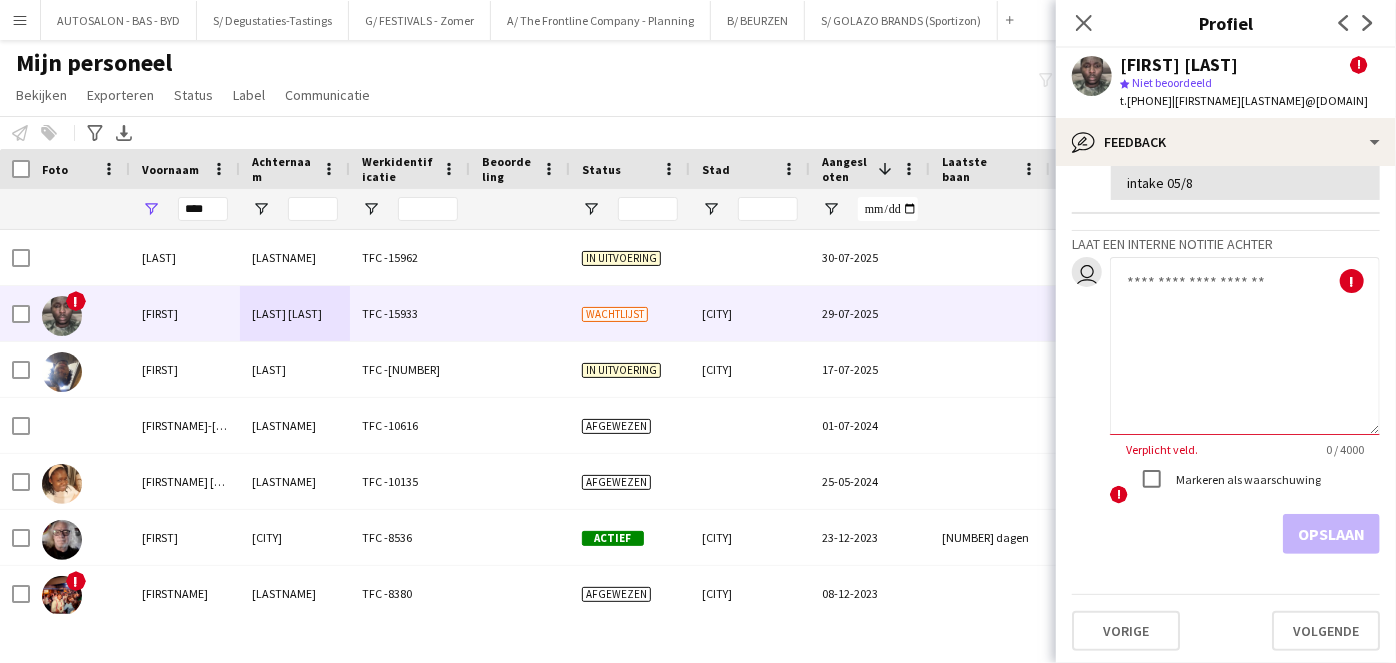 click 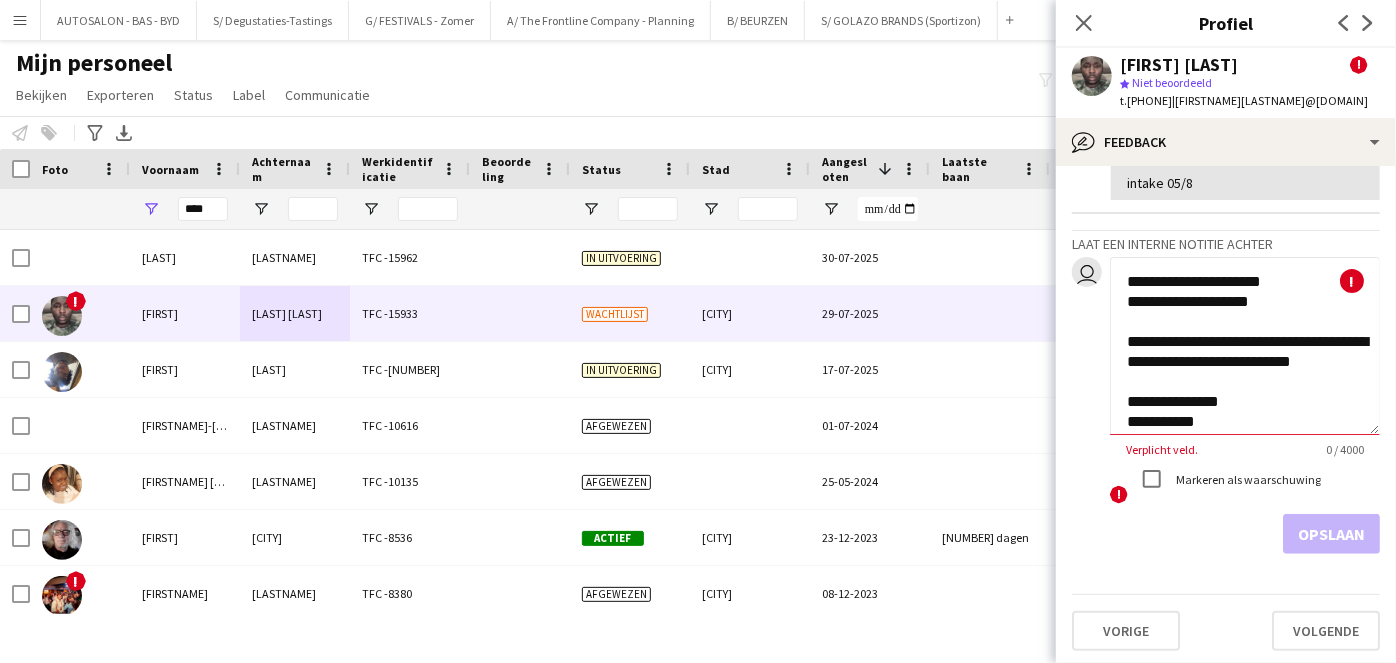 scroll, scrollTop: 1057, scrollLeft: 0, axis: vertical 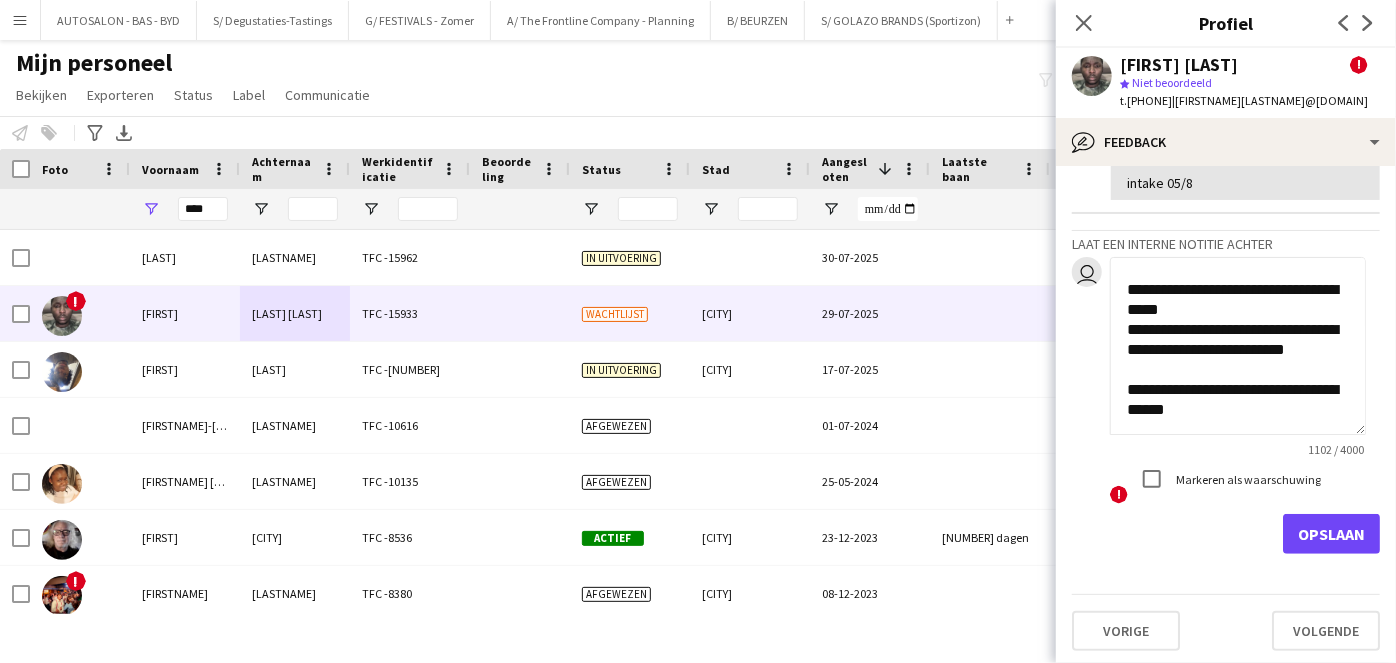 drag, startPoint x: 1216, startPoint y: 403, endPoint x: 1123, endPoint y: 368, distance: 99.368004 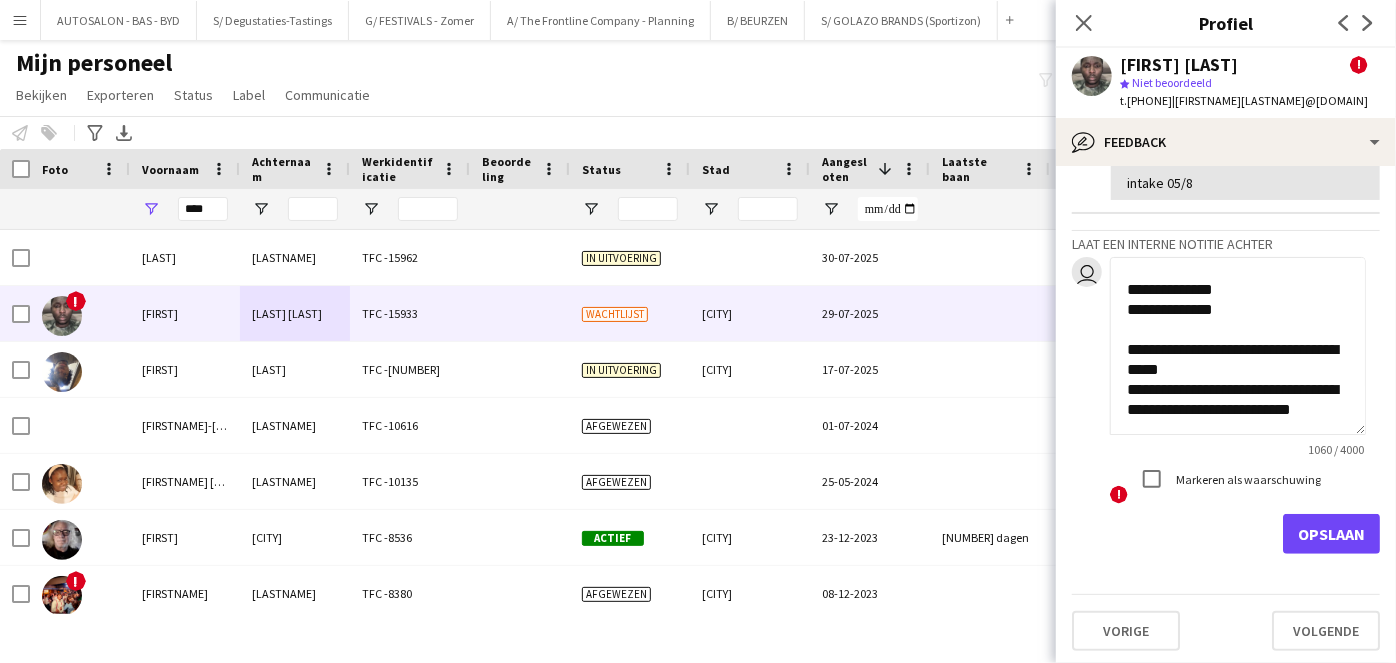 scroll, scrollTop: 1011, scrollLeft: 0, axis: vertical 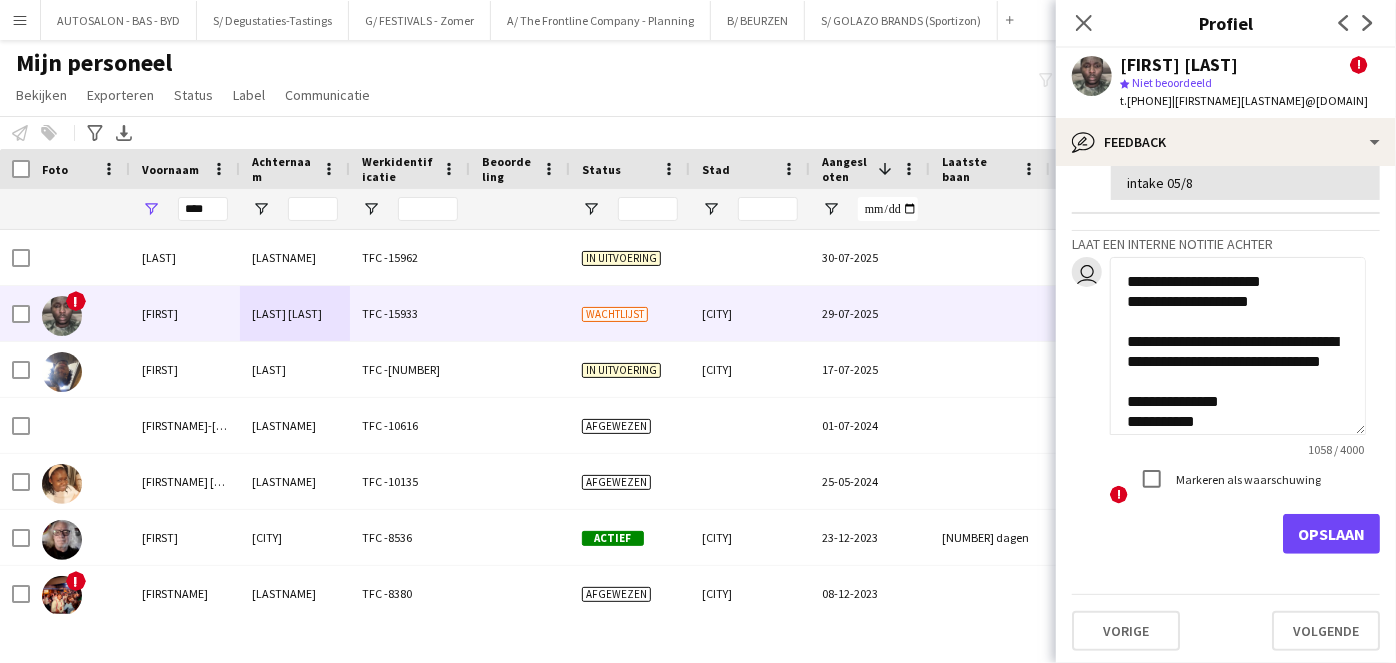 click on "**********" 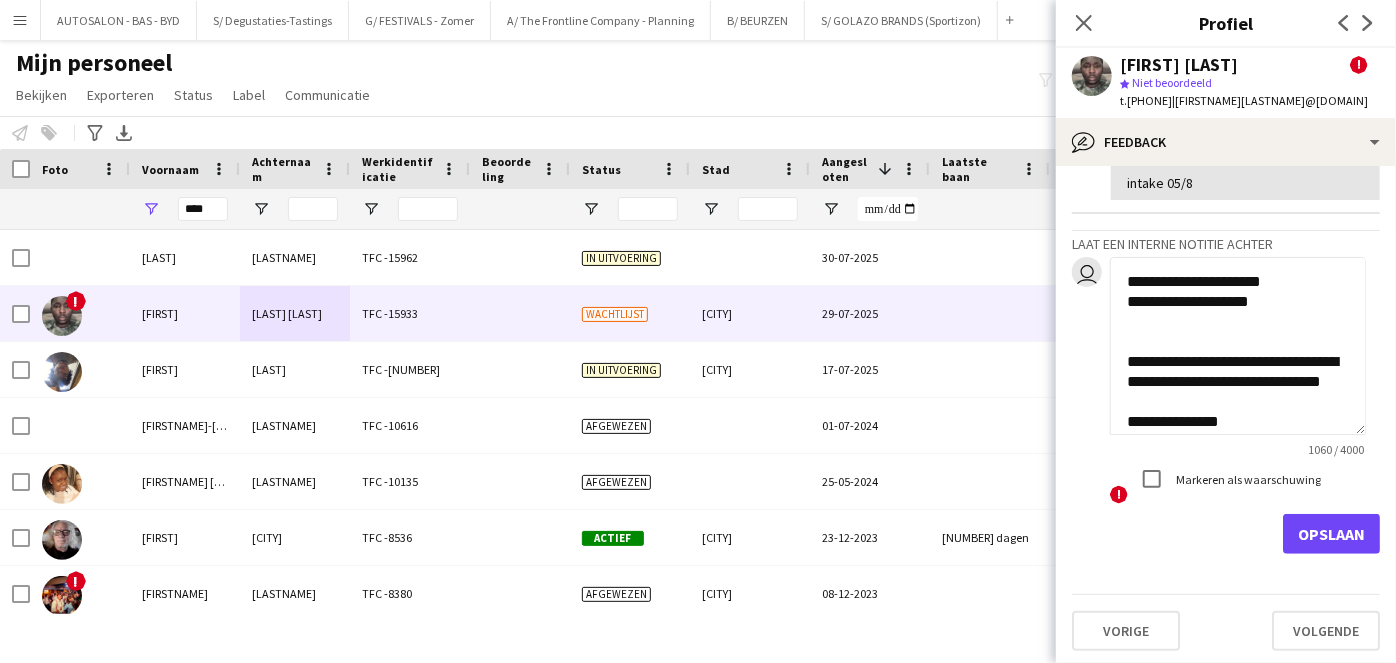 paste on "**********" 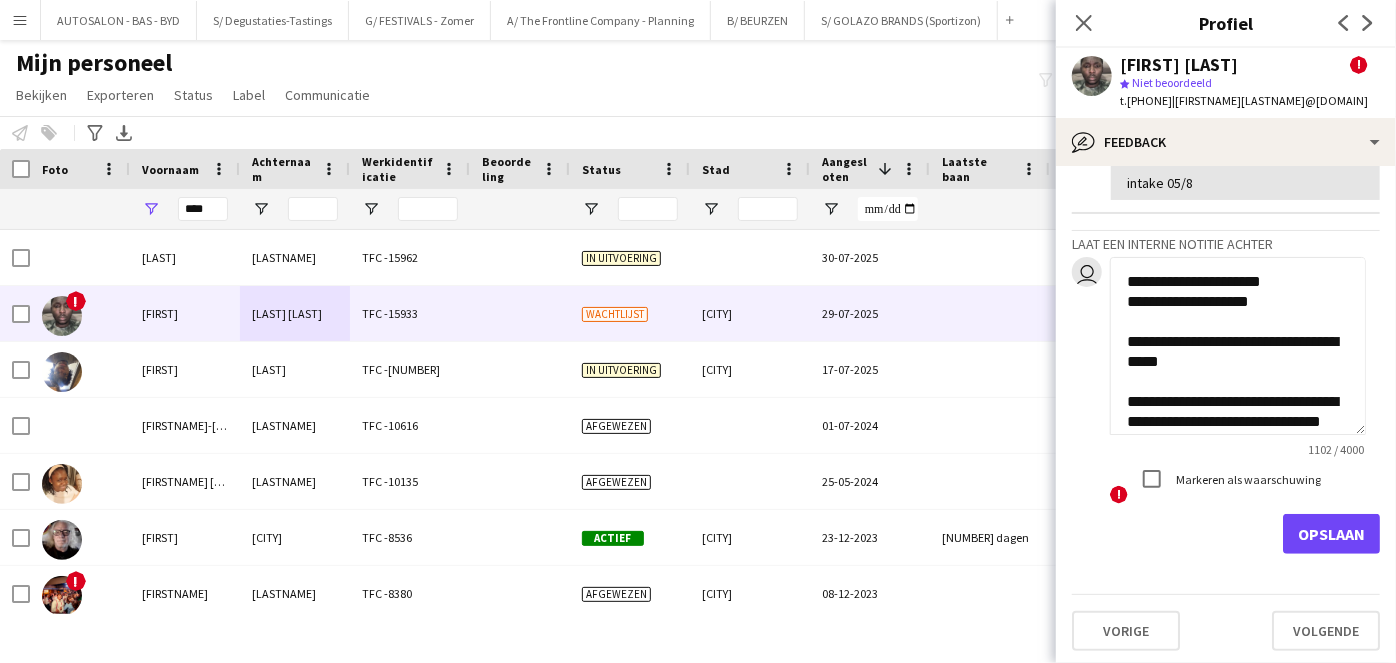 click 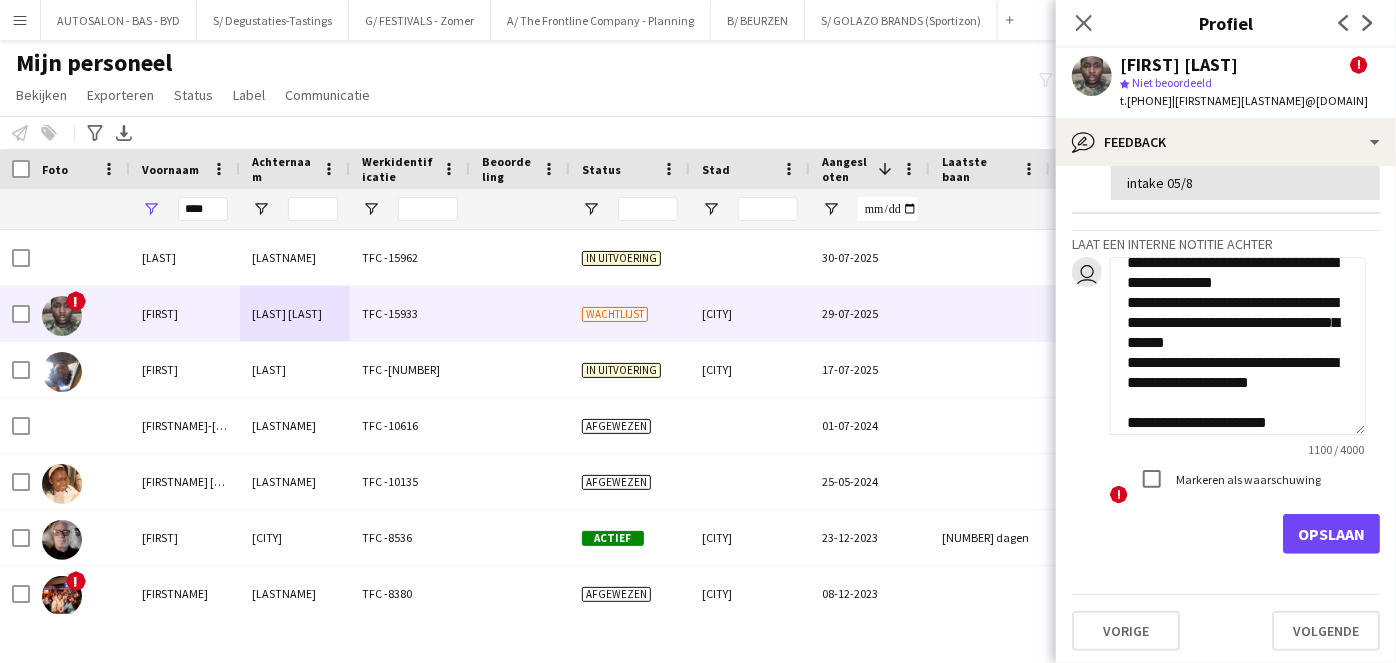 scroll, scrollTop: 226, scrollLeft: 0, axis: vertical 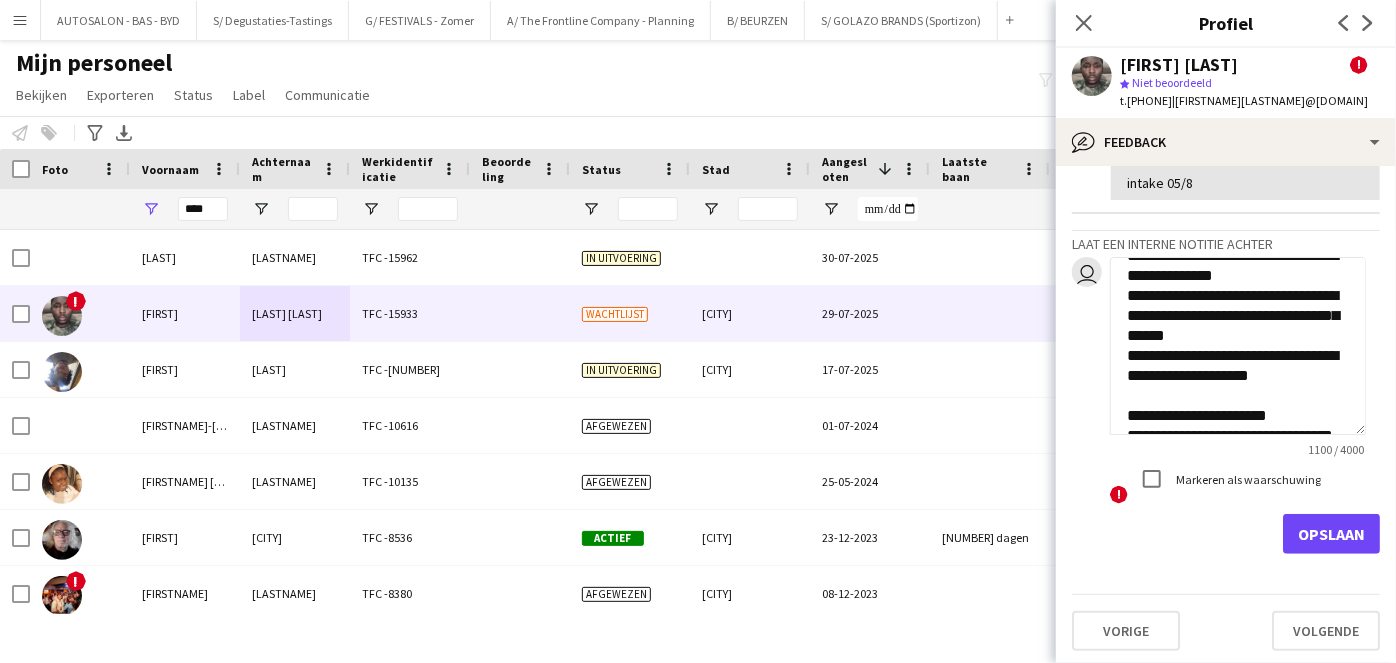 click 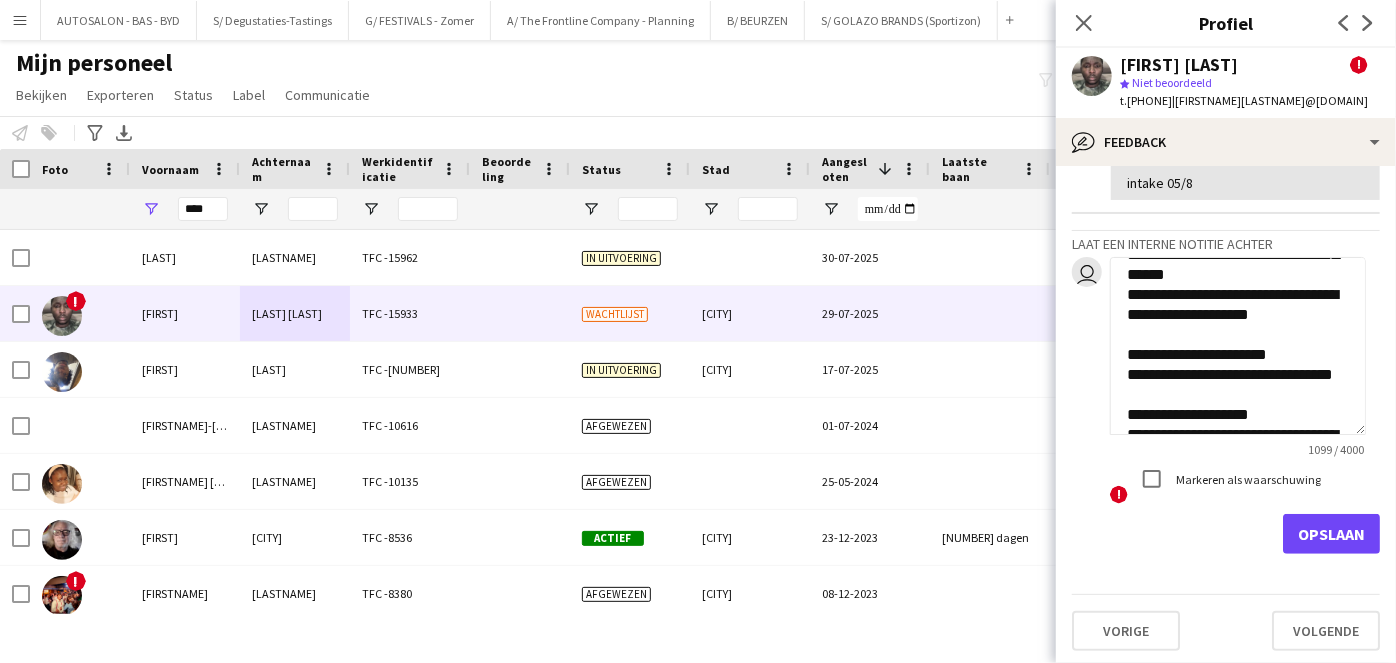 scroll, scrollTop: 301, scrollLeft: 0, axis: vertical 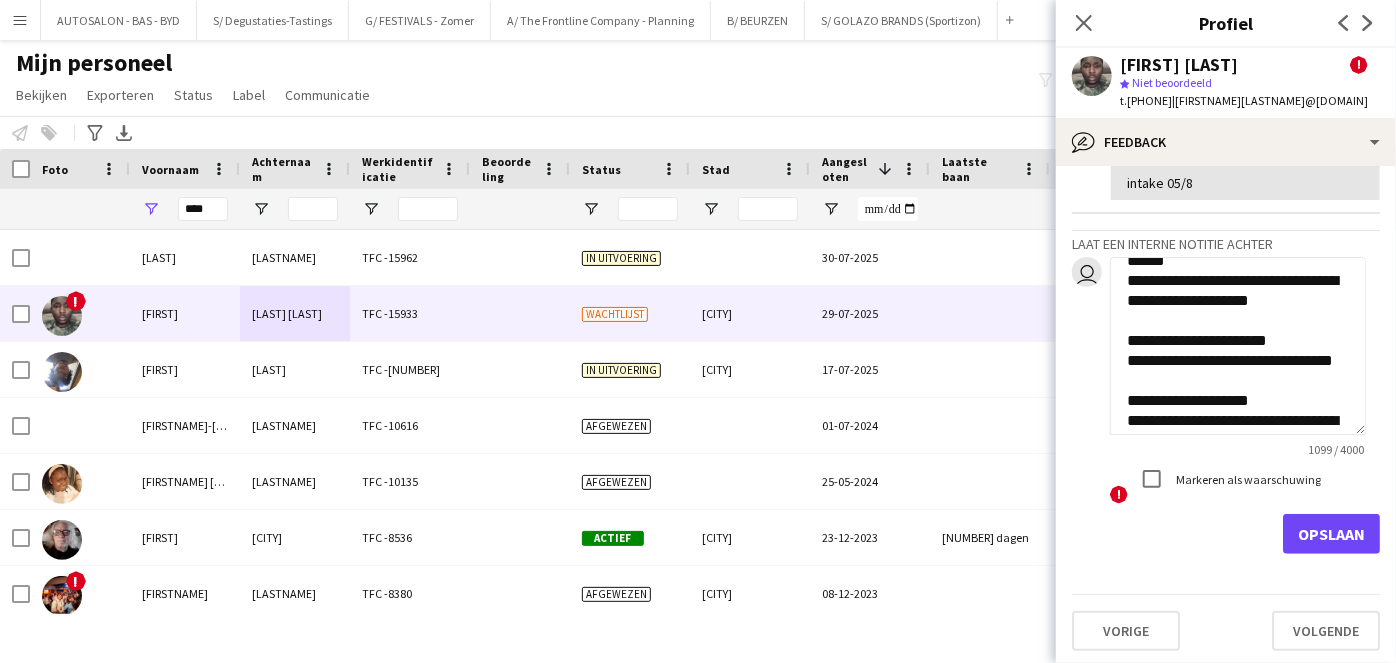 click 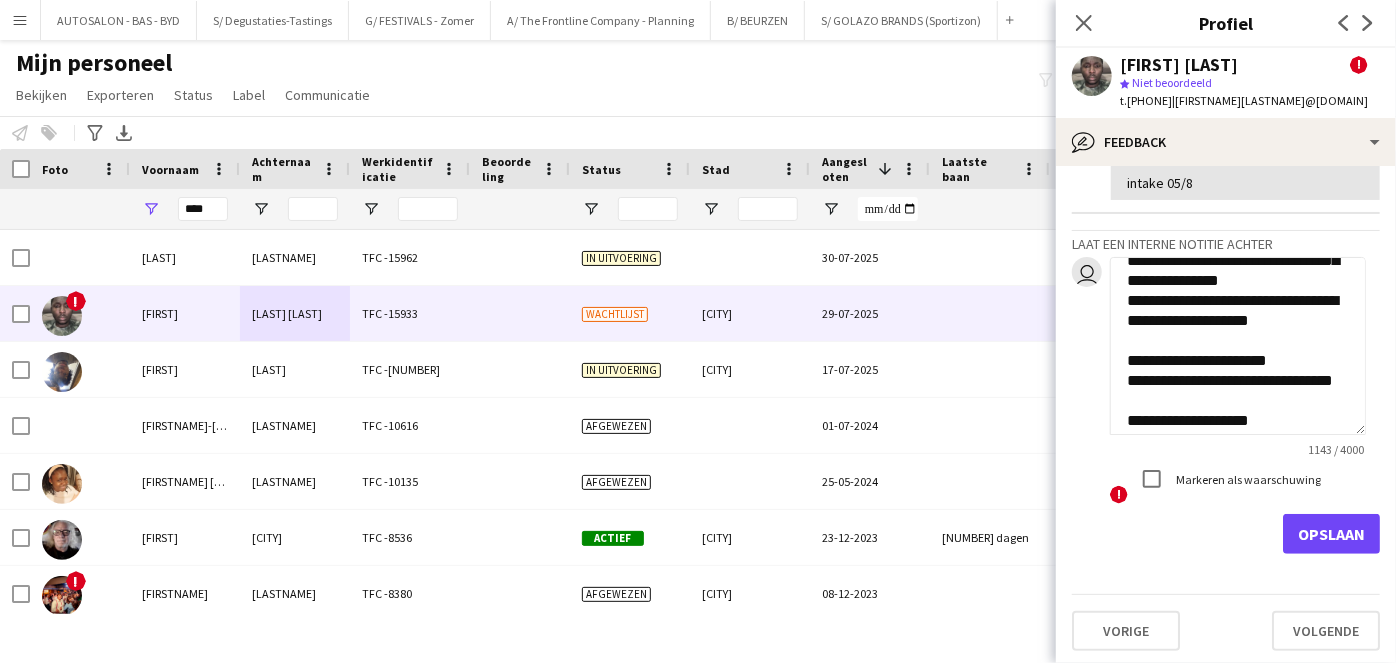 drag, startPoint x: 1327, startPoint y: 355, endPoint x: 1124, endPoint y: 328, distance: 204.78769 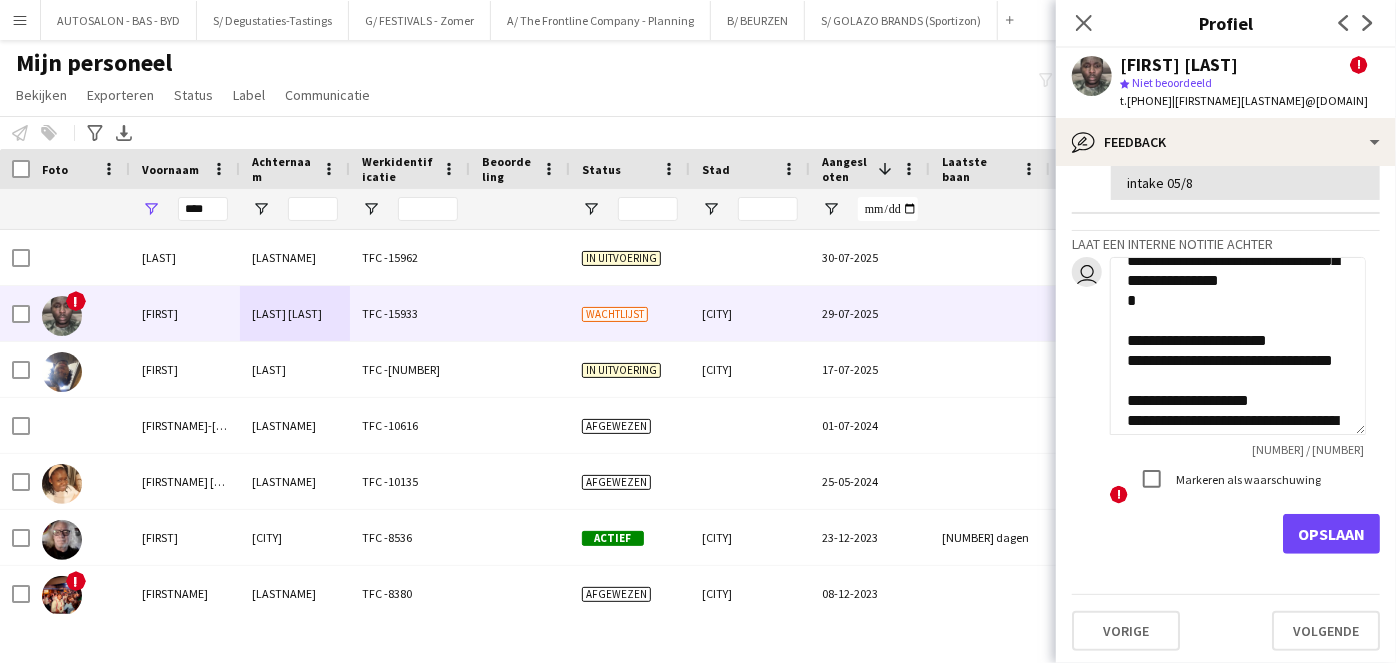 paste on "**********" 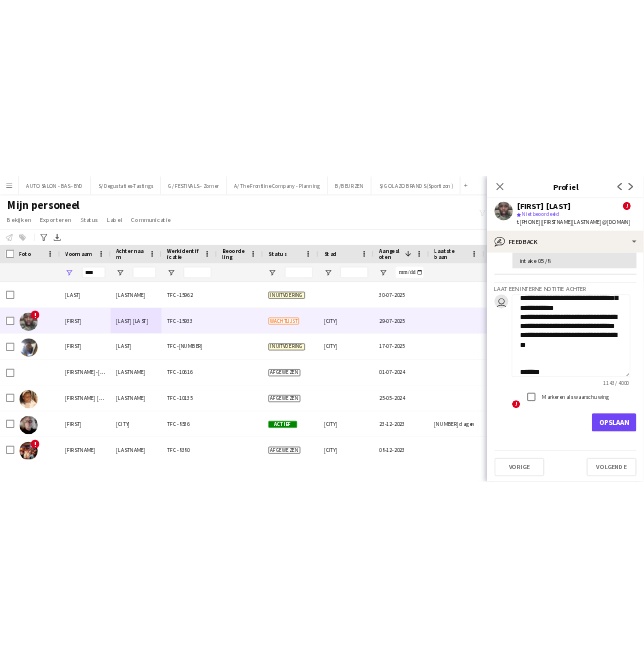 scroll, scrollTop: 520, scrollLeft: 0, axis: vertical 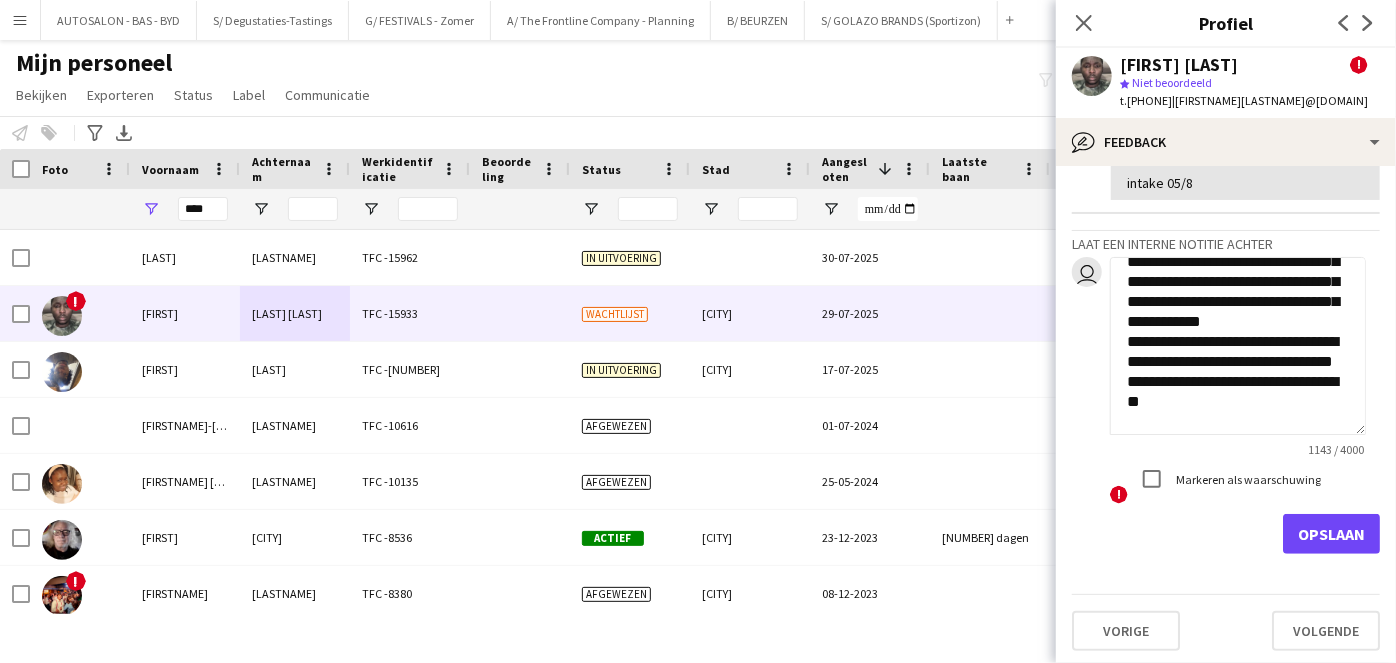 click 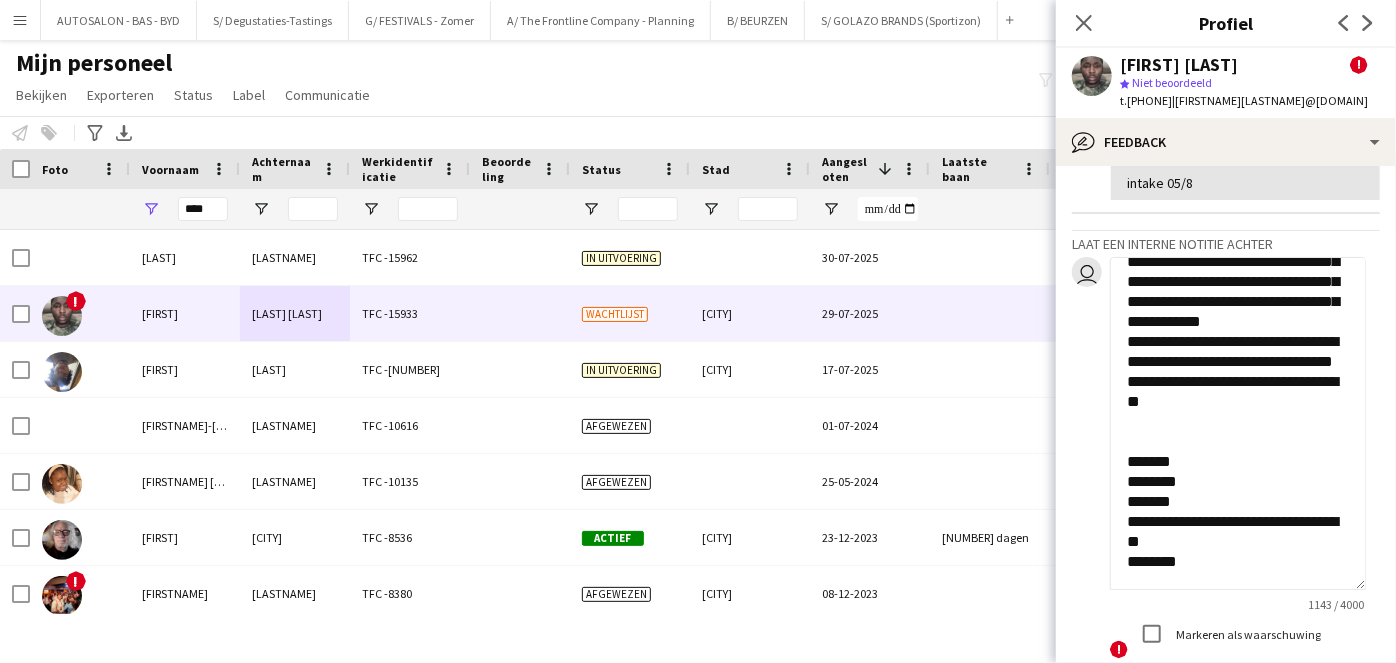 drag, startPoint x: 1360, startPoint y: 425, endPoint x: 1366, endPoint y: 612, distance: 187.09624 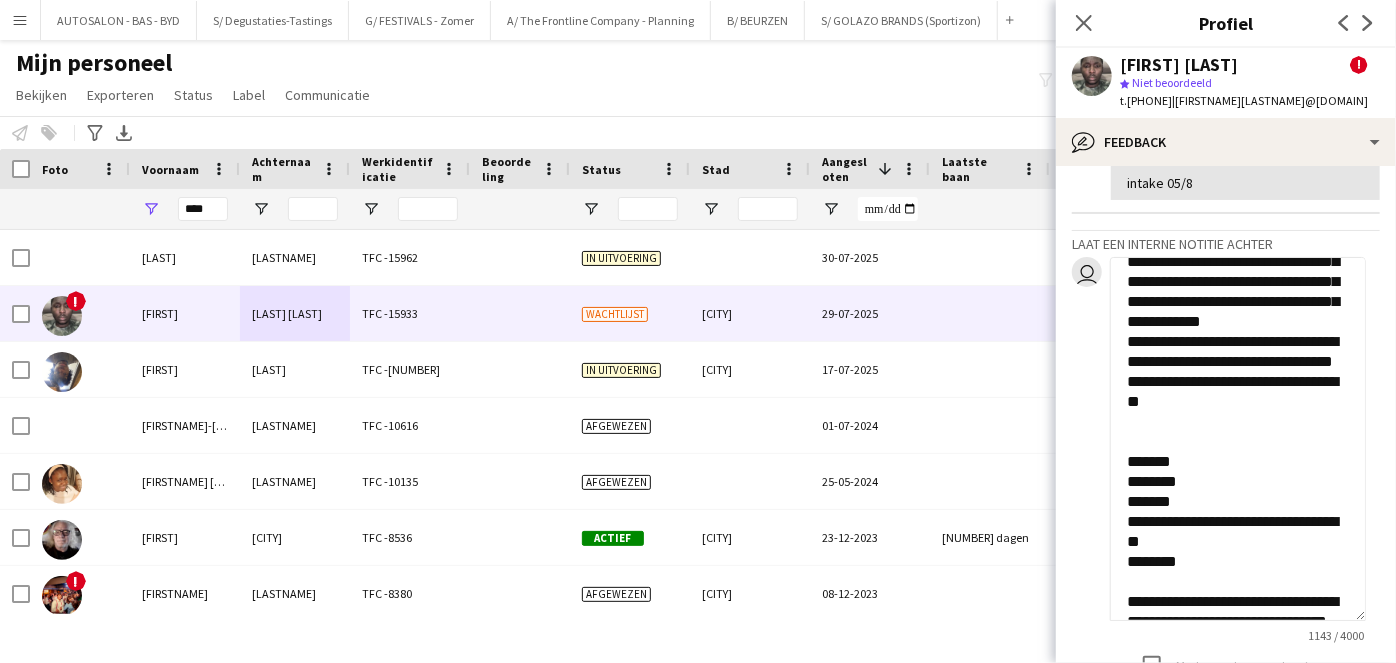 click 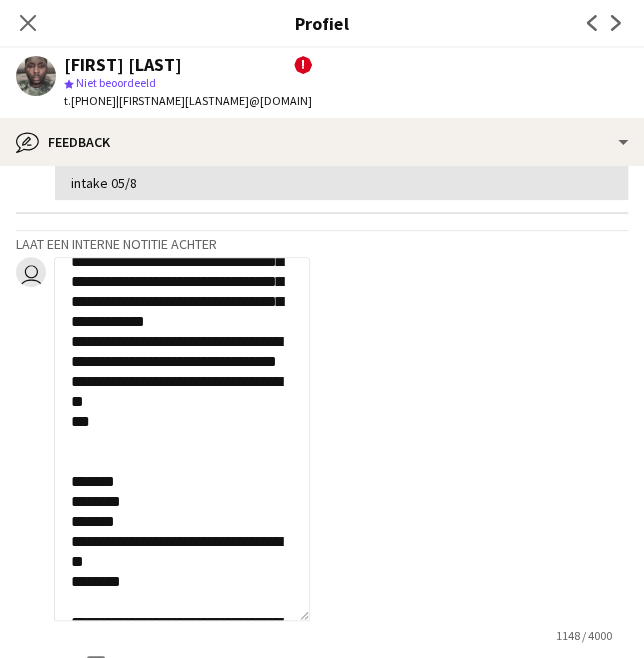 scroll, scrollTop: 339, scrollLeft: 0, axis: vertical 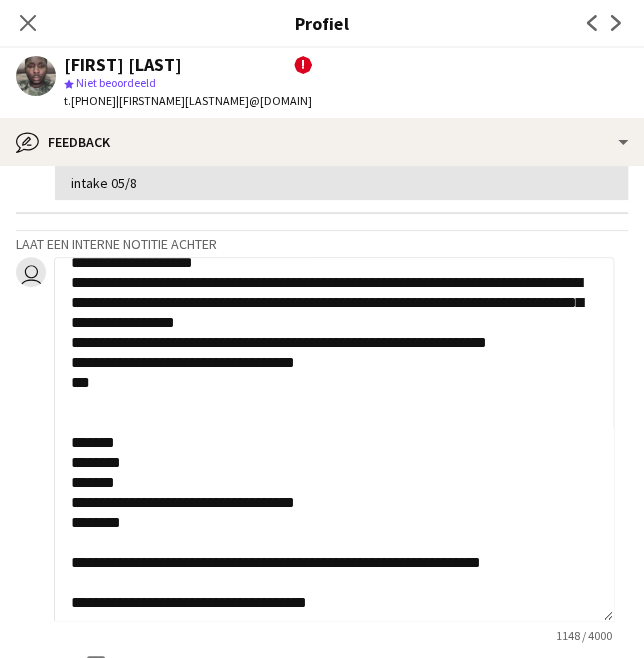 click 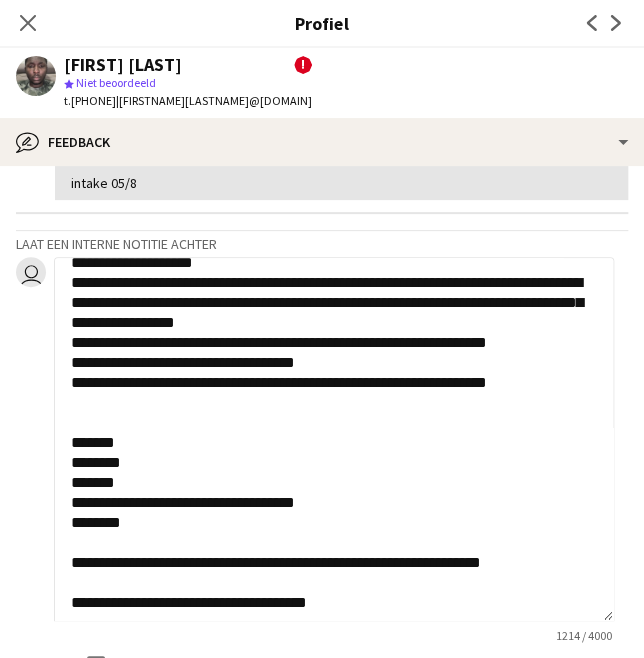 click 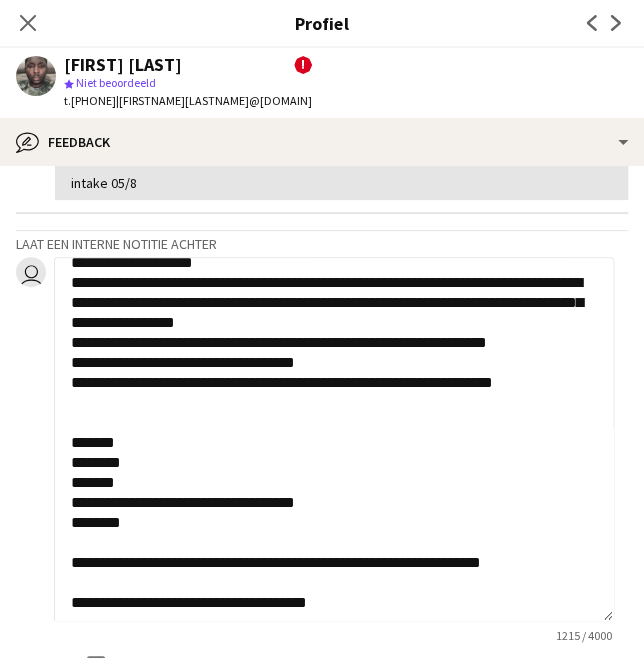 click 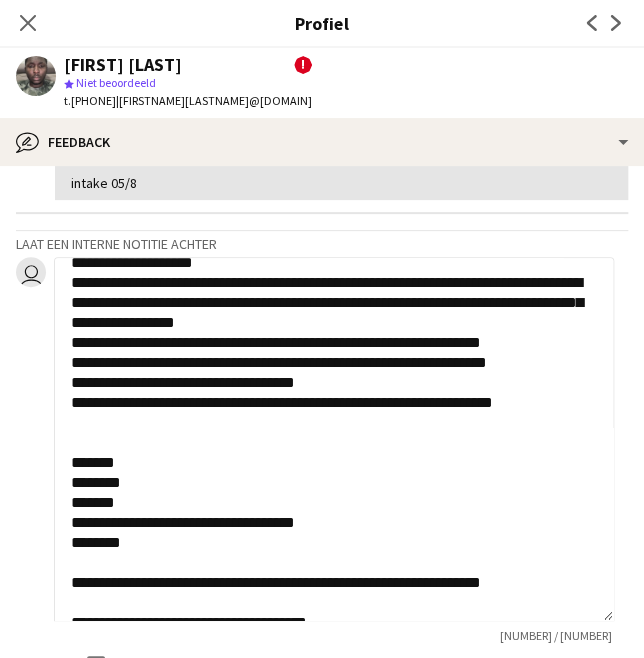 scroll, scrollTop: 505, scrollLeft: 0, axis: vertical 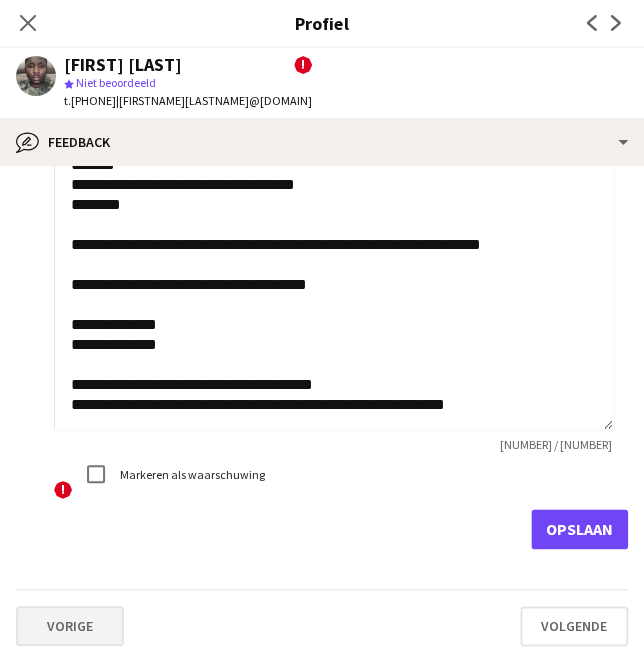 drag, startPoint x: 466, startPoint y: 604, endPoint x: 47, endPoint y: 629, distance: 419.74515 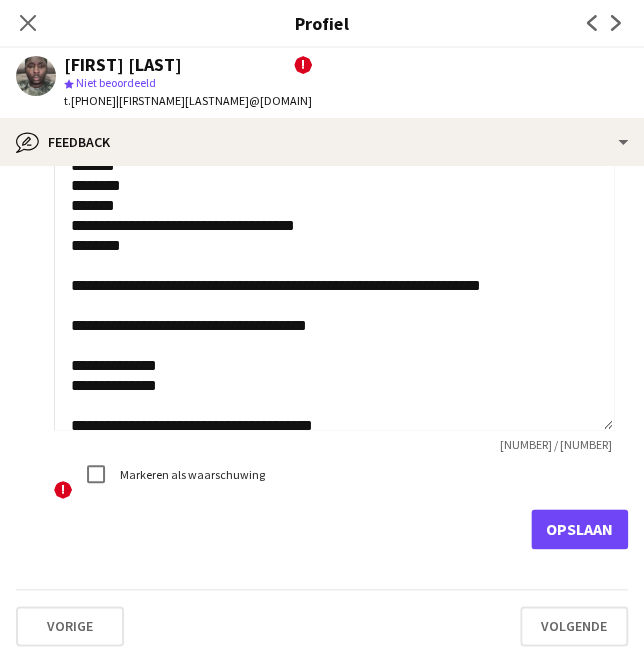 scroll, scrollTop: 505, scrollLeft: 0, axis: vertical 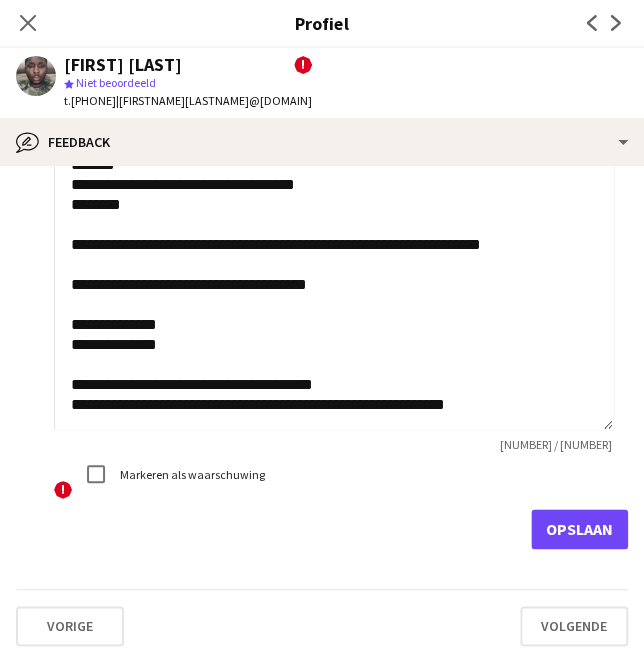 click 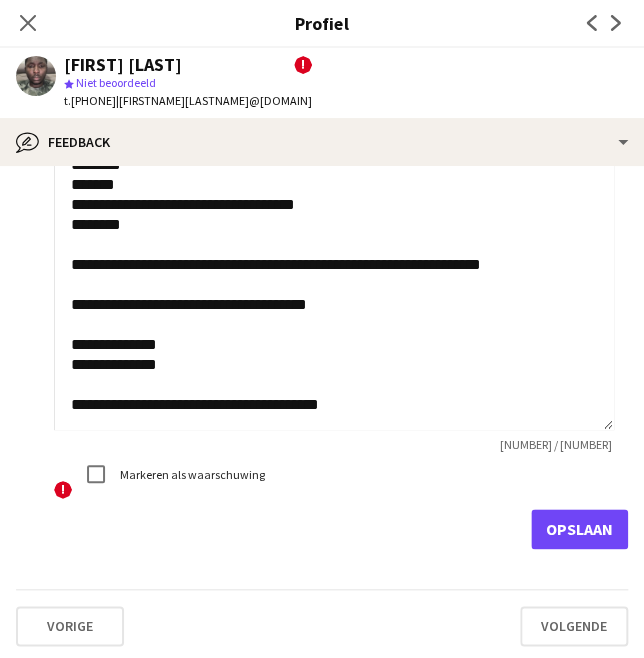 scroll, scrollTop: 485, scrollLeft: 0, axis: vertical 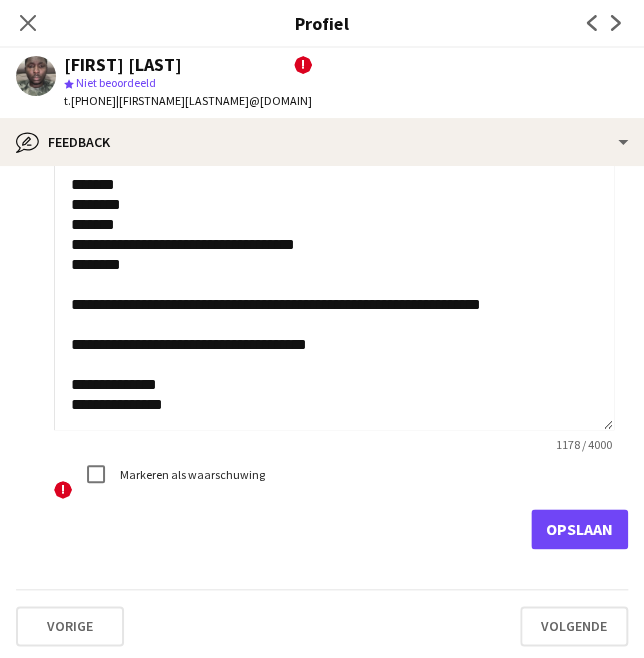 drag, startPoint x: 228, startPoint y: 401, endPoint x: 33, endPoint y: 368, distance: 197.7726 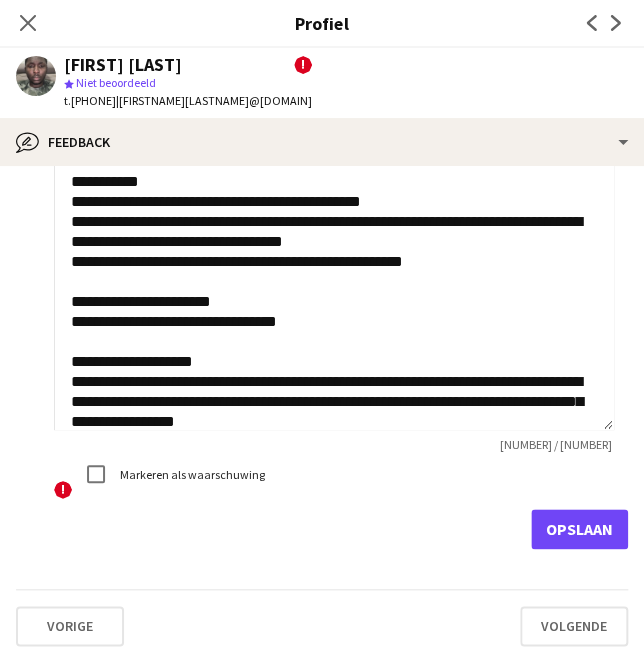 scroll, scrollTop: 0, scrollLeft: 0, axis: both 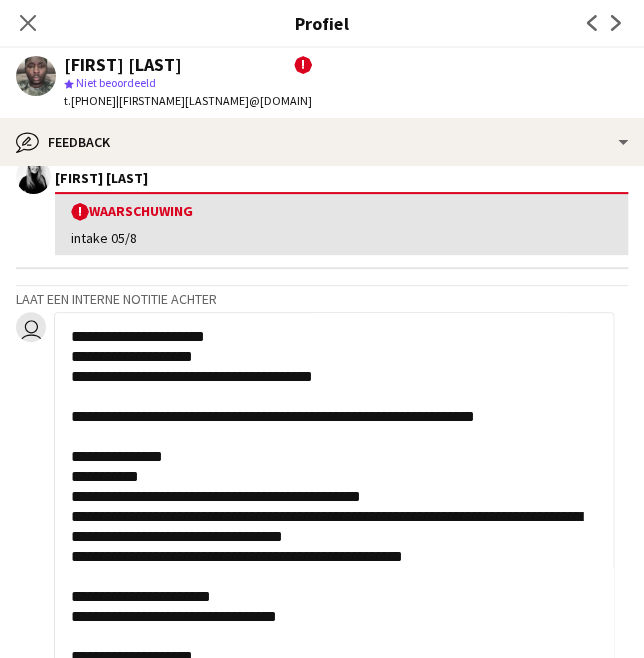 click 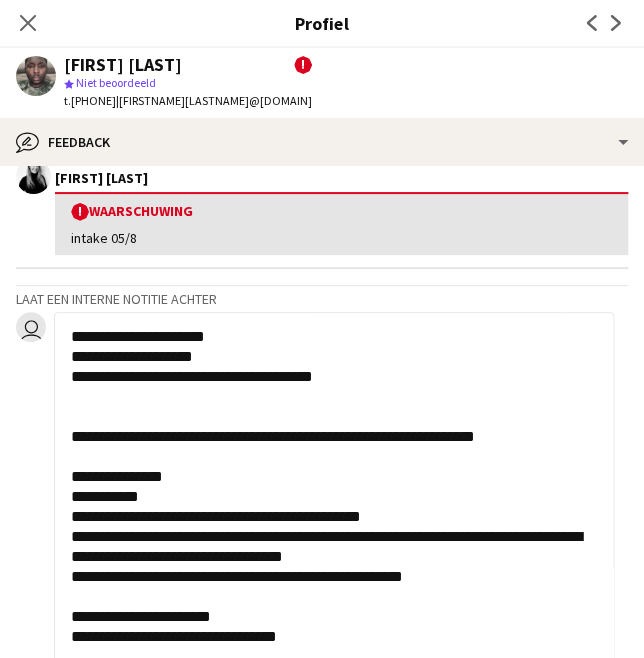 paste on "**********" 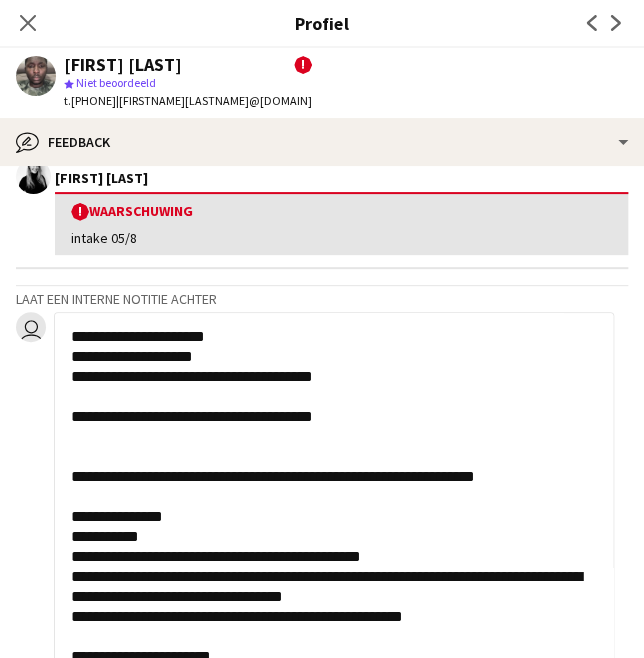 click 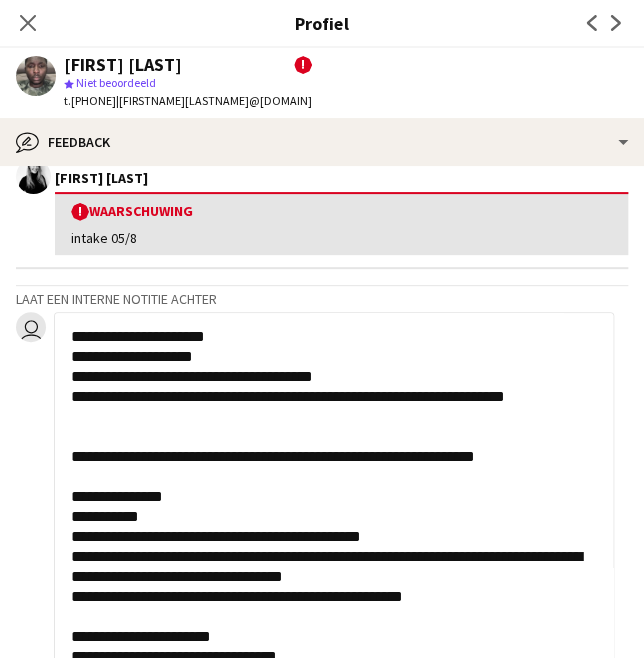 drag, startPoint x: 573, startPoint y: 390, endPoint x: 353, endPoint y: 394, distance: 220.03636 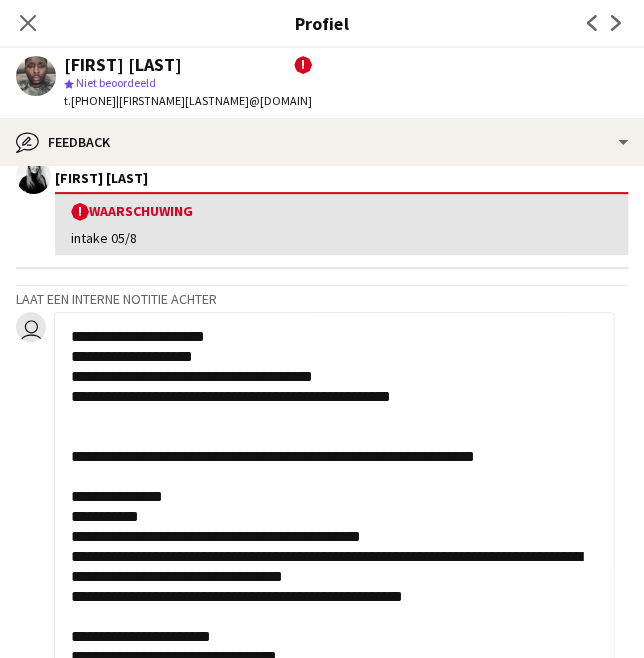 scroll, scrollTop: 0, scrollLeft: 0, axis: both 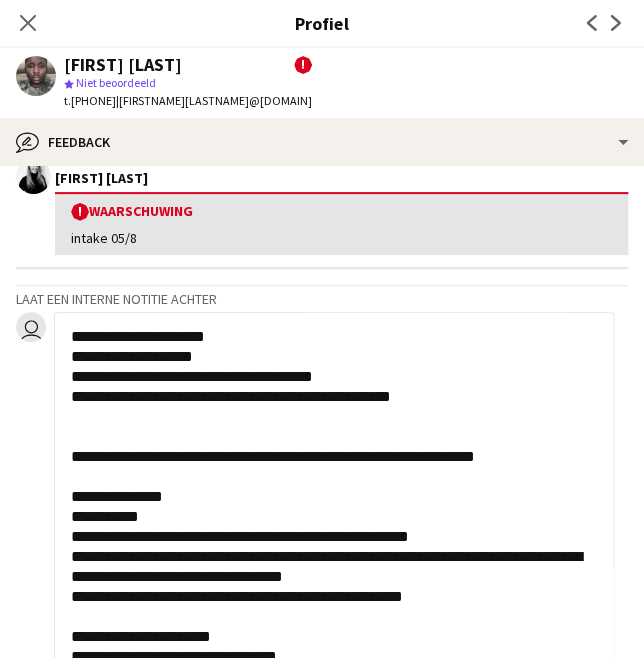 click 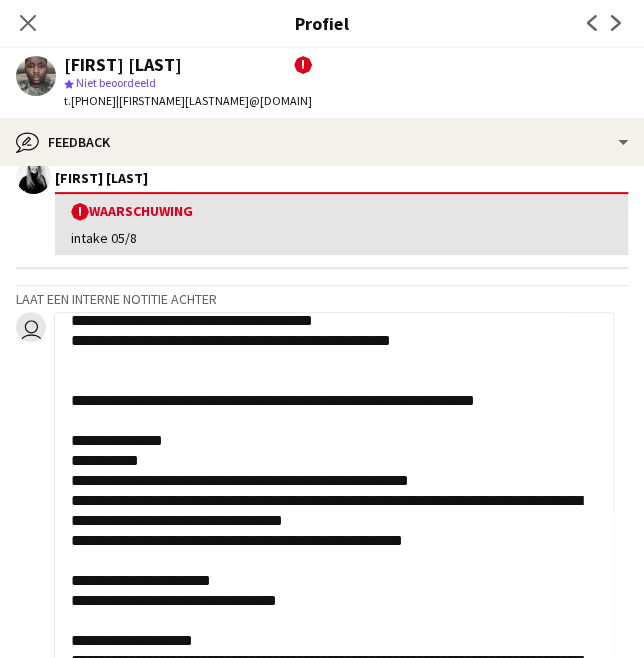 scroll, scrollTop: 0, scrollLeft: 0, axis: both 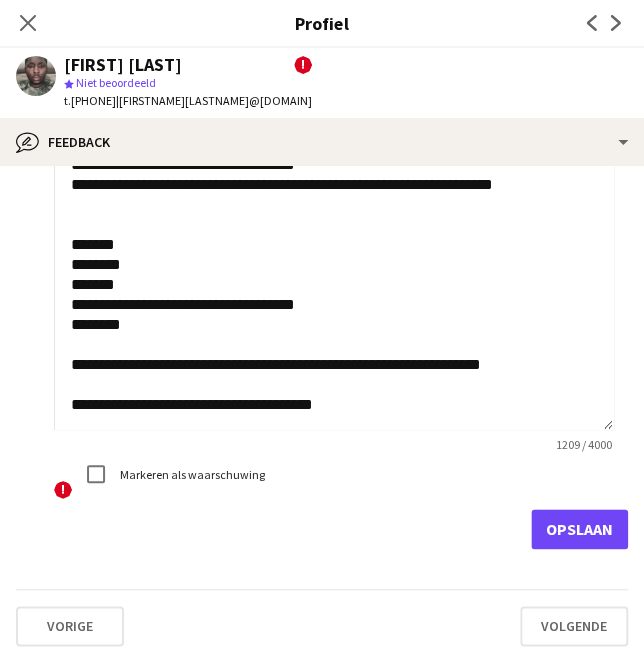 drag, startPoint x: 71, startPoint y: 327, endPoint x: 389, endPoint y: 391, distance: 324.3763 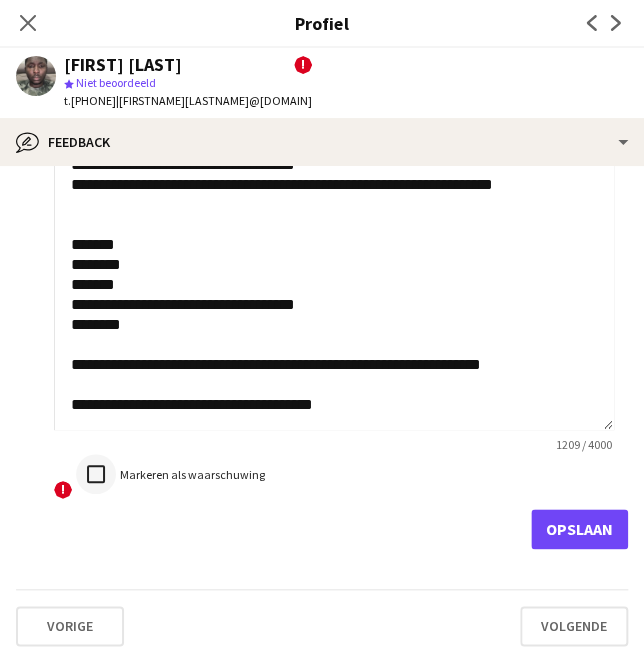 type on "**********" 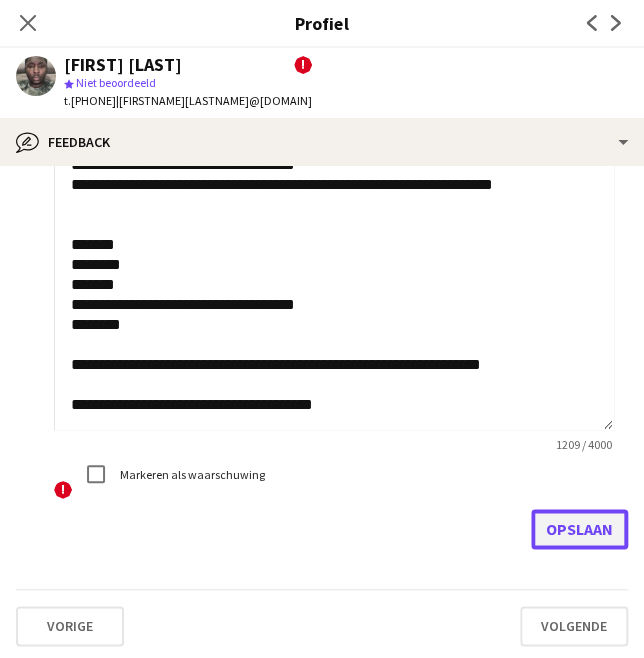 click on "Opslaan" 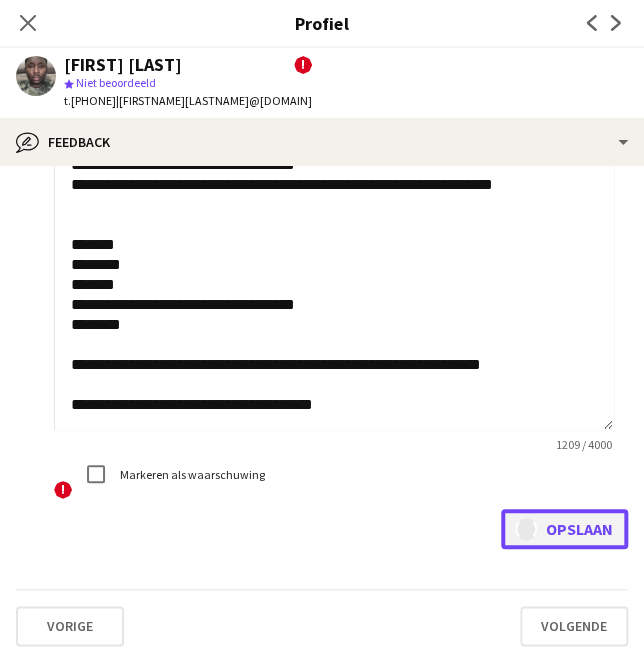 type 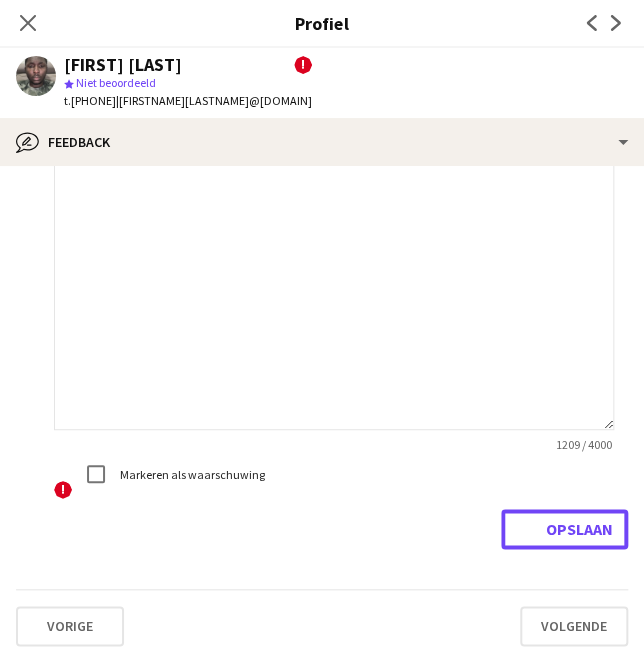scroll, scrollTop: 0, scrollLeft: 0, axis: both 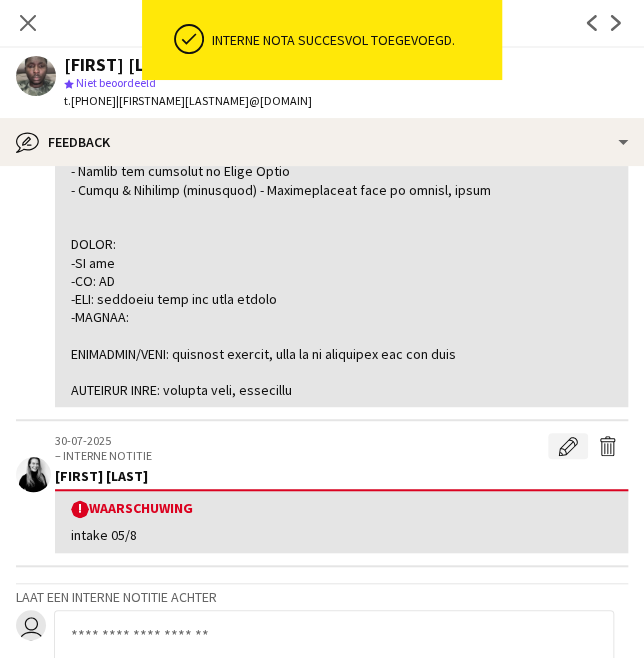 click on "Waarschuwing bewerken" 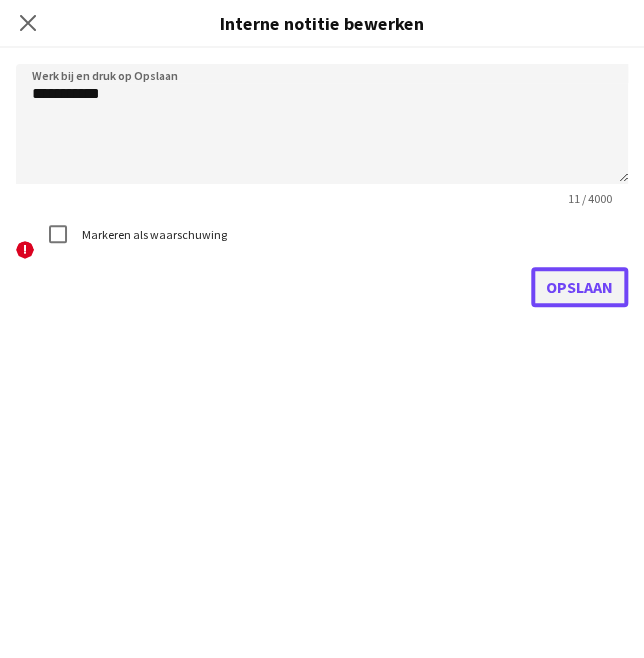 click on "Opslaan" 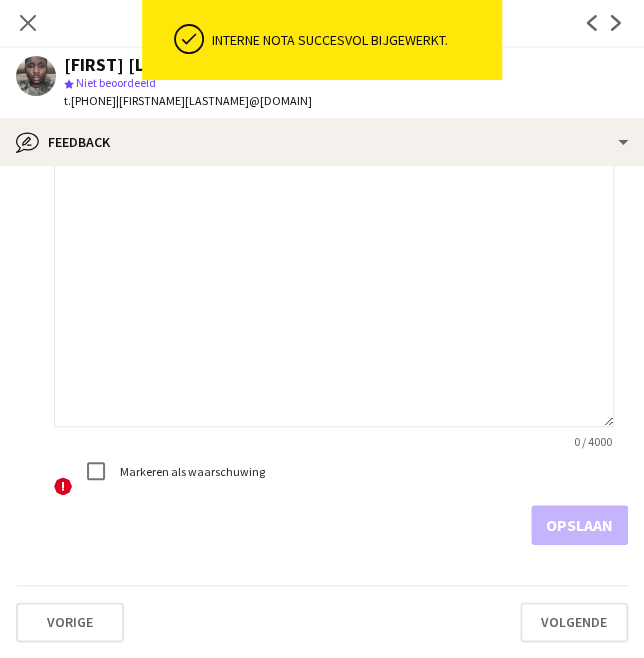 scroll, scrollTop: 0, scrollLeft: 0, axis: both 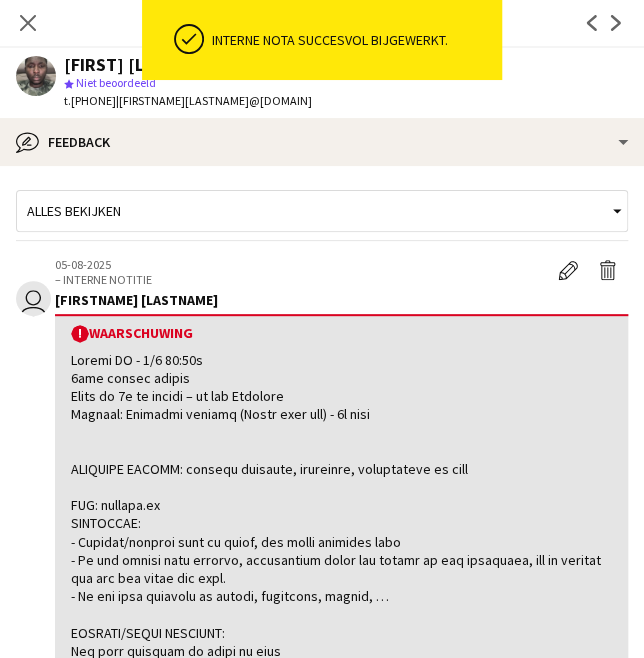 drag, startPoint x: 277, startPoint y: 503, endPoint x: 608, endPoint y: 342, distance: 368.0788 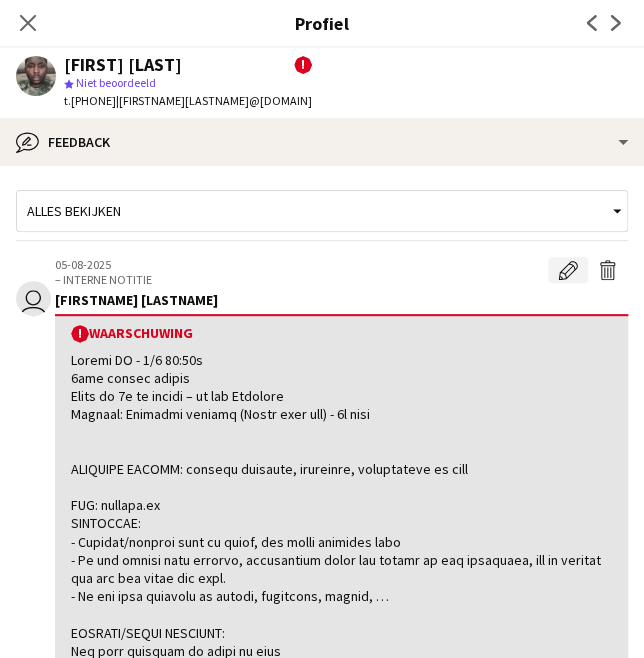 click on "Waarschuwing bewerken" 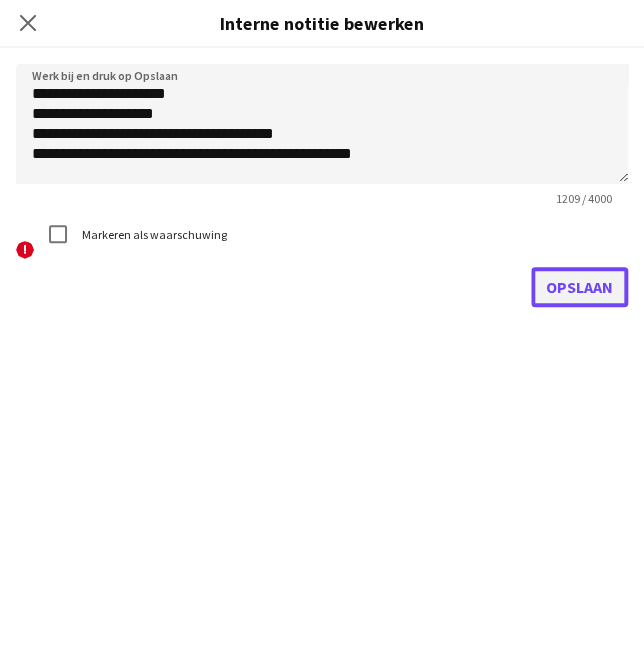 click on "Opslaan" 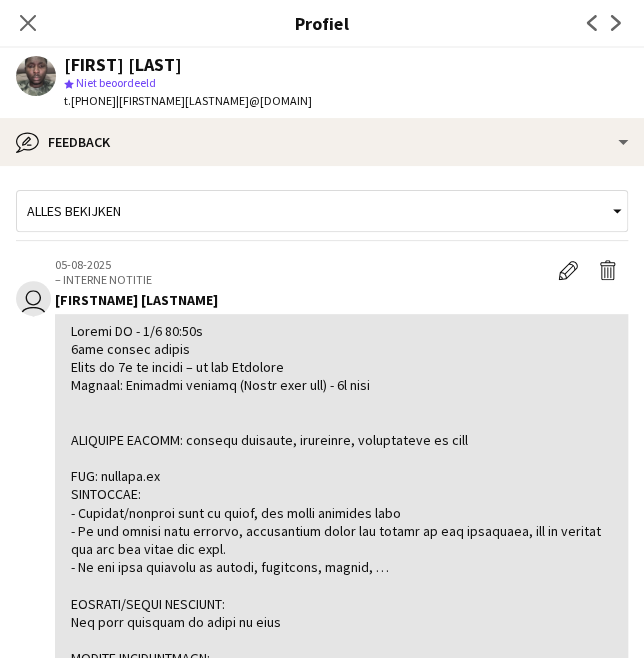 click 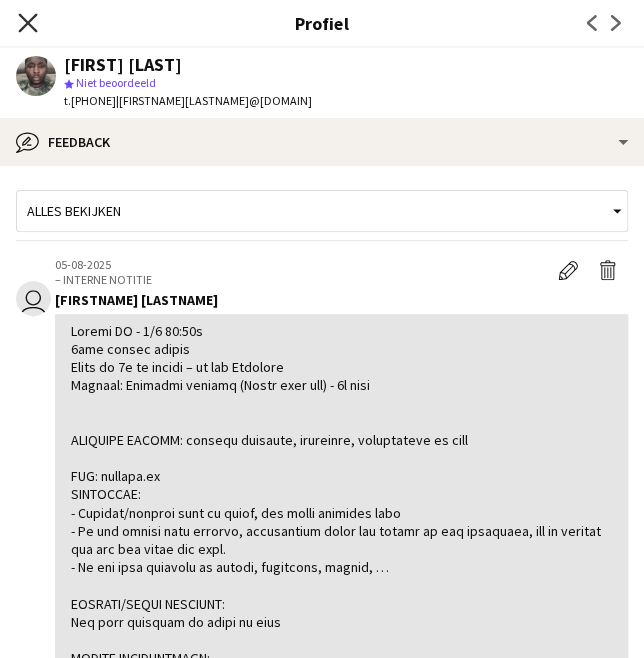 click 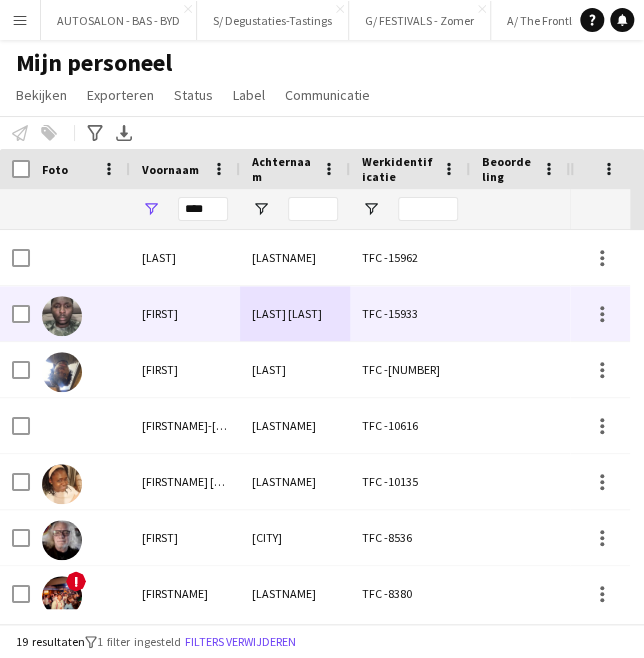 click at bounding box center [62, 316] 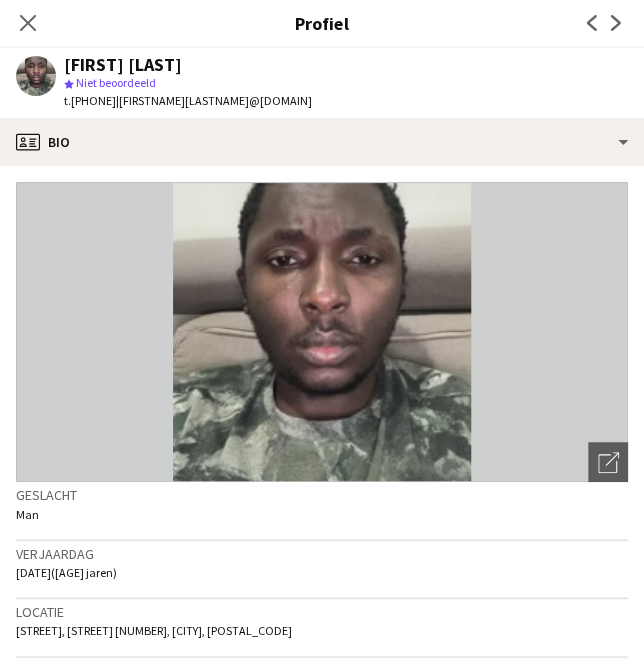 scroll, scrollTop: 0, scrollLeft: 0, axis: both 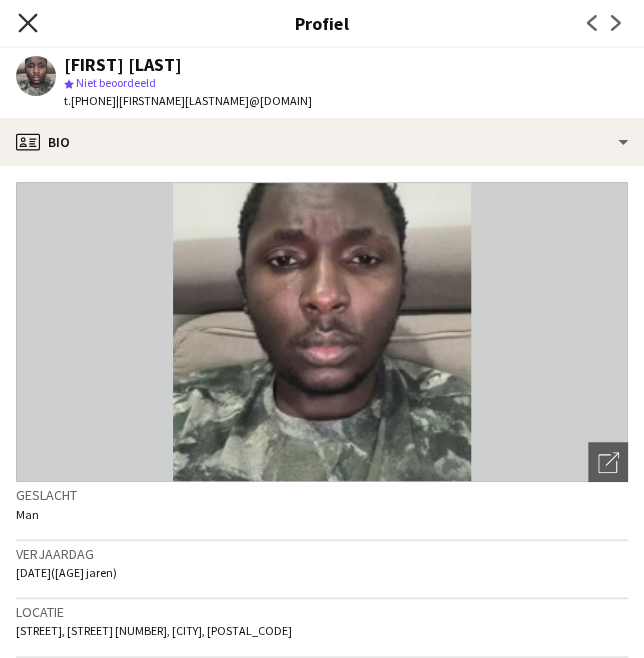 click 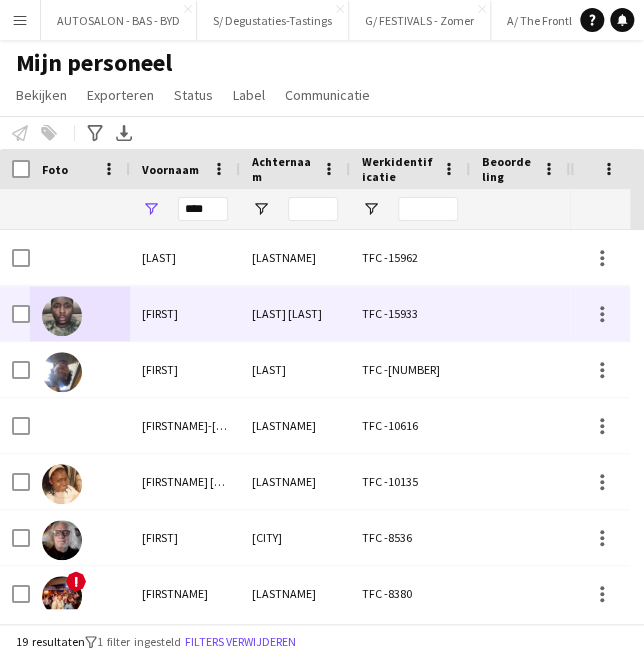 click on "[FIRST]" at bounding box center (185, 313) 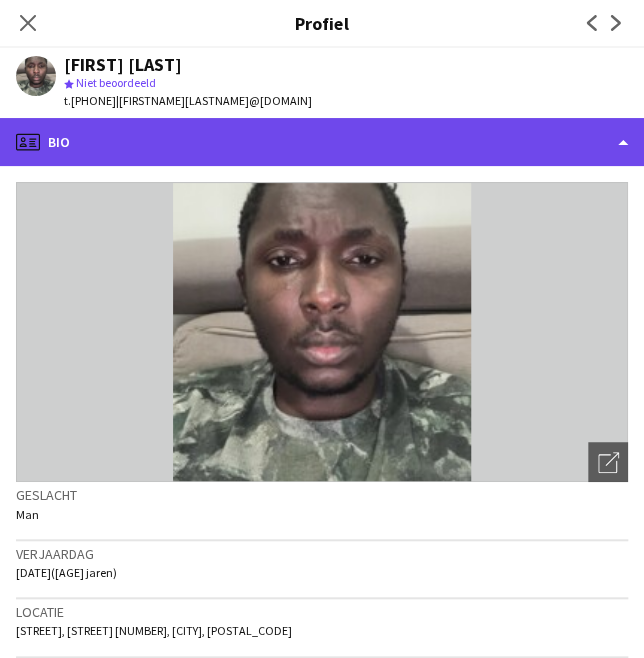 click on "profile
Bio" 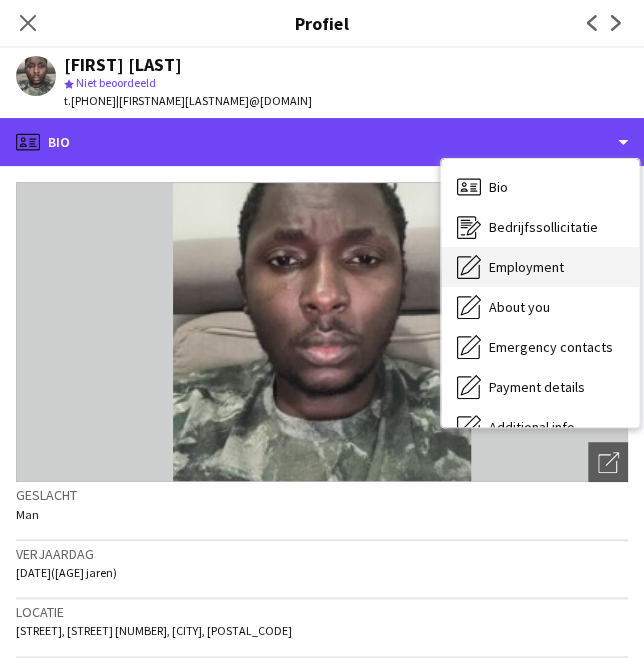 scroll, scrollTop: 147, scrollLeft: 0, axis: vertical 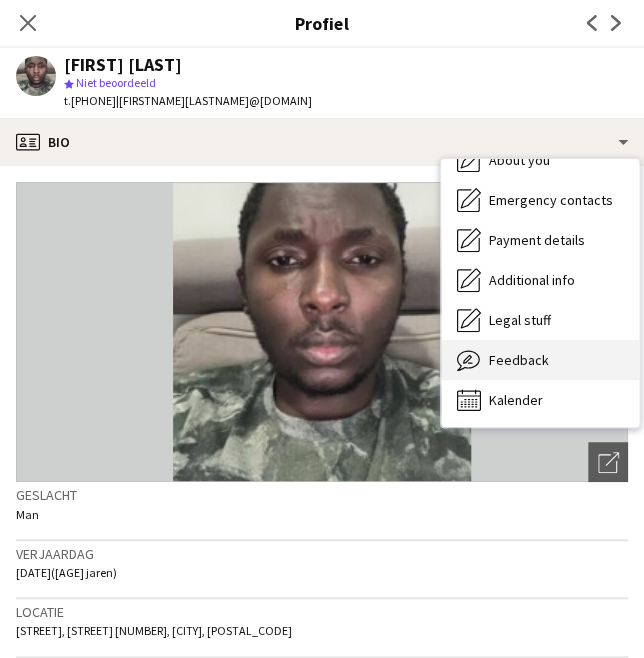 click on "Feedback" at bounding box center [519, 360] 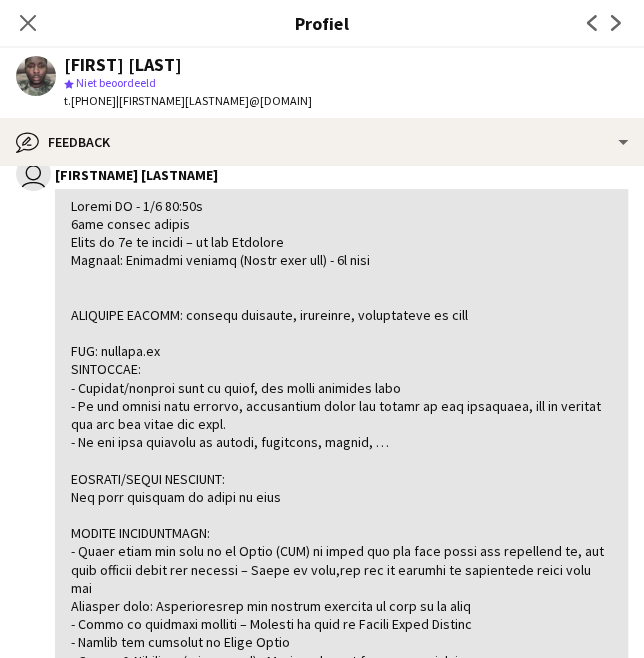 scroll, scrollTop: 16, scrollLeft: 0, axis: vertical 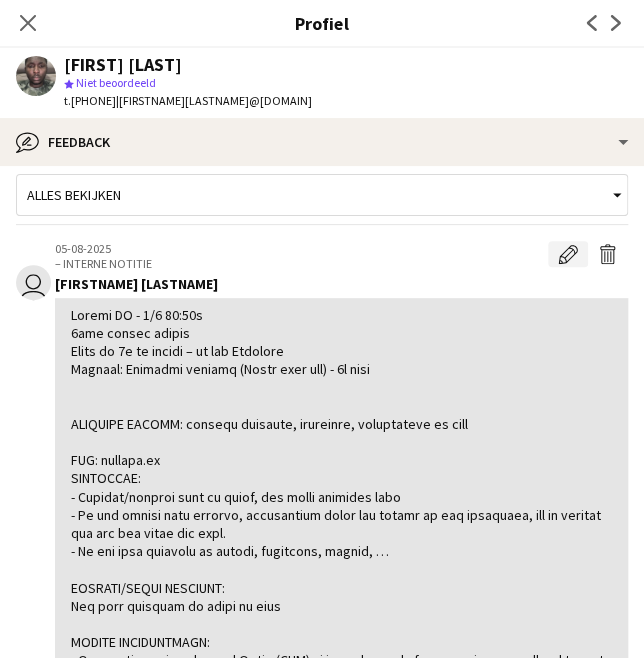 click on "Bewerk interne notitie" 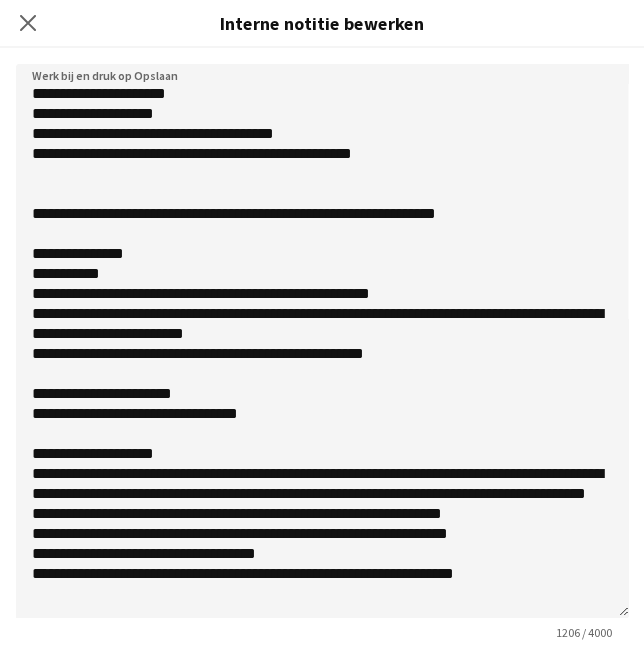 drag, startPoint x: 616, startPoint y: 177, endPoint x: 509, endPoint y: 617, distance: 452.82336 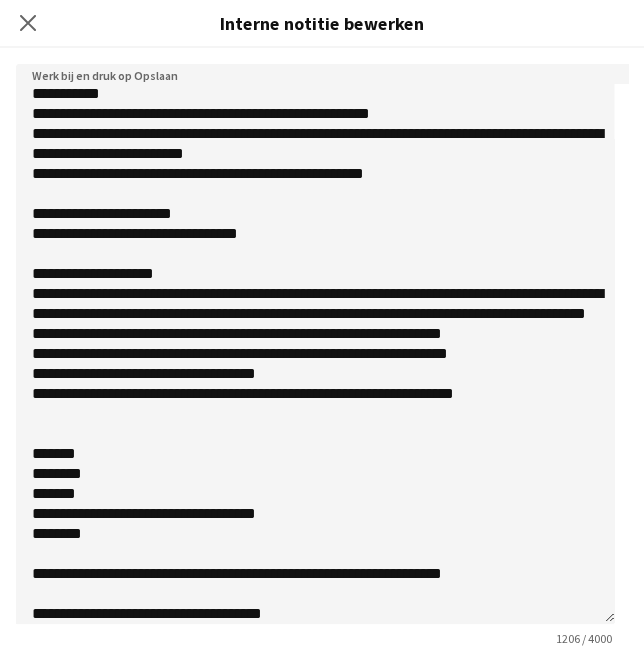 scroll, scrollTop: 209, scrollLeft: 0, axis: vertical 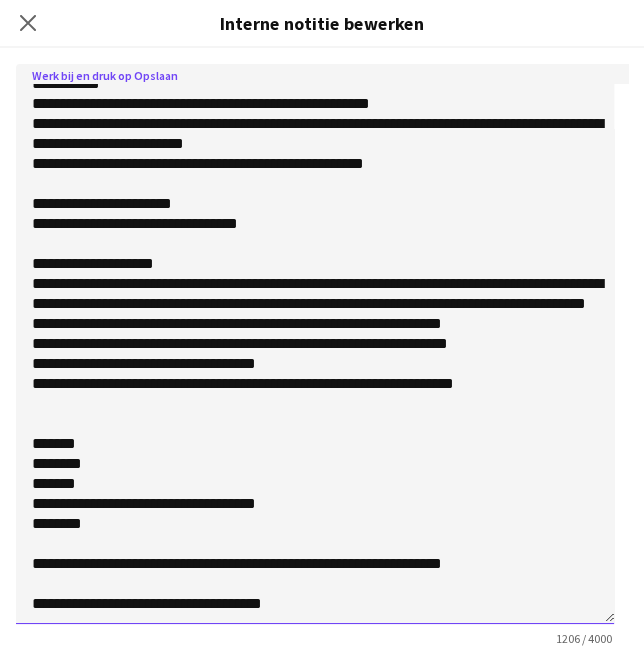 click 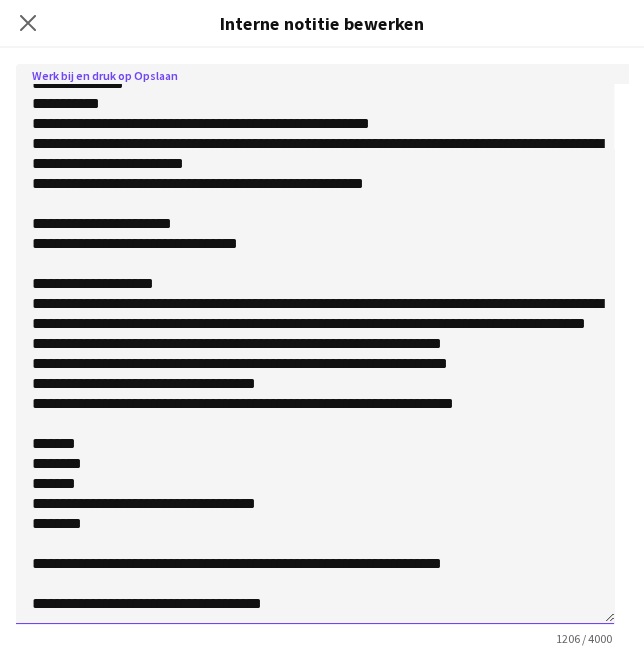 scroll, scrollTop: 189, scrollLeft: 0, axis: vertical 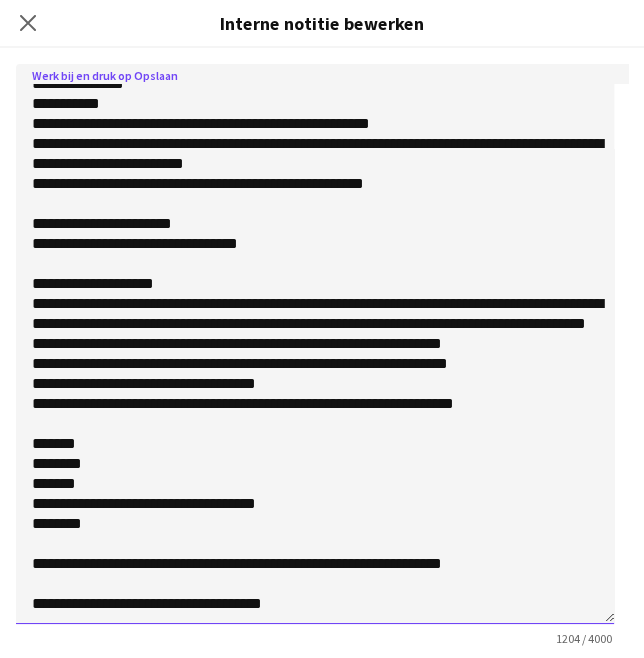 click 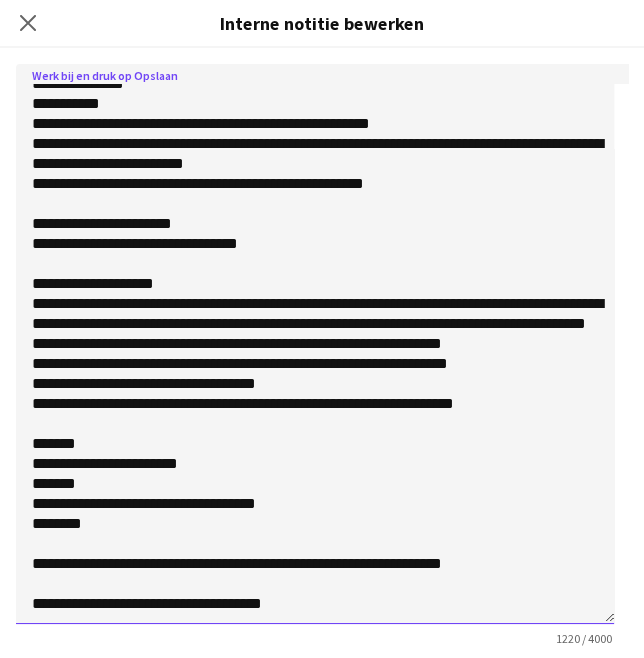 click 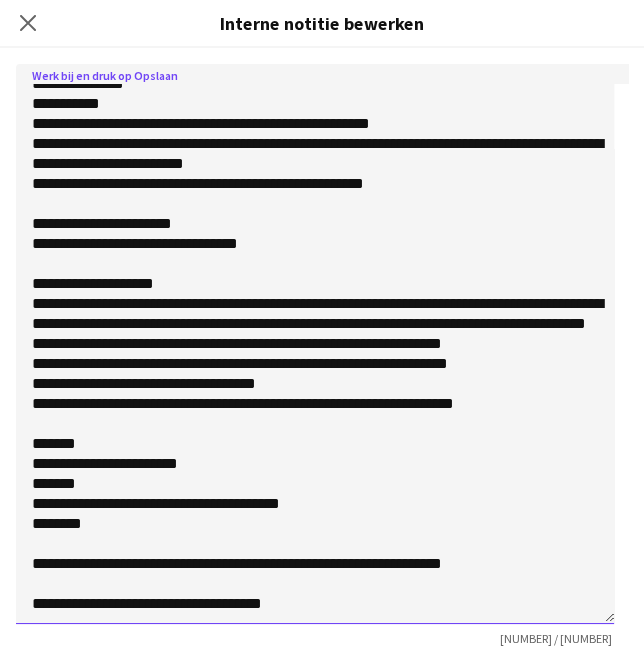 click 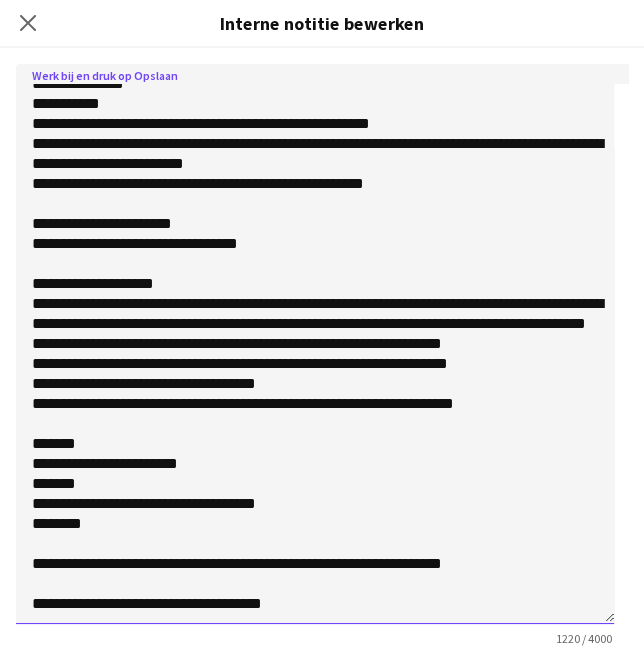 click 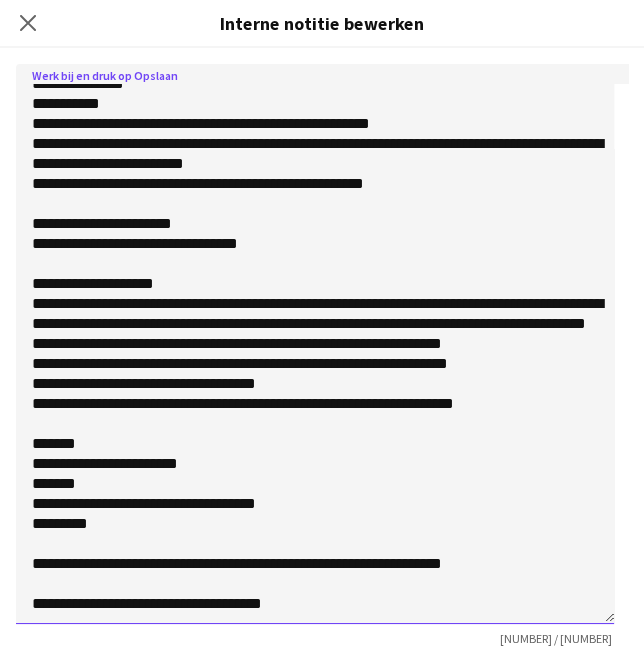 scroll, scrollTop: 104, scrollLeft: 0, axis: vertical 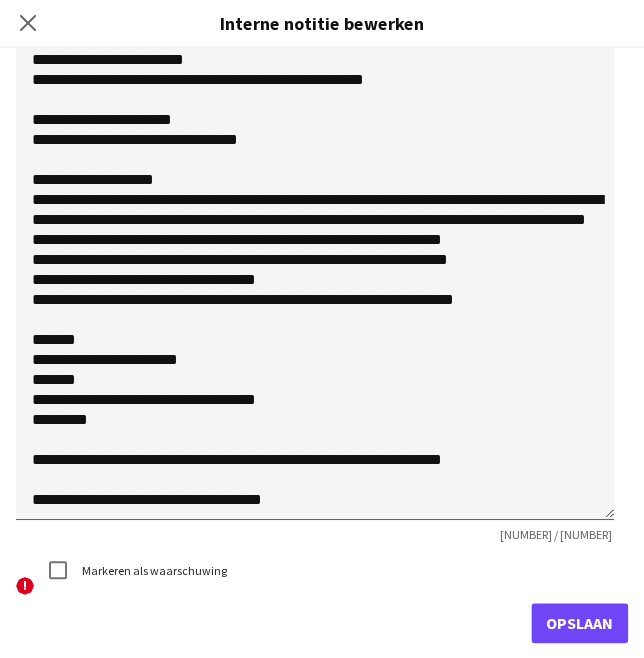 drag, startPoint x: 138, startPoint y: 424, endPoint x: -14, endPoint y: 351, distance: 168.62088 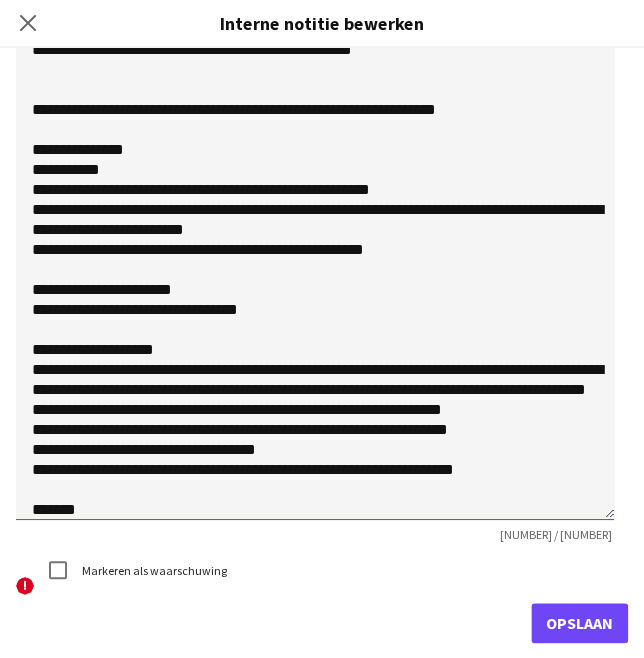 scroll, scrollTop: 189, scrollLeft: 0, axis: vertical 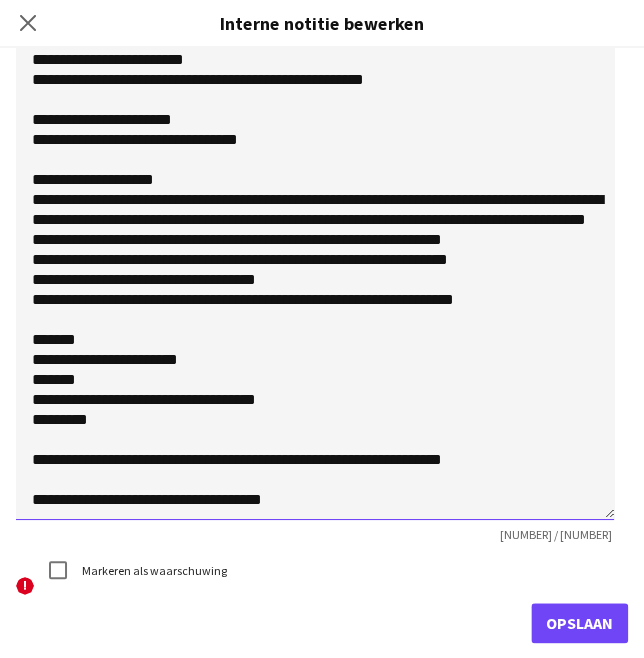 click 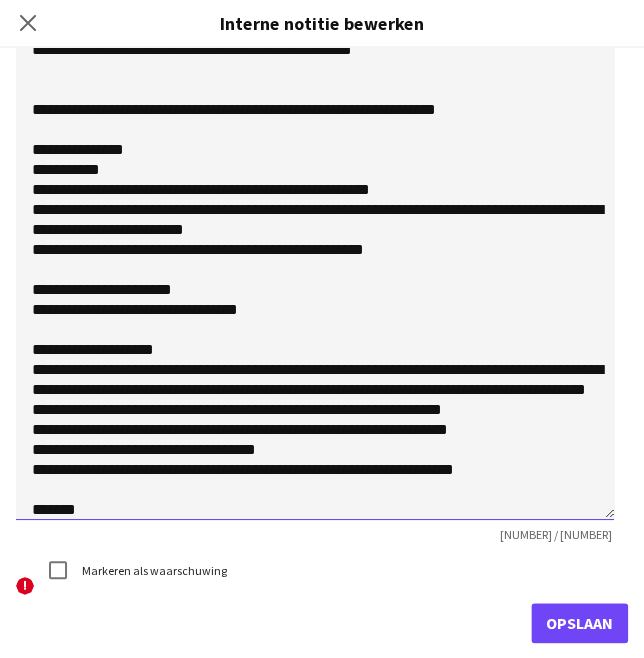 scroll, scrollTop: 0, scrollLeft: 0, axis: both 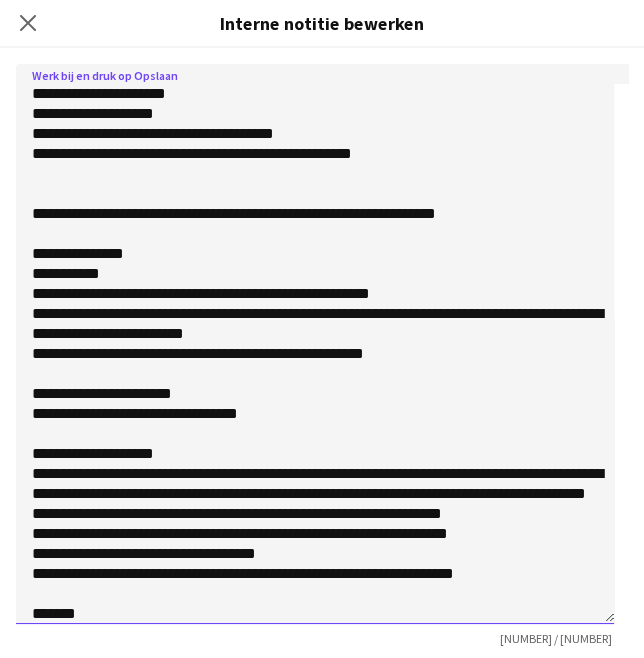 click 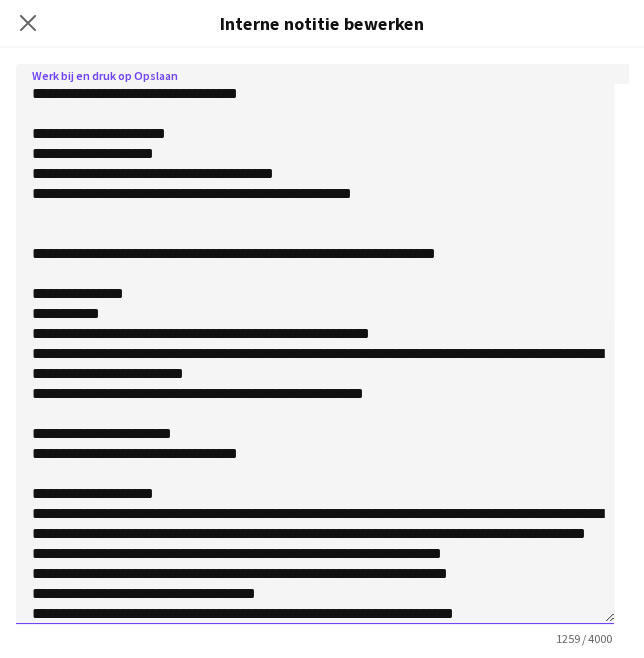 scroll, scrollTop: 229, scrollLeft: 0, axis: vertical 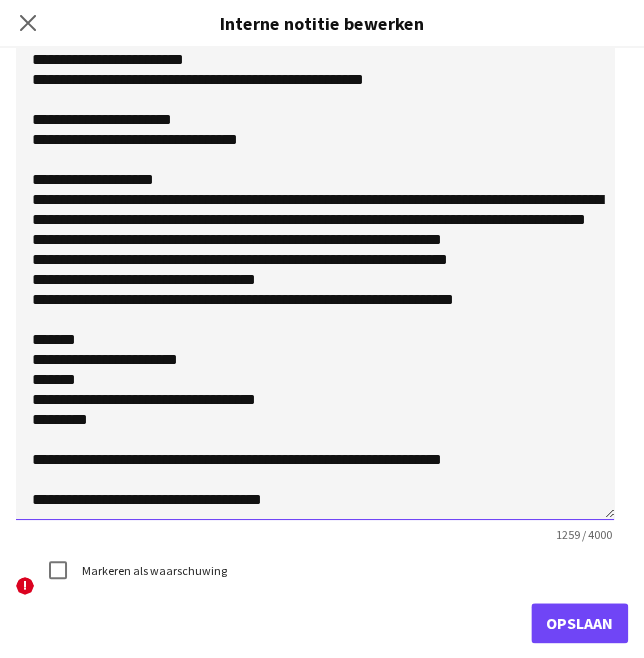 type on "**********" 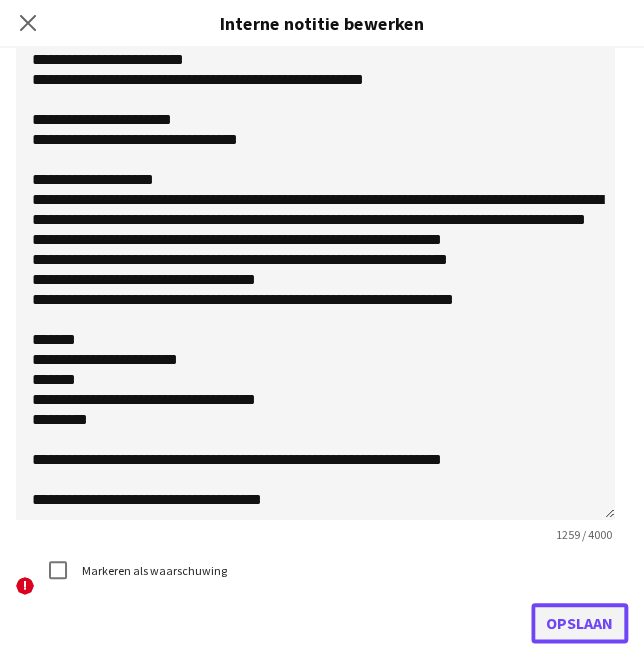 click on "Opslaan" 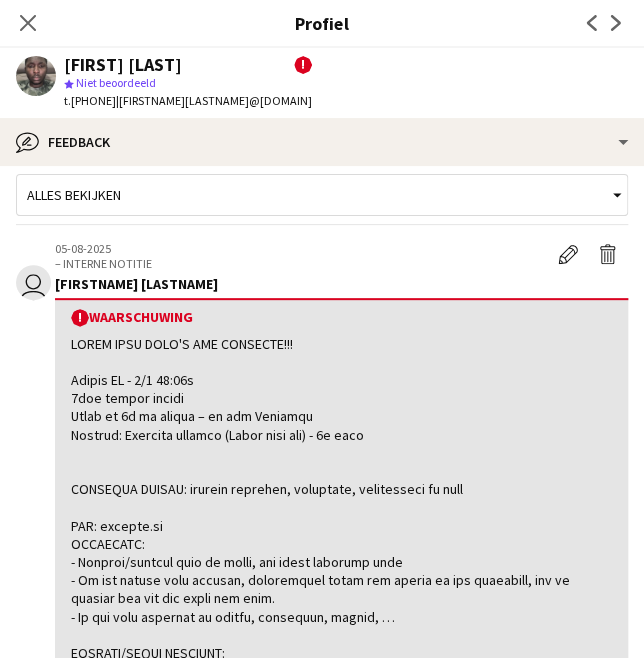 click on "Sluit pop-in" 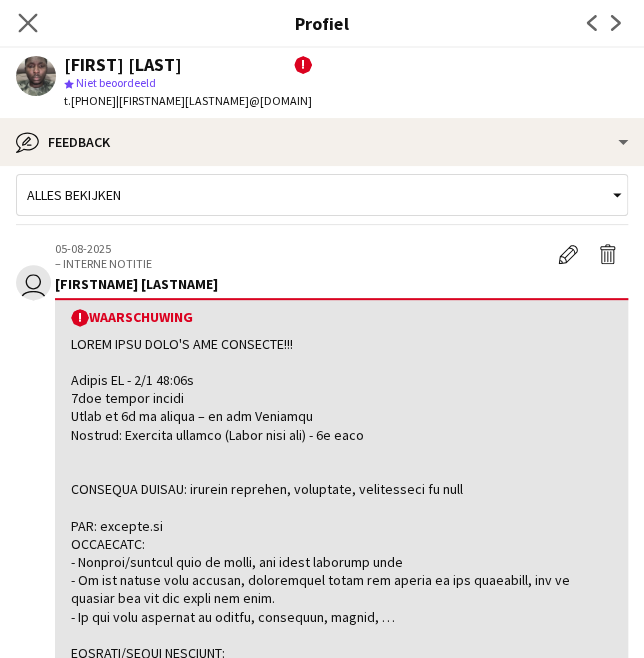 click on "Sluit pop-in" 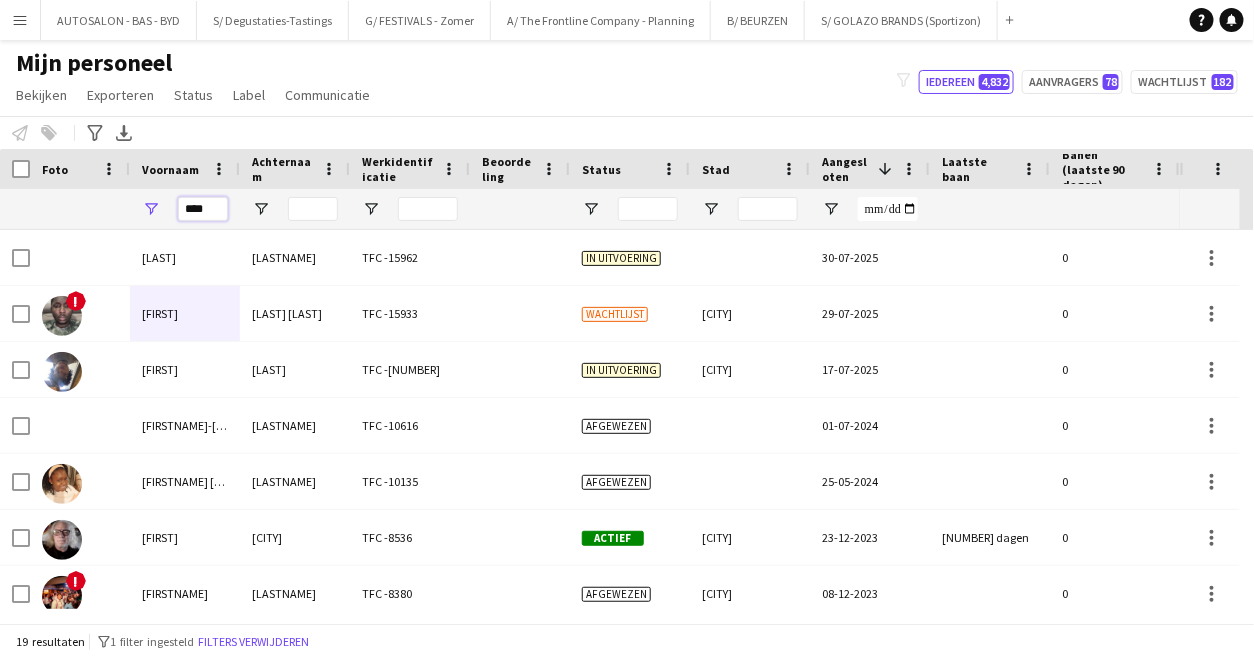 click on "****" at bounding box center [203, 209] 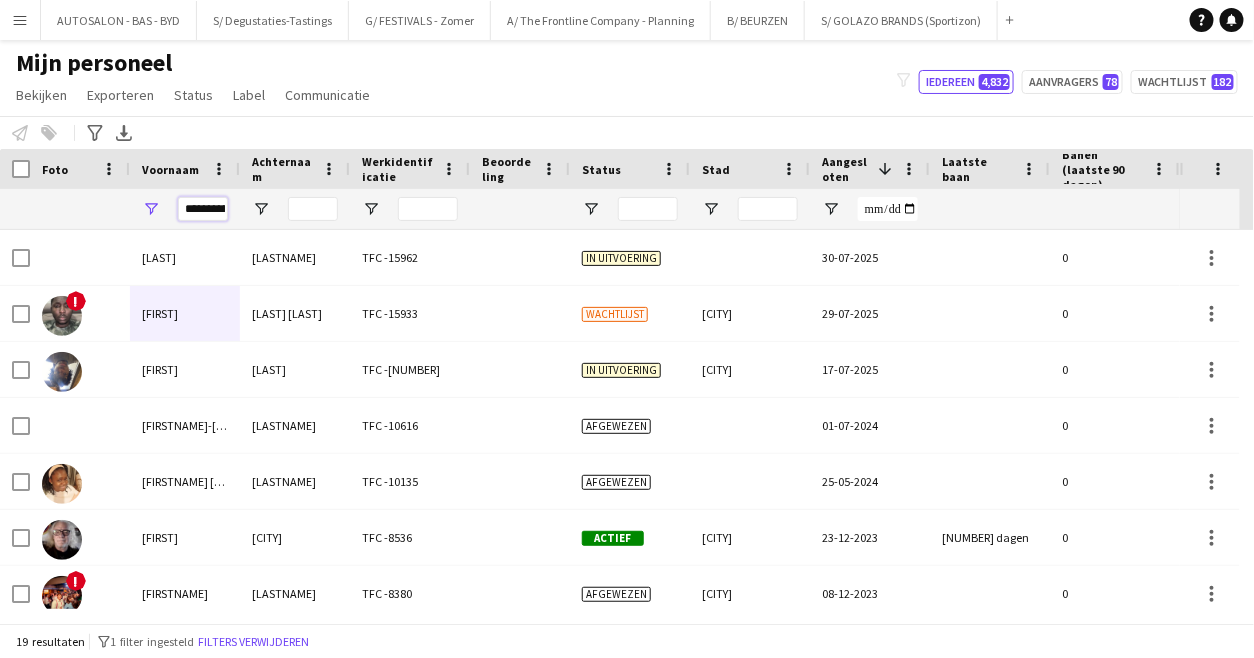 scroll, scrollTop: 0, scrollLeft: 39, axis: horizontal 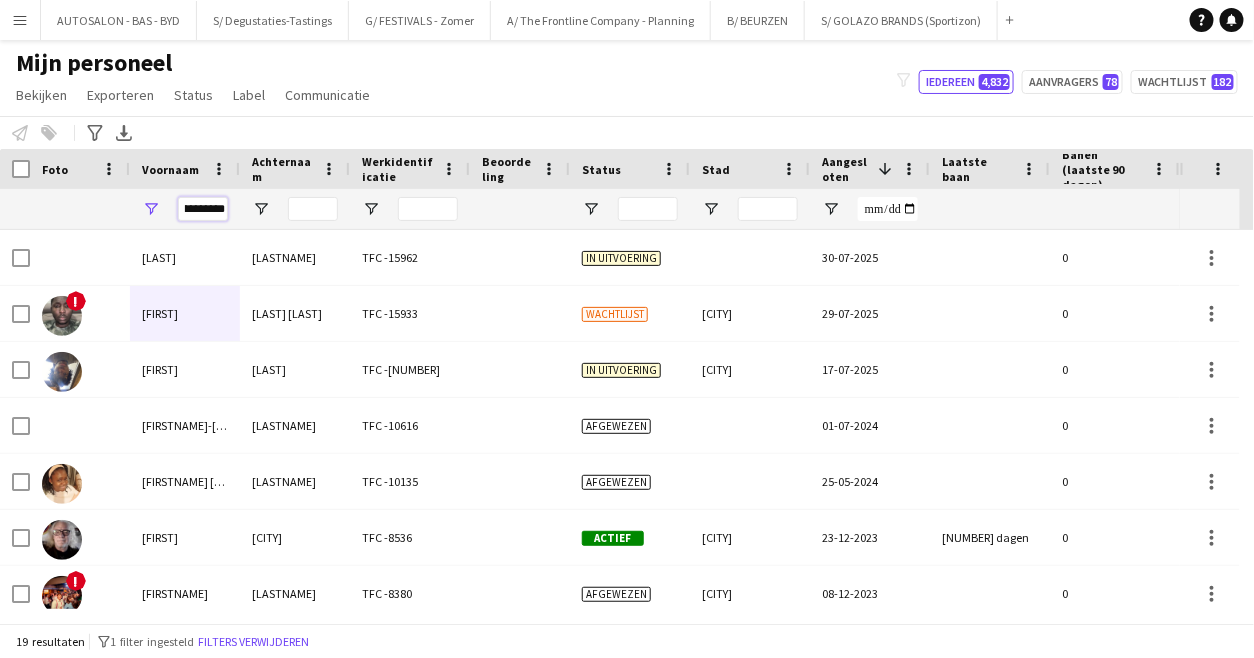 click on "**********" at bounding box center [203, 209] 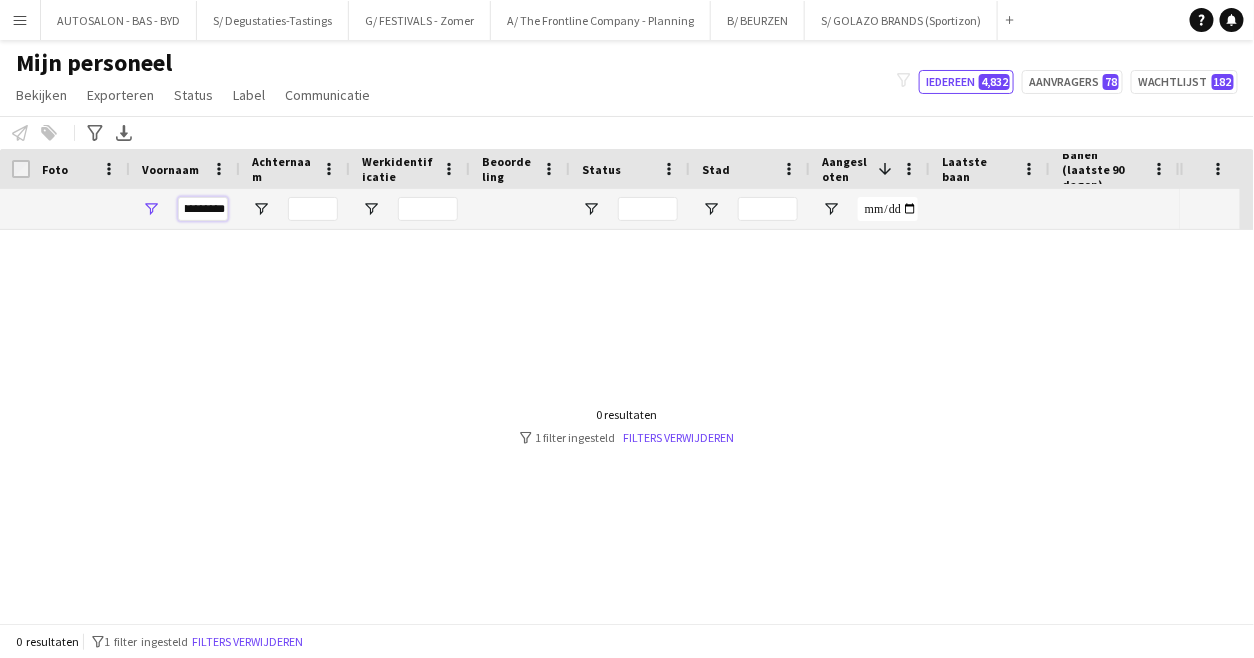 click on "**********" at bounding box center (203, 209) 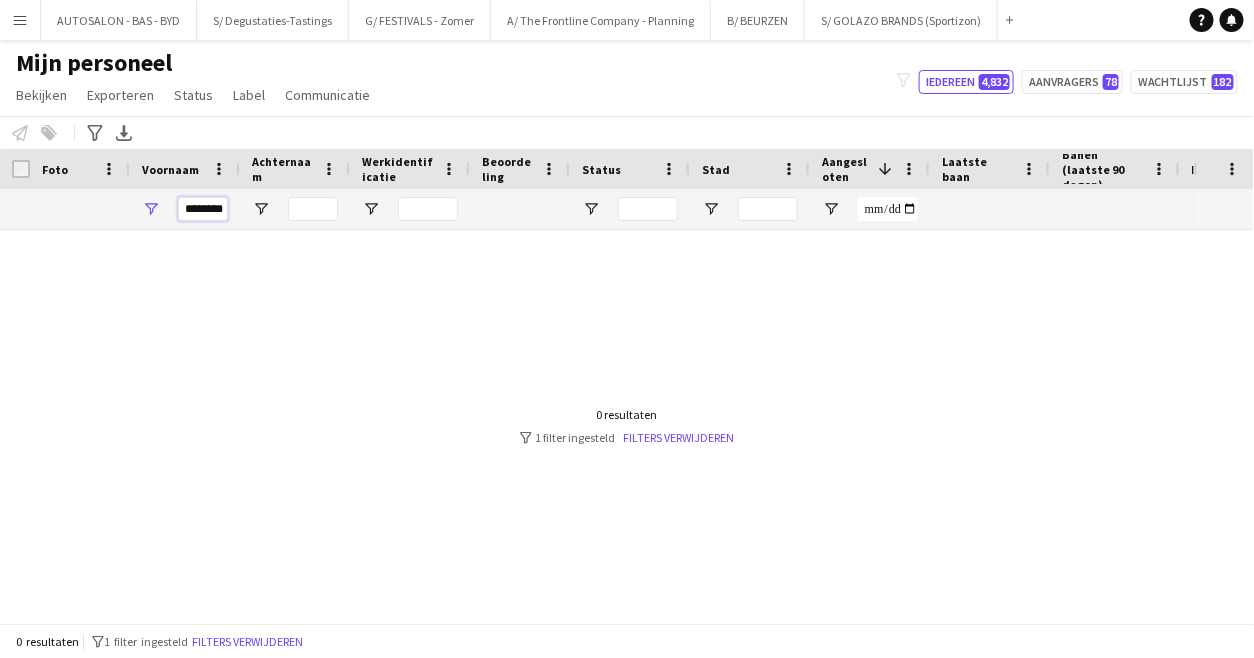 scroll, scrollTop: 0, scrollLeft: 5, axis: horizontal 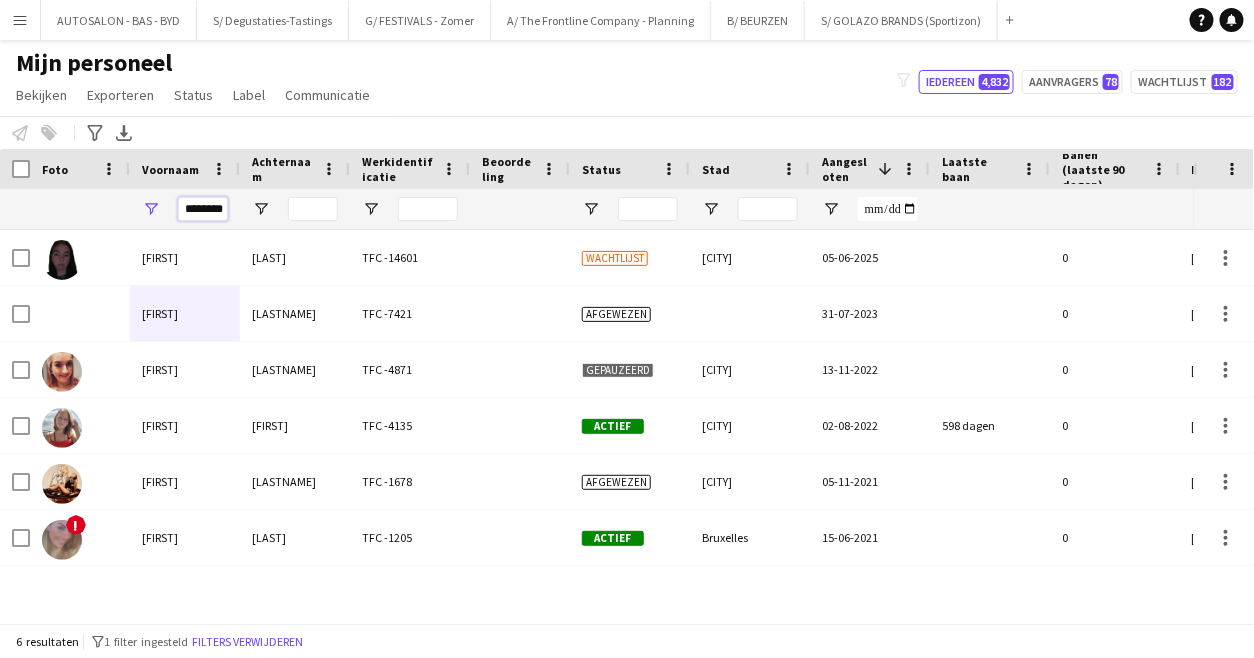 type on "*******" 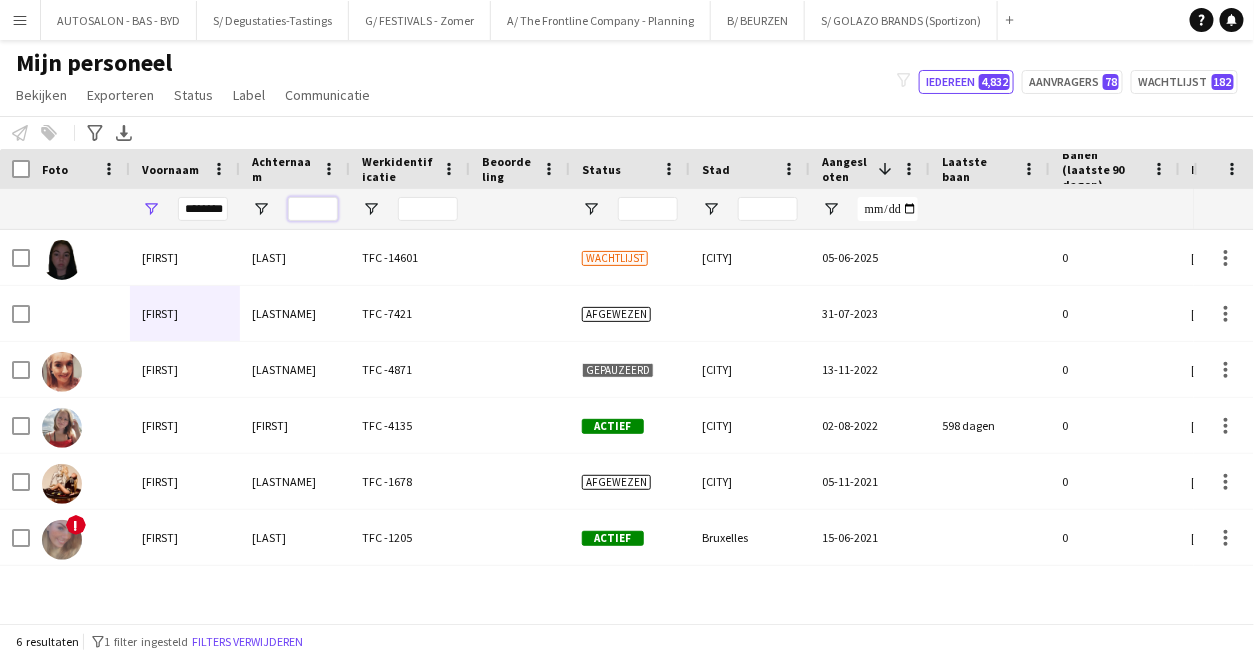 click at bounding box center [313, 209] 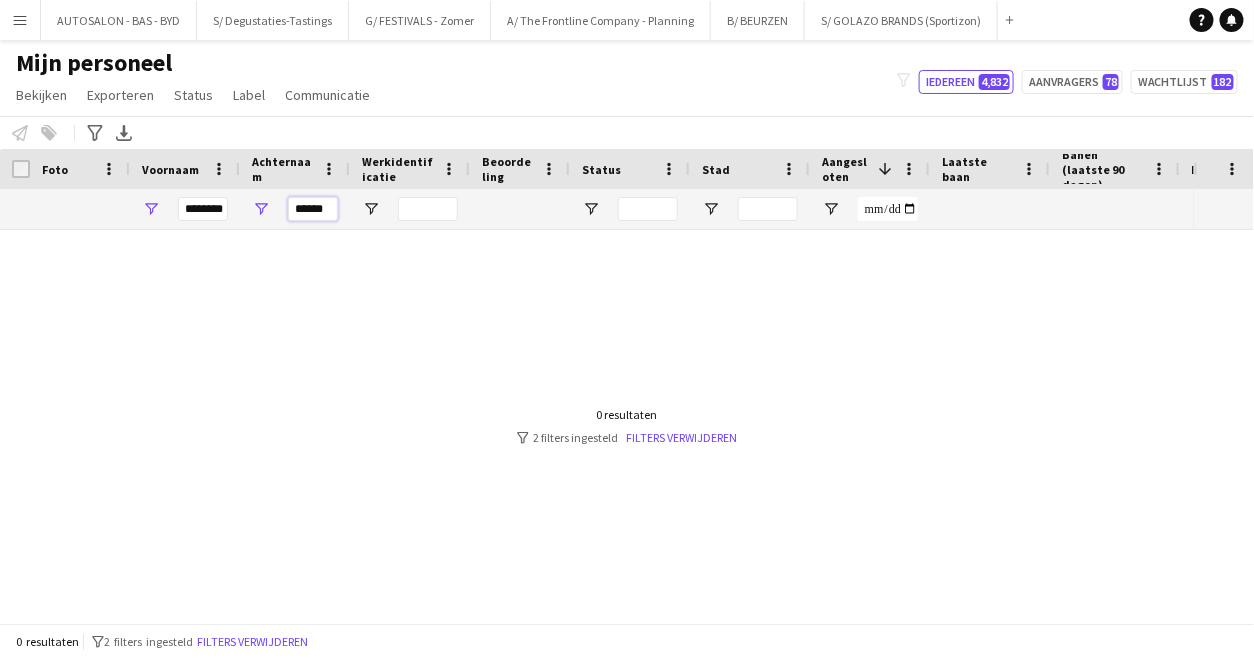 click on "******" at bounding box center (313, 209) 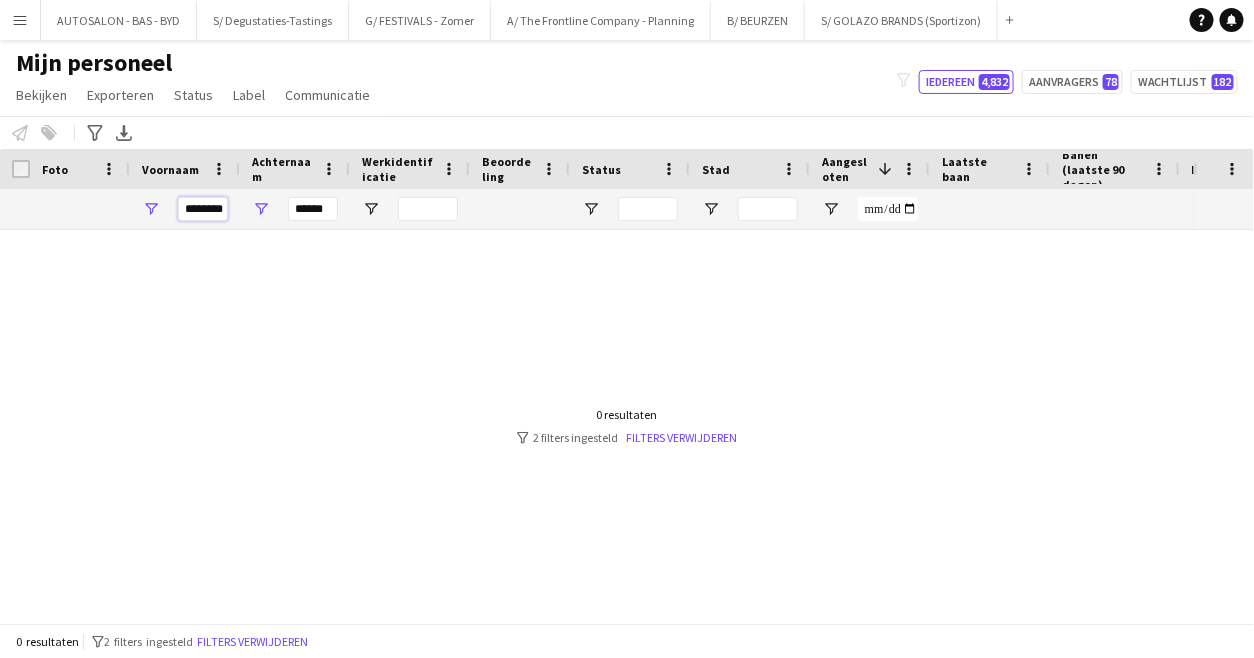 click on "*******" at bounding box center (203, 209) 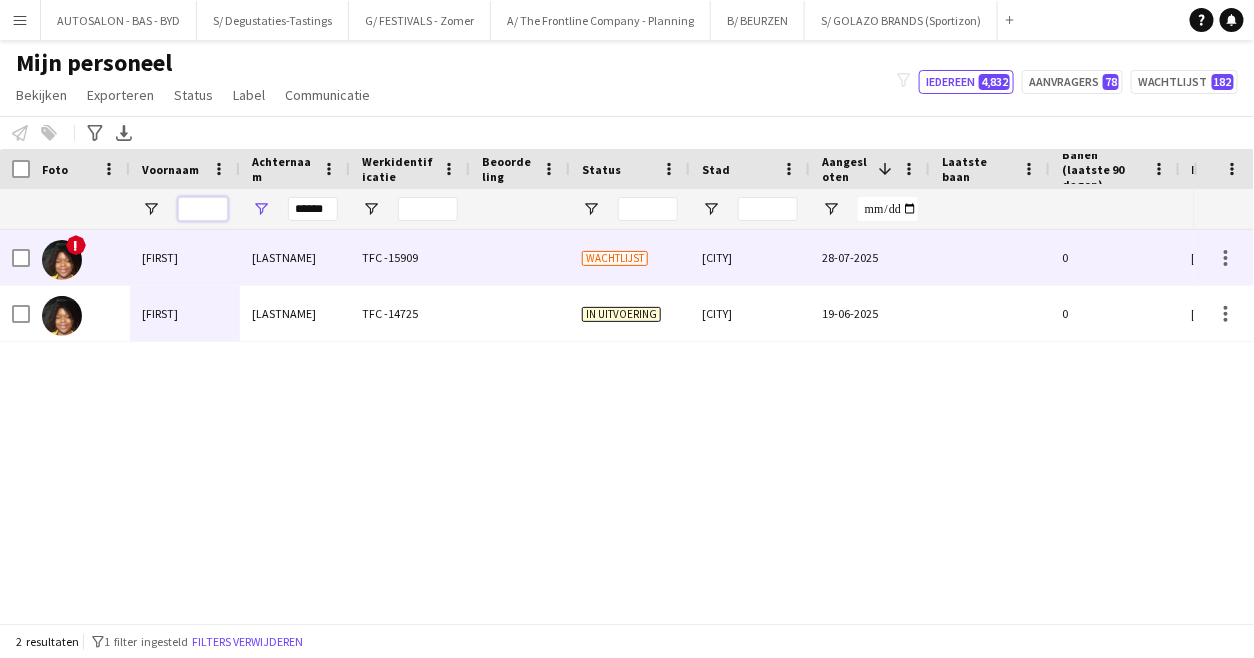 type 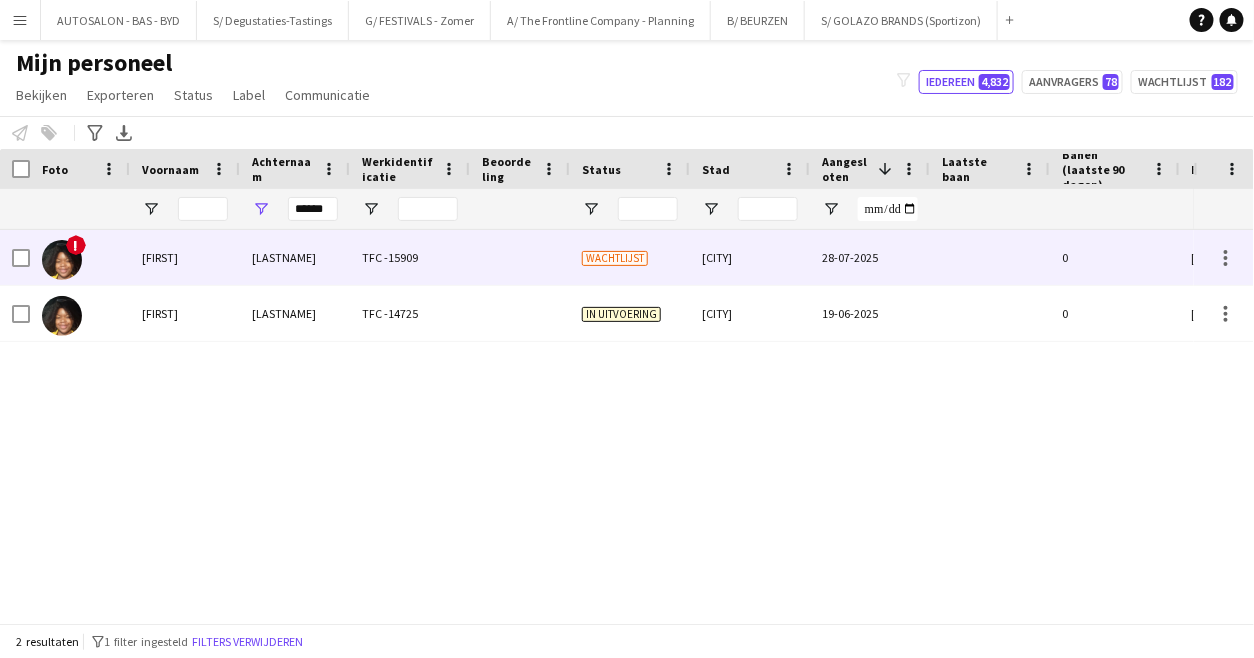 click on "[LASTNAME]" at bounding box center [295, 257] 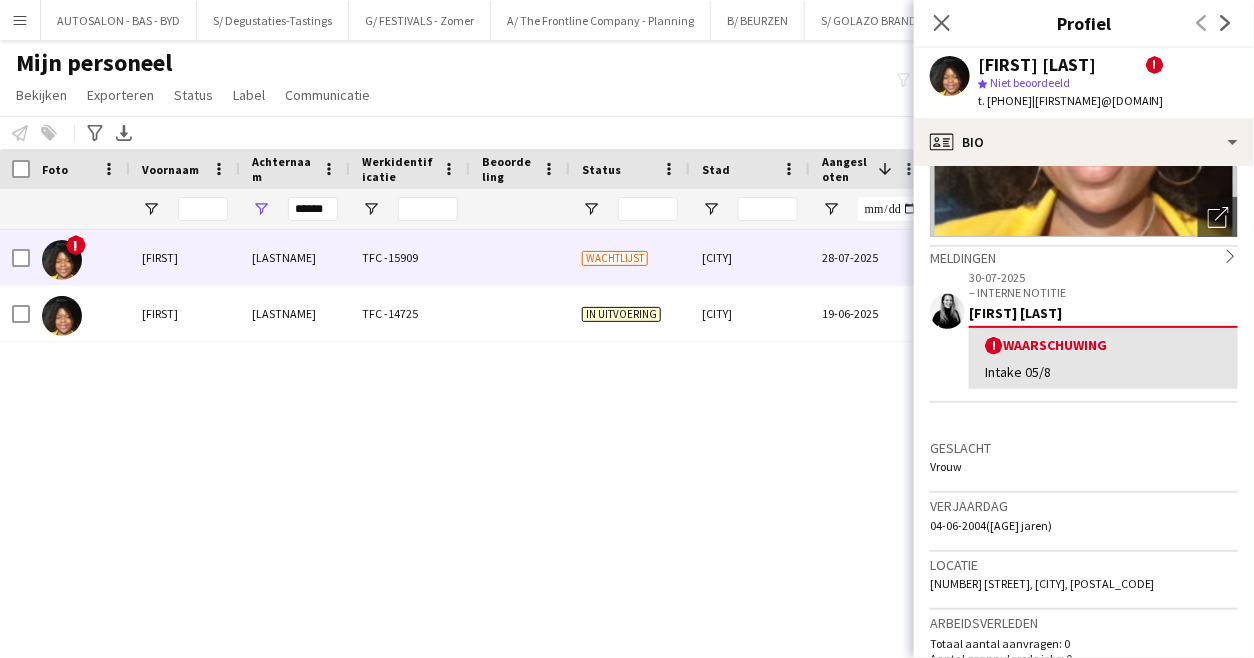 scroll, scrollTop: 244, scrollLeft: 0, axis: vertical 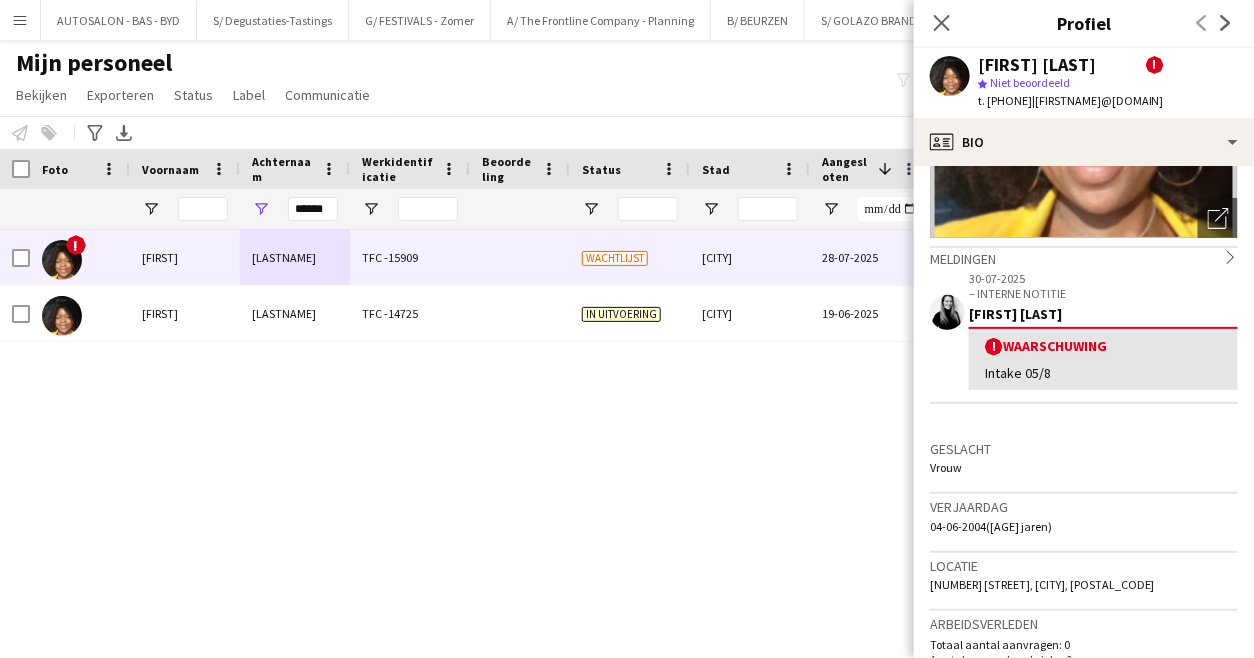 click on "|   [FIRSTNAME][LASTNAME]@[DOMAIN]" 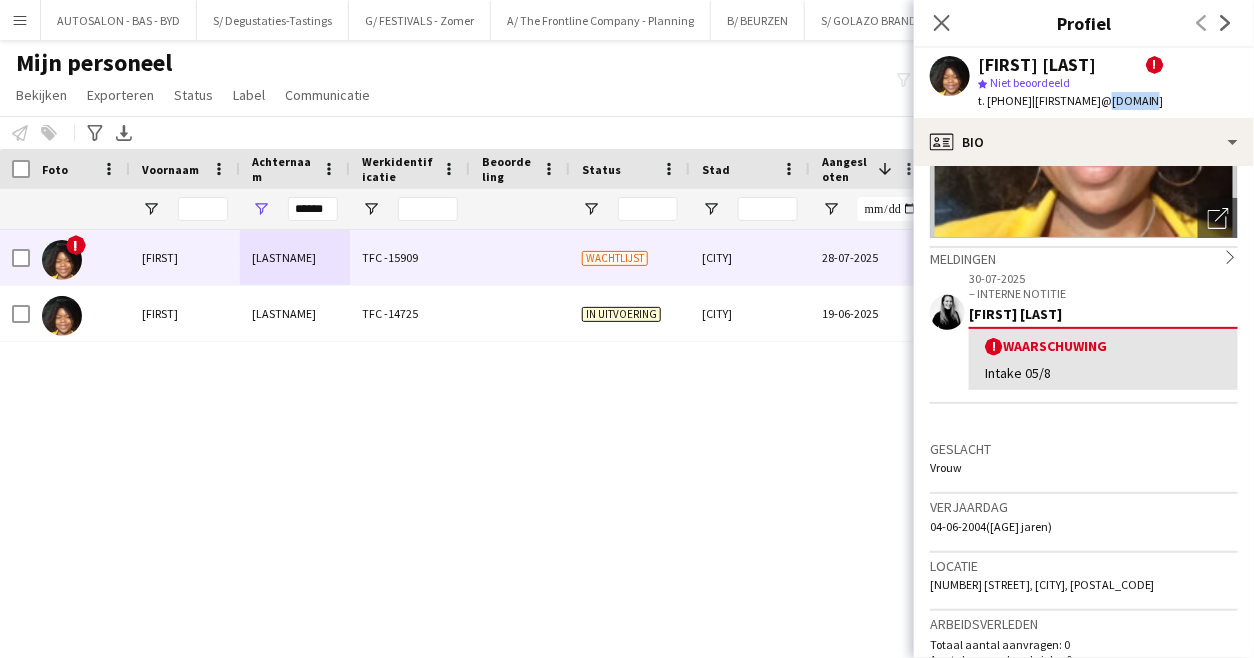 click on "|   [FIRSTNAME][LASTNAME]@[DOMAIN]" 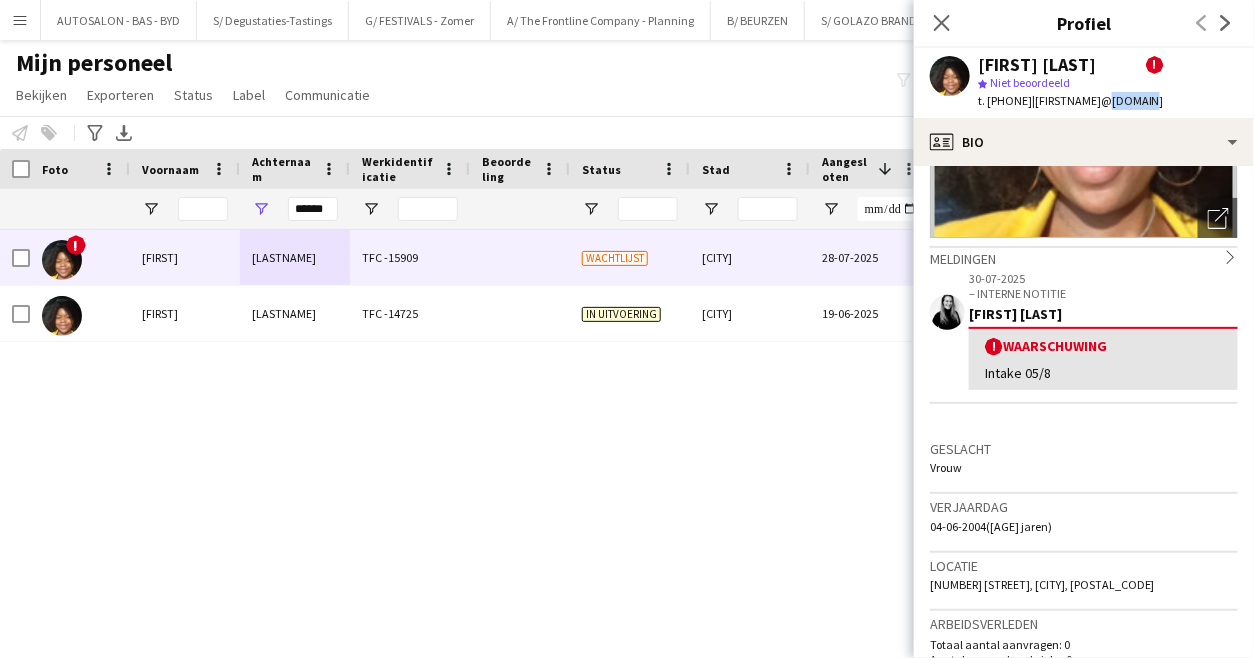 drag, startPoint x: 1197, startPoint y: 104, endPoint x: 1068, endPoint y: 102, distance: 129.0155 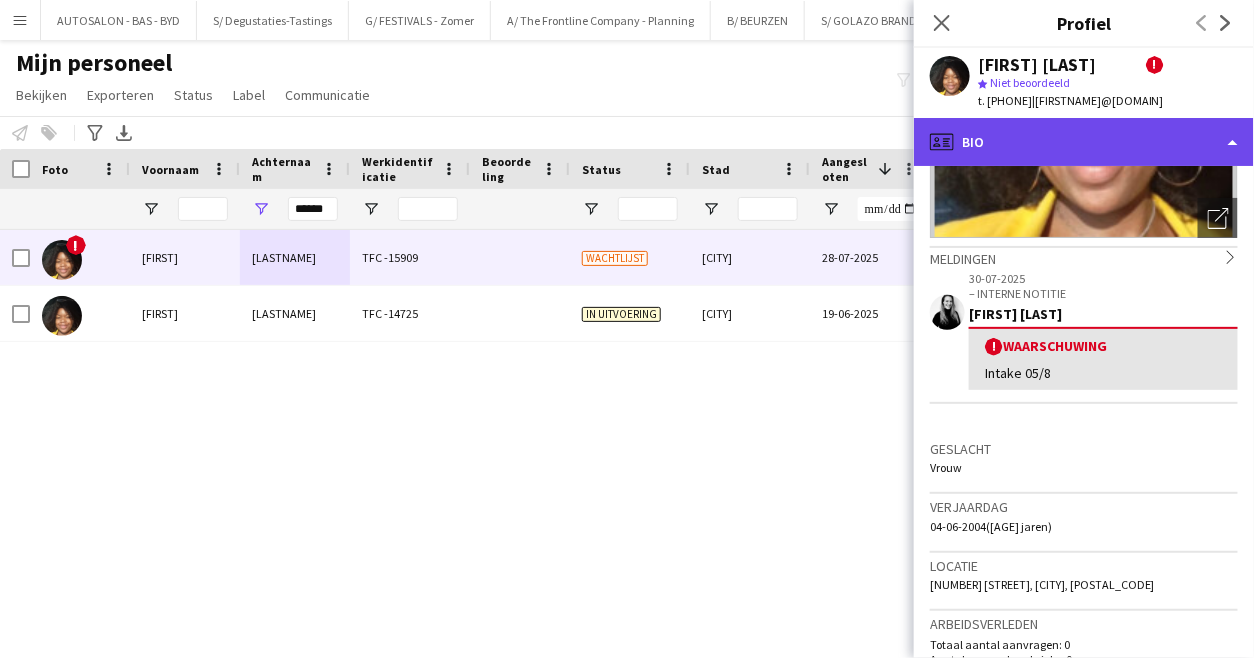 click on "profile
Bio" 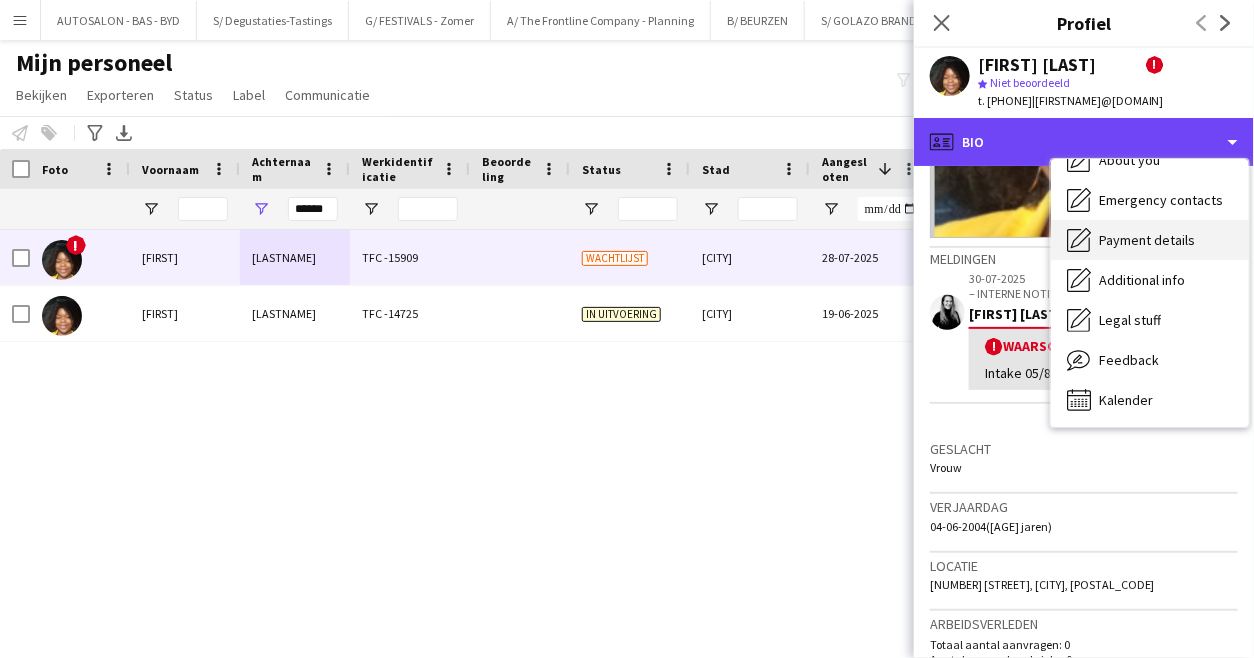 scroll, scrollTop: 0, scrollLeft: 0, axis: both 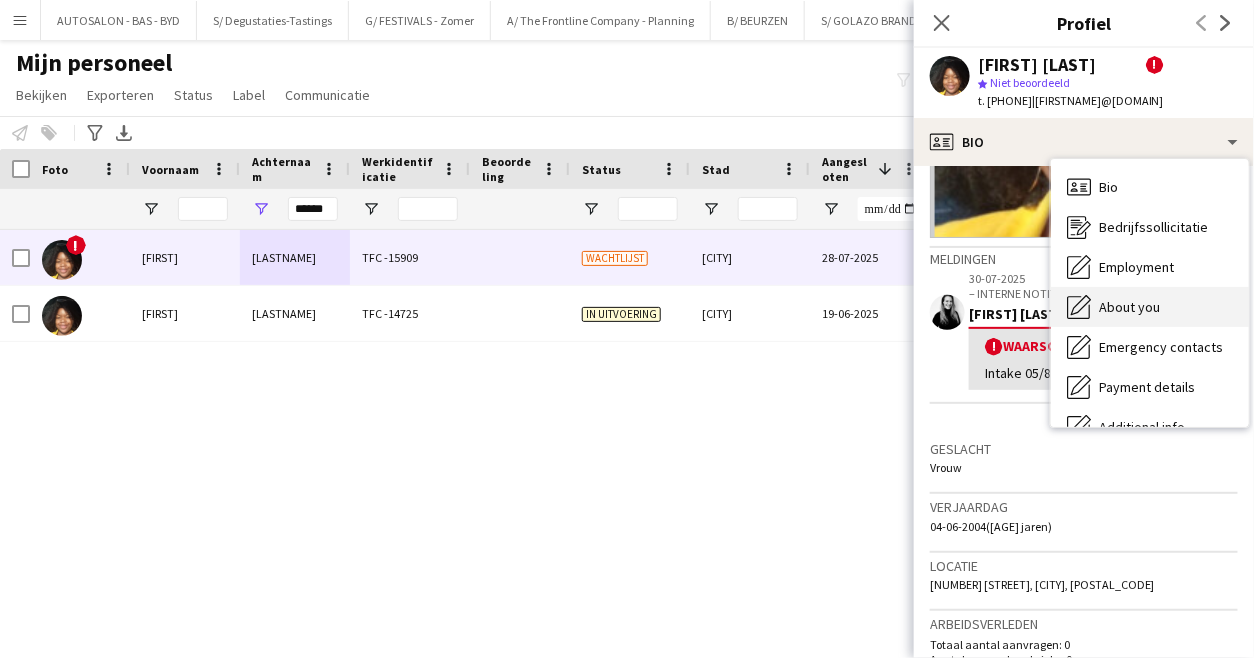 click on "About you
About you" at bounding box center (1150, 307) 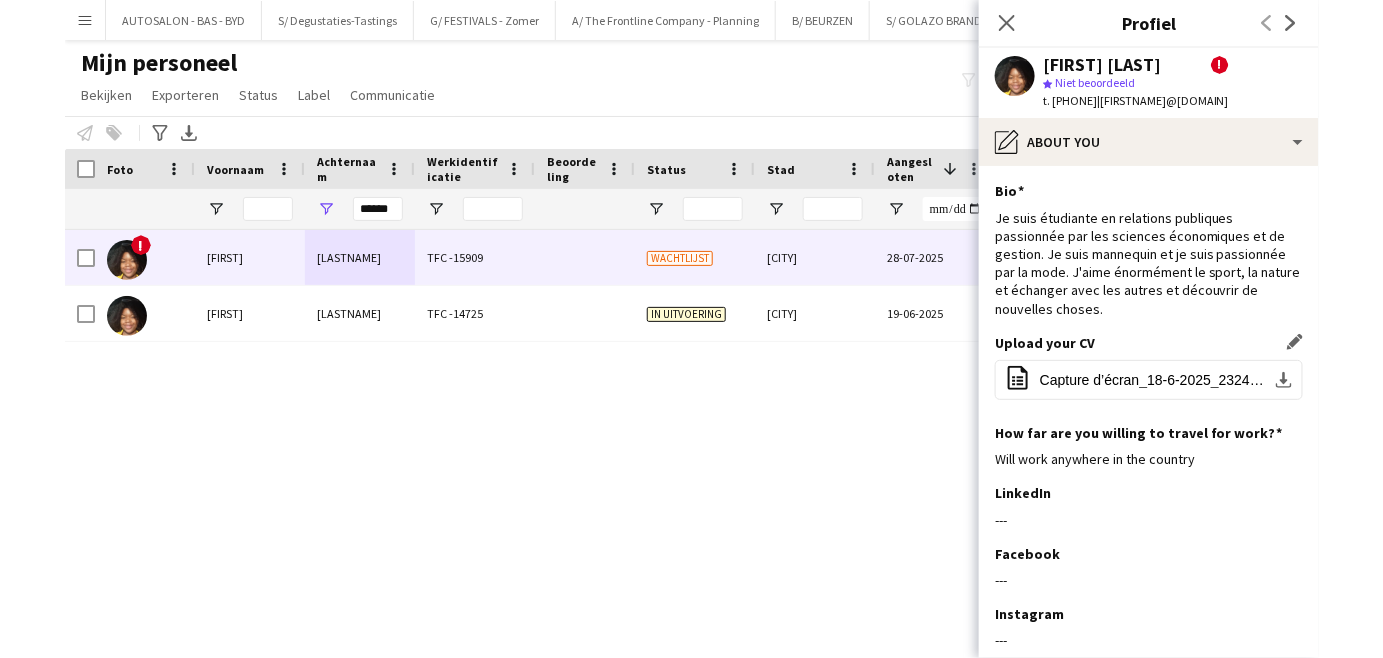 scroll, scrollTop: 69, scrollLeft: 0, axis: vertical 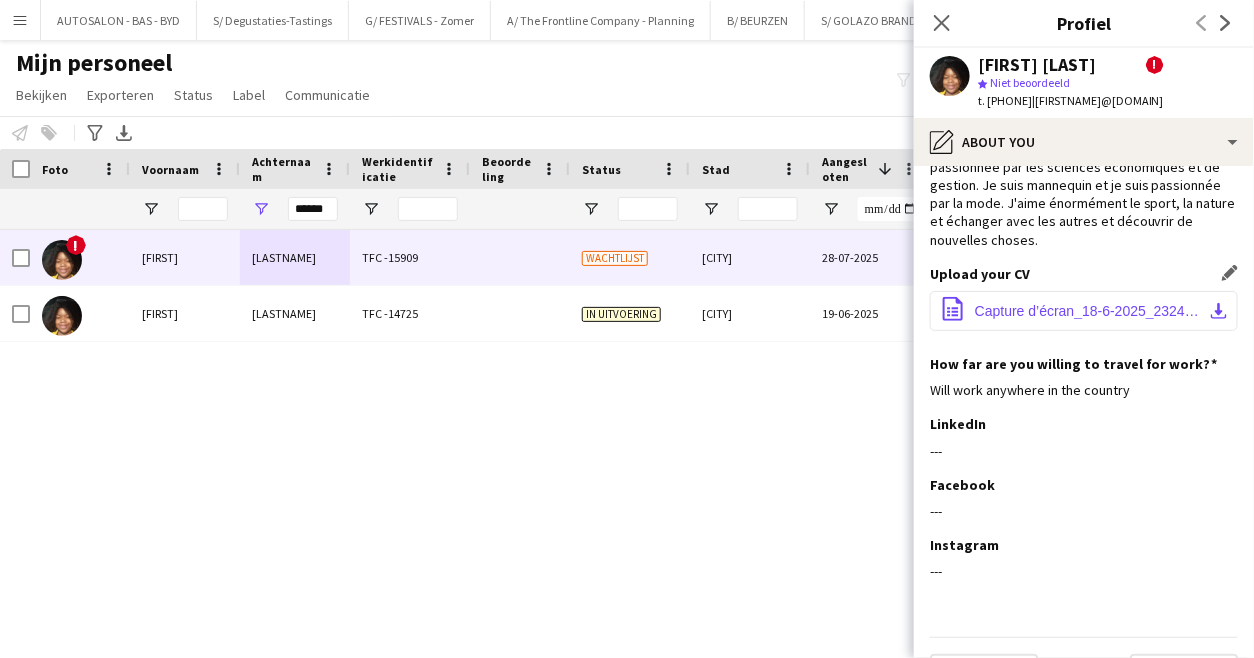 click on "download-bottom" 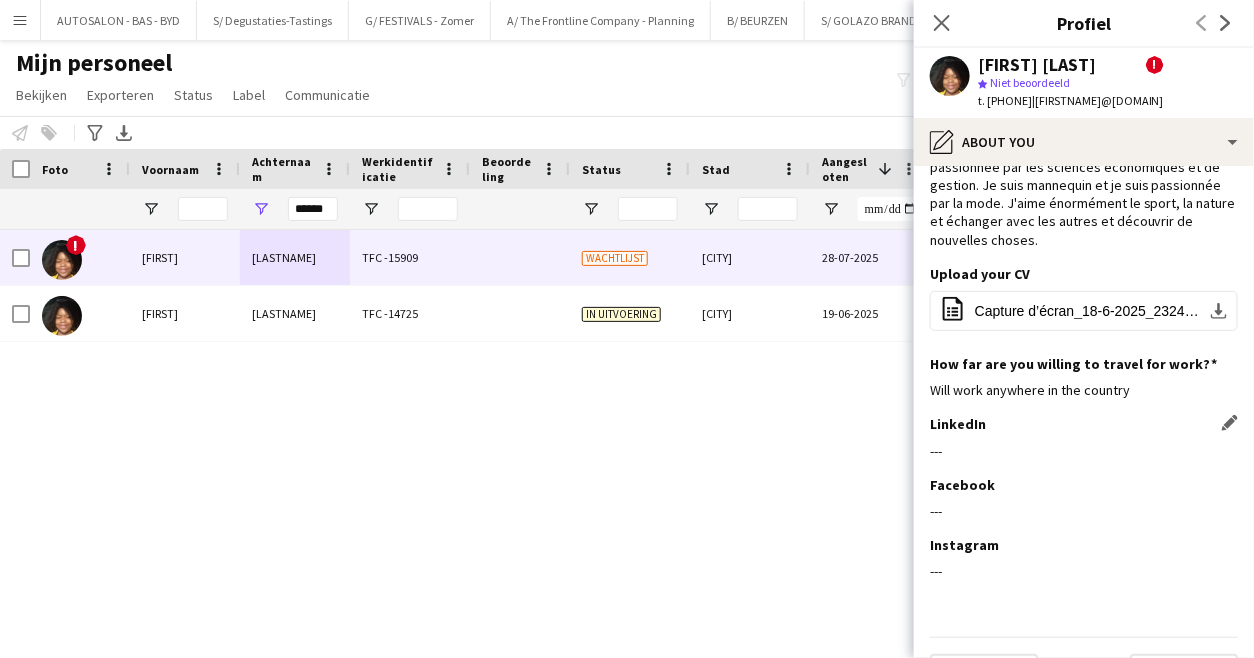 click on "LinkedIn
Dit veld bewerken" 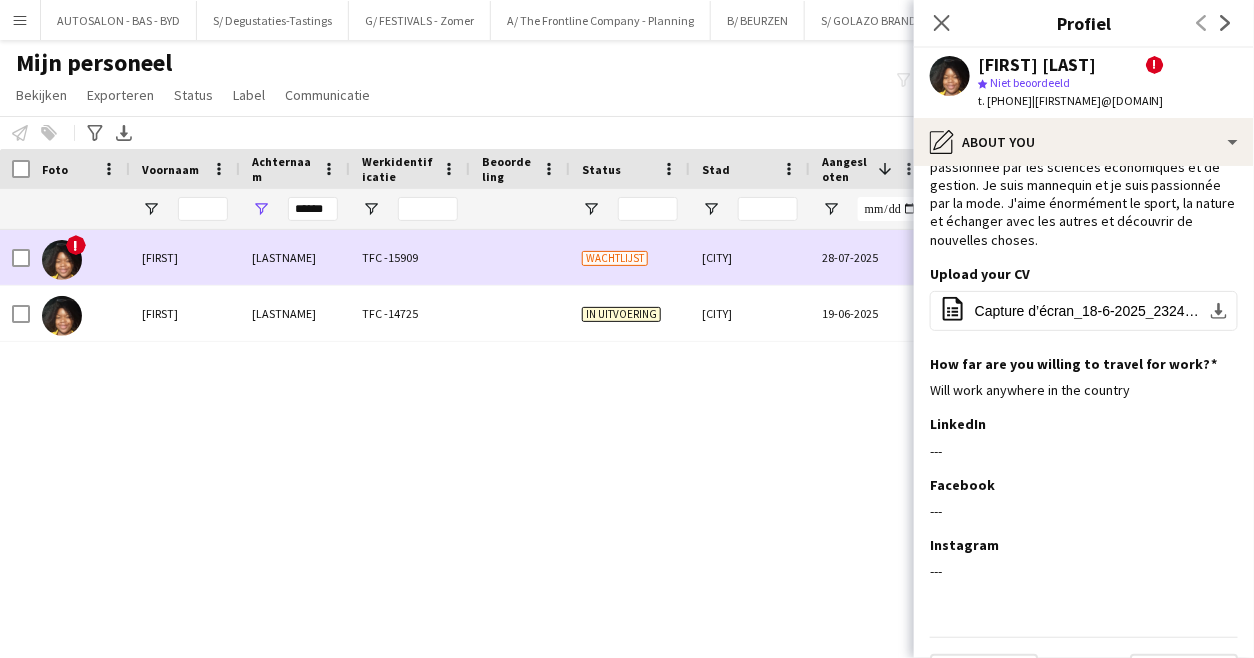 click on "TFC -15909" at bounding box center (410, 257) 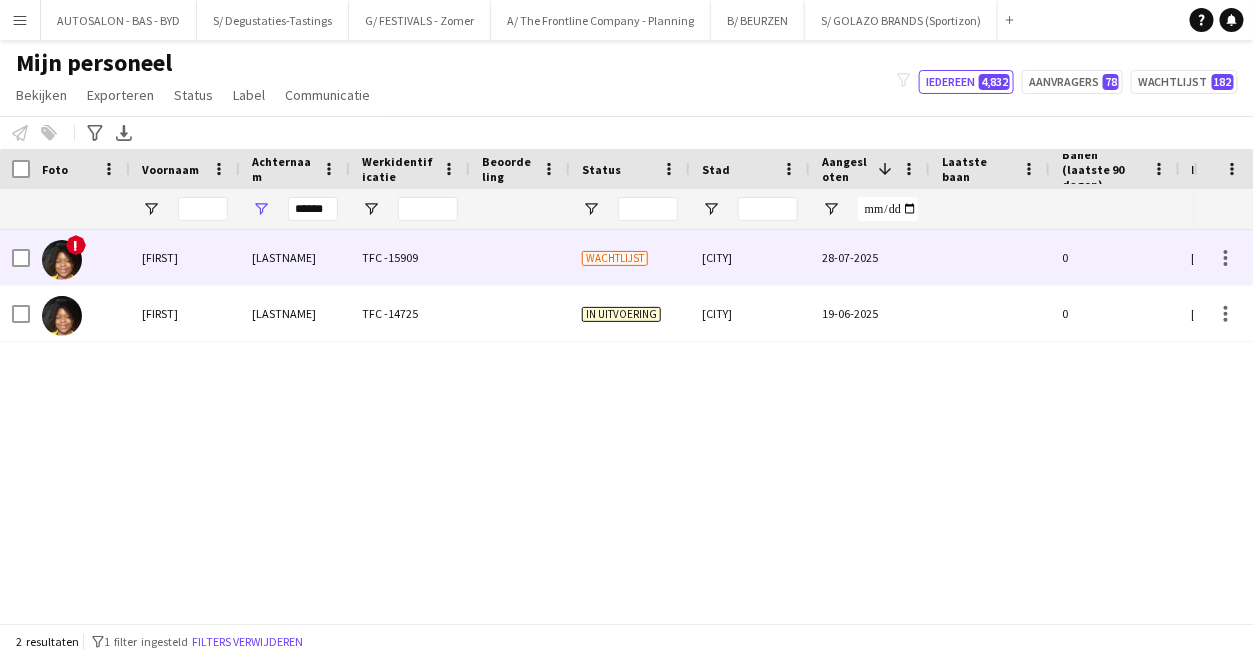 click at bounding box center [520, 257] 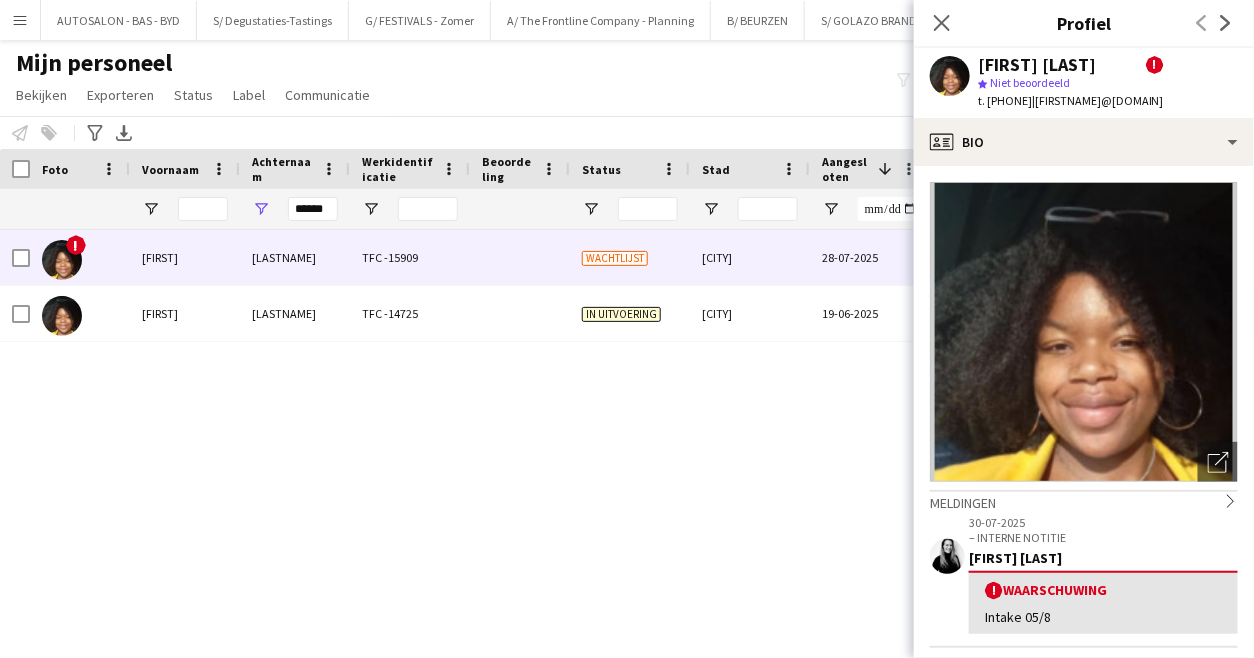 click on "!
[FIRSTNAME] [LASTNAME] TFC -[NUMBER] Wachtlijst [CITY] [DATE] 0 [FIRSTNAME][LASTNAME]@[DOMAIN]
[FIRSTNAME] [LASTNAME] TFC -[NUMBER] In uitvoering [CITY] [DATE] 0 [FIRSTNAME][LASTNAME]@[DOMAIN]" at bounding box center (597, 419) 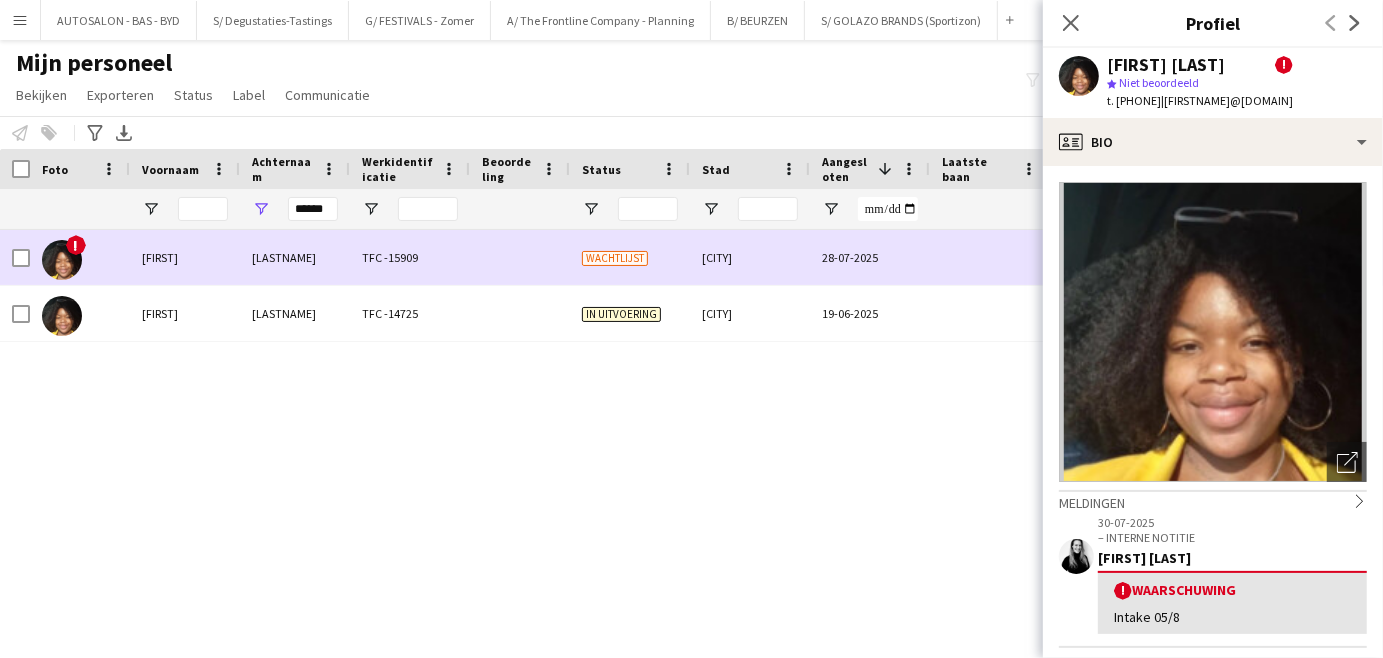 click on "[LASTNAME]" at bounding box center [295, 257] 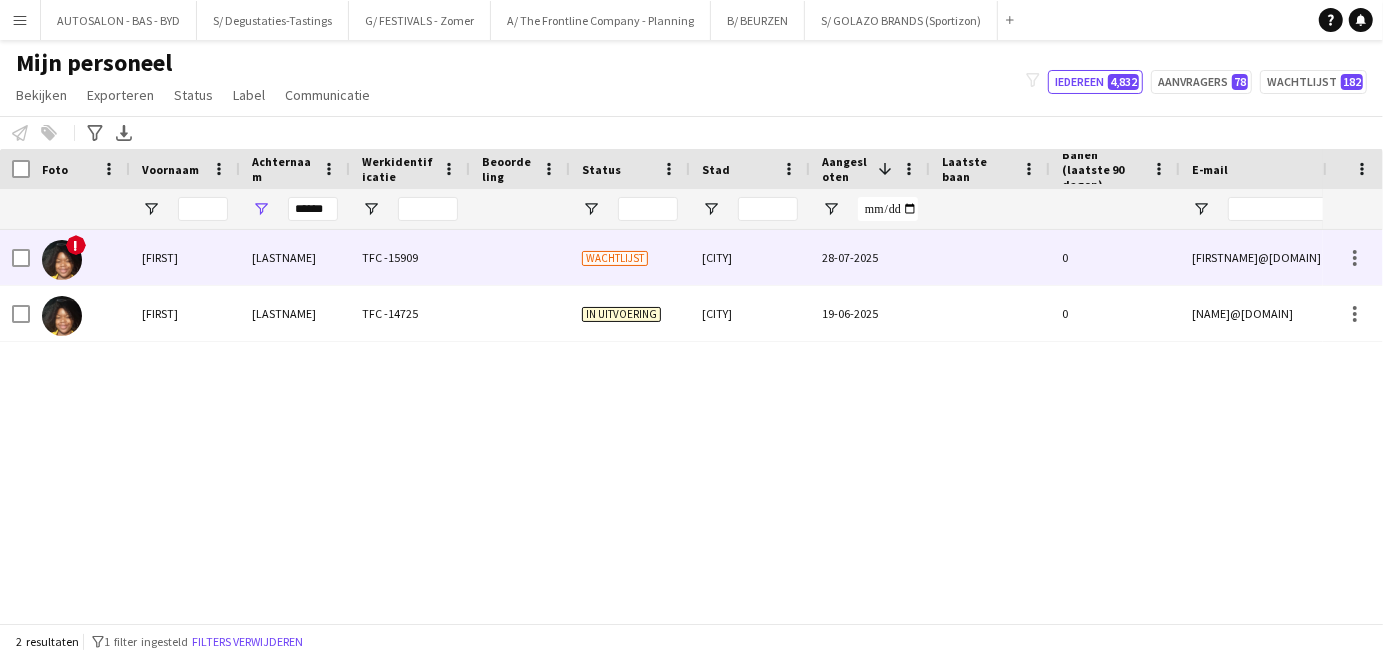 click on "[LASTNAME]" at bounding box center [295, 257] 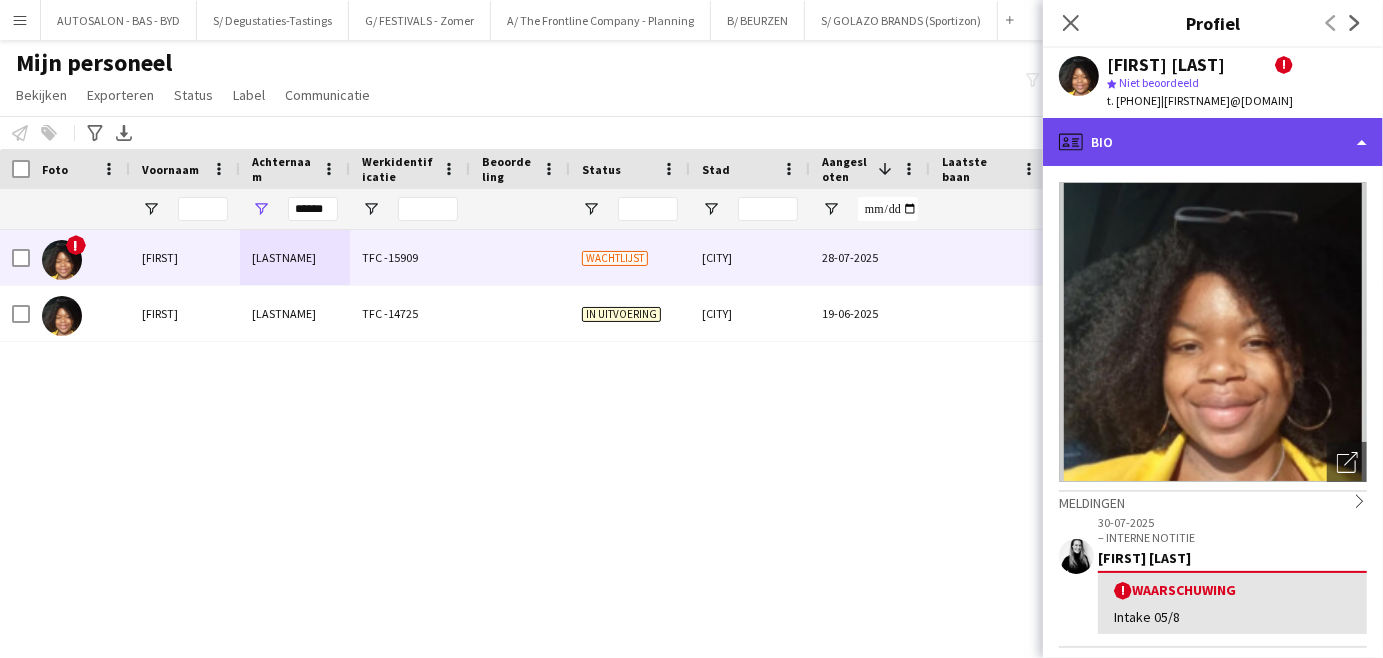click on "profile
Bio" 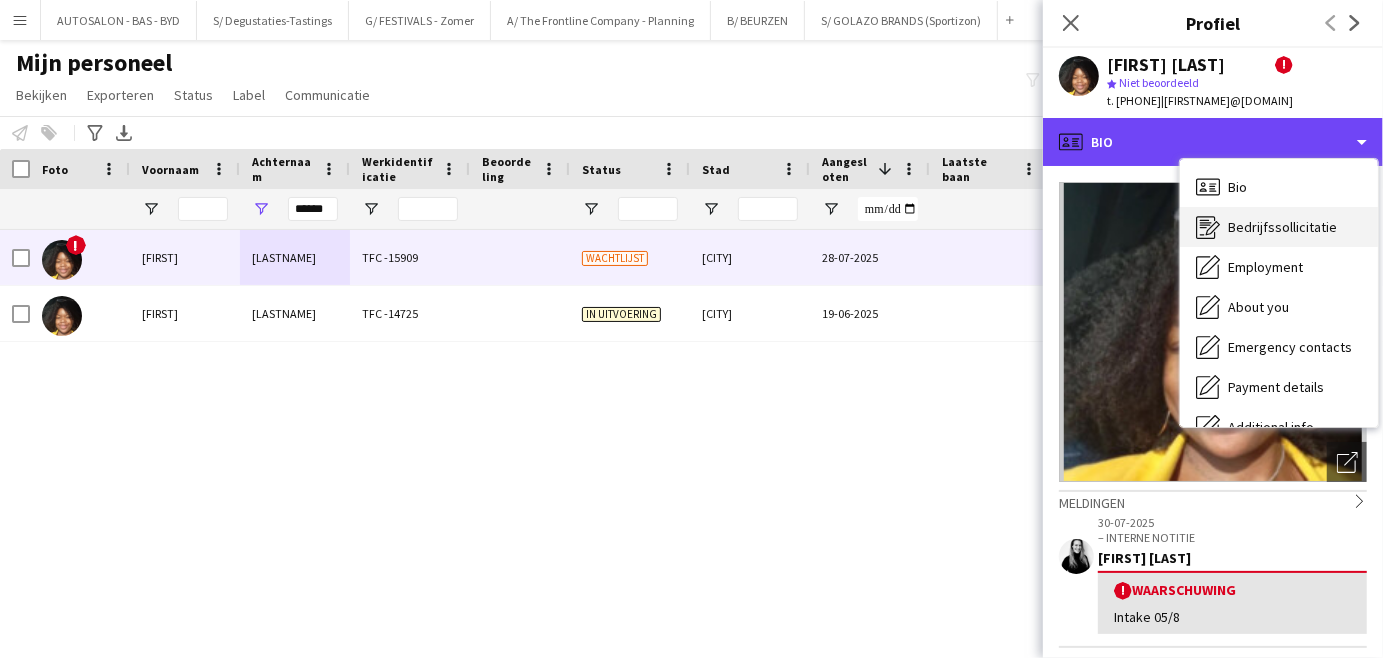 scroll, scrollTop: 147, scrollLeft: 0, axis: vertical 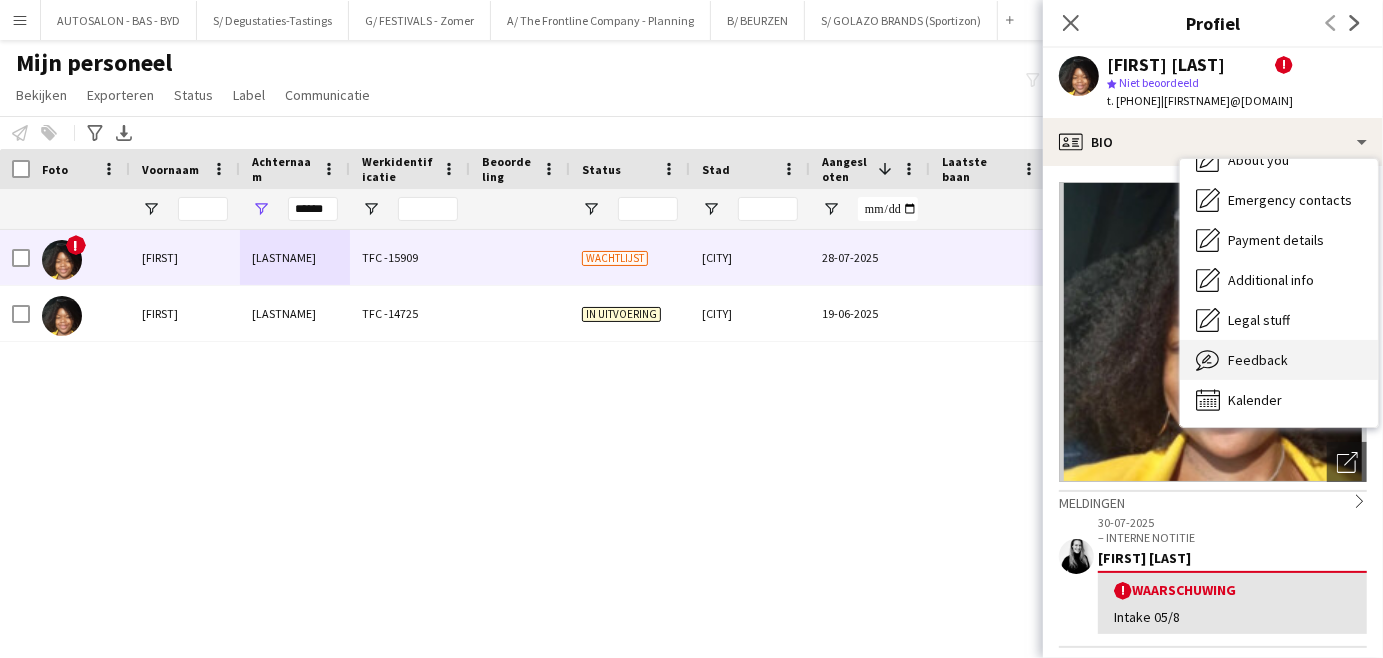 click on "Feedback" at bounding box center [1258, 360] 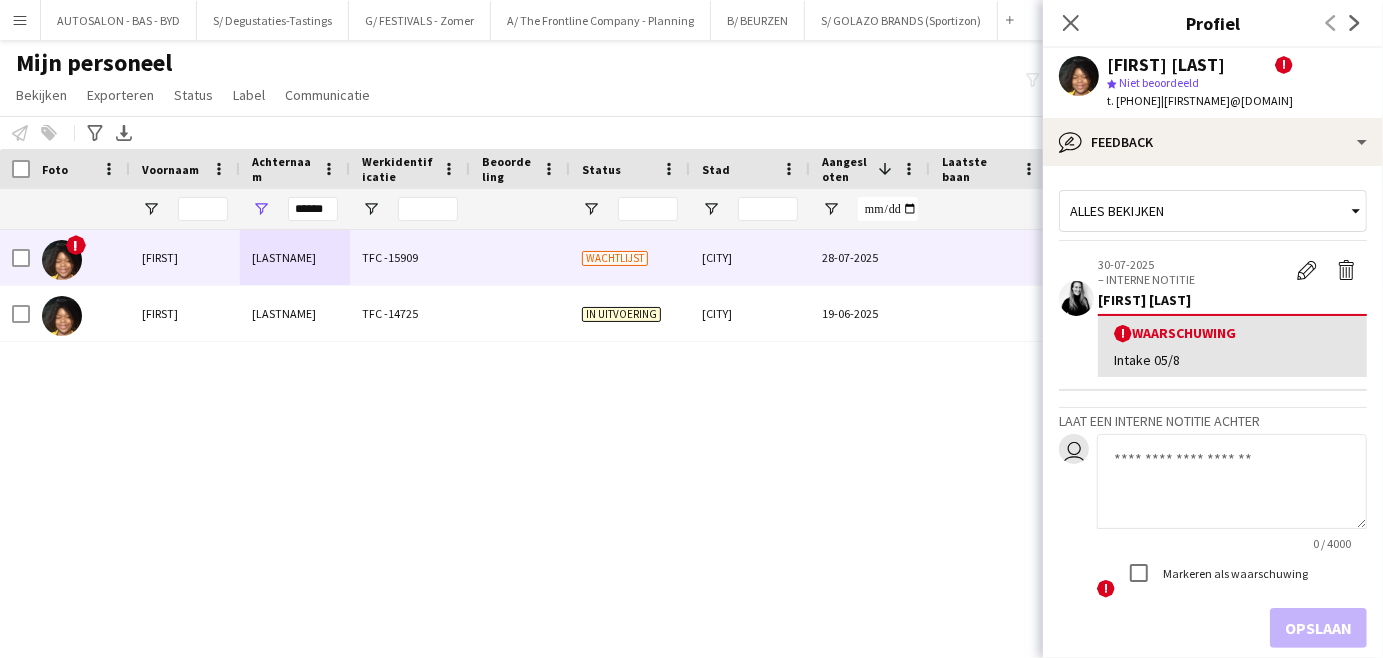 click 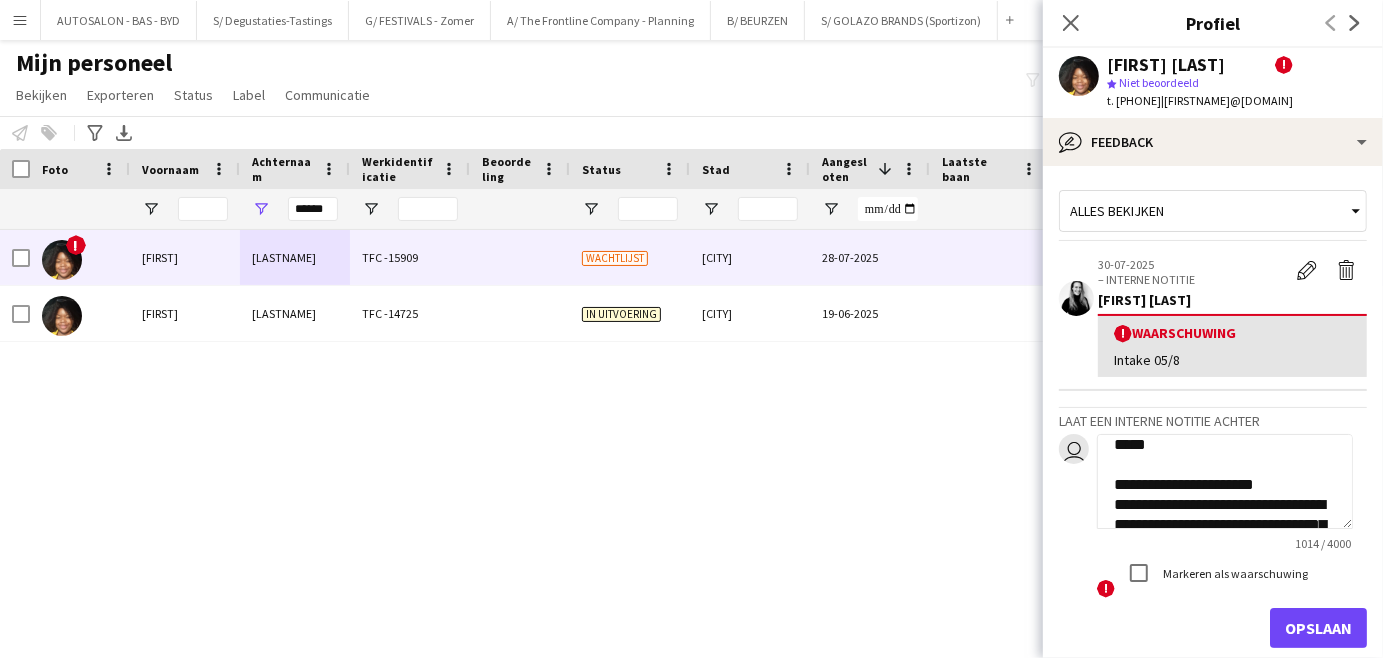 scroll, scrollTop: 0, scrollLeft: 0, axis: both 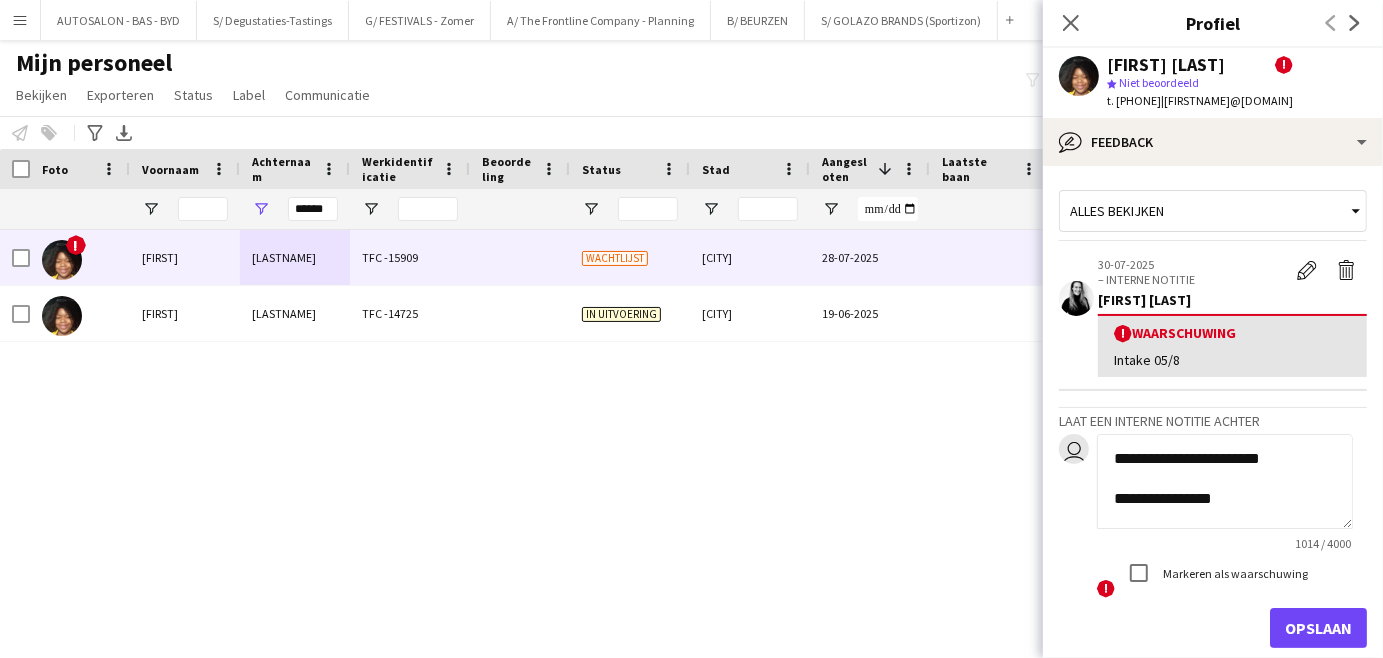 click on "**********" 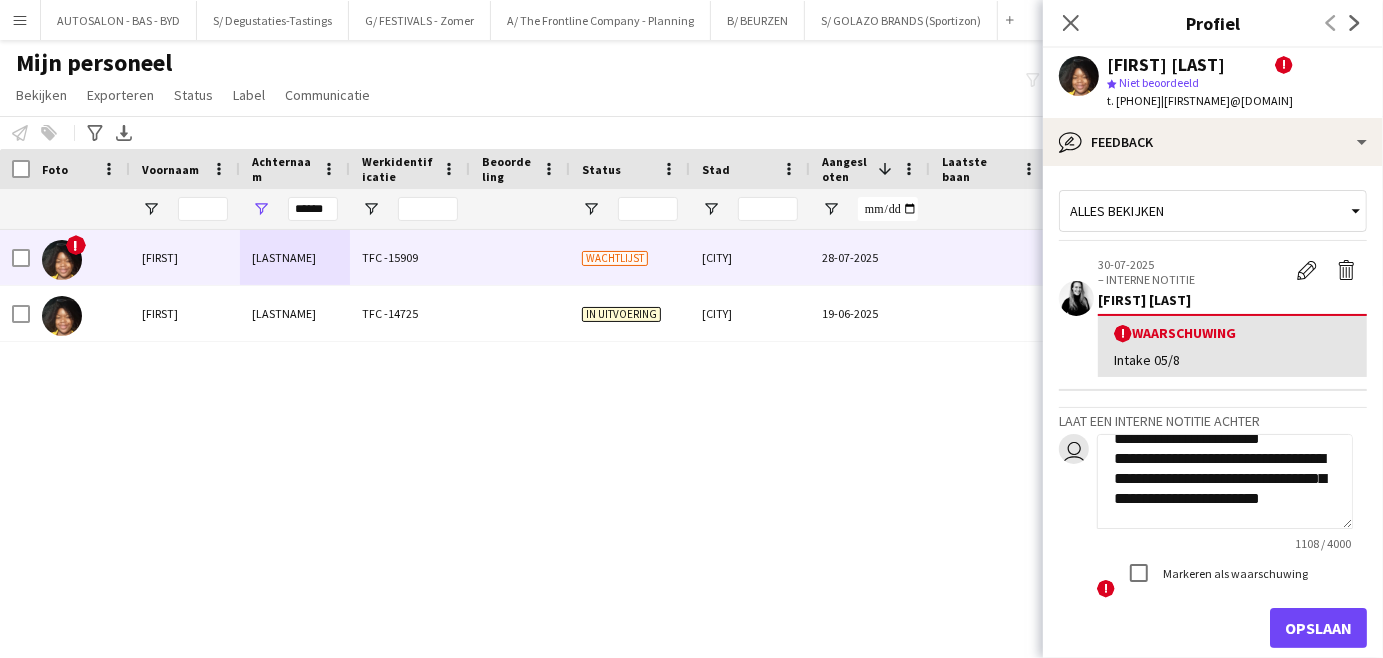 scroll, scrollTop: 40, scrollLeft: 0, axis: vertical 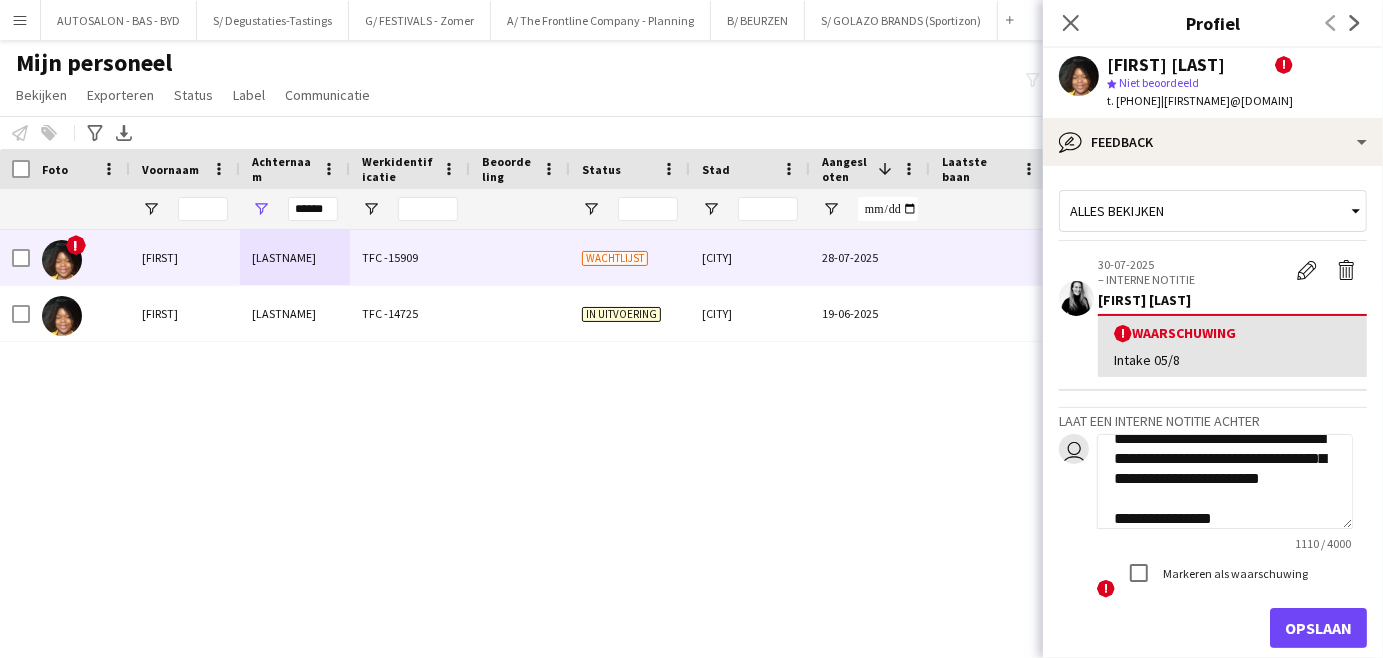 click 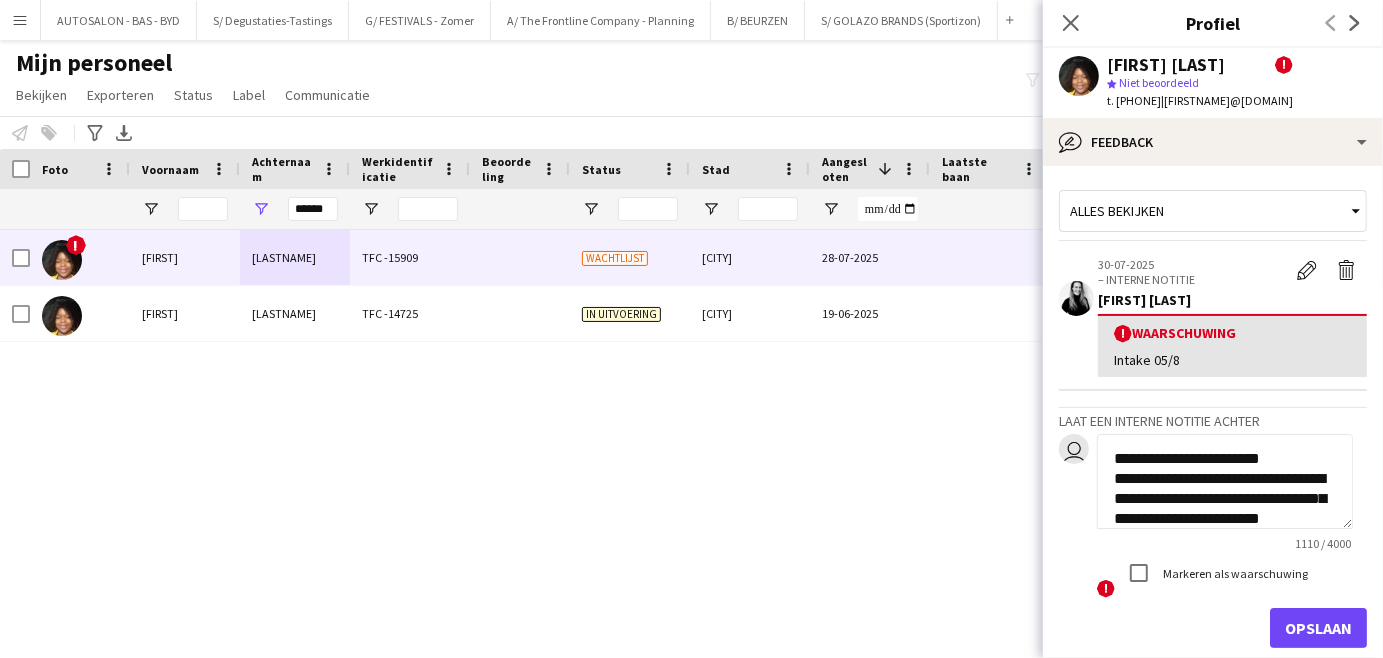 click 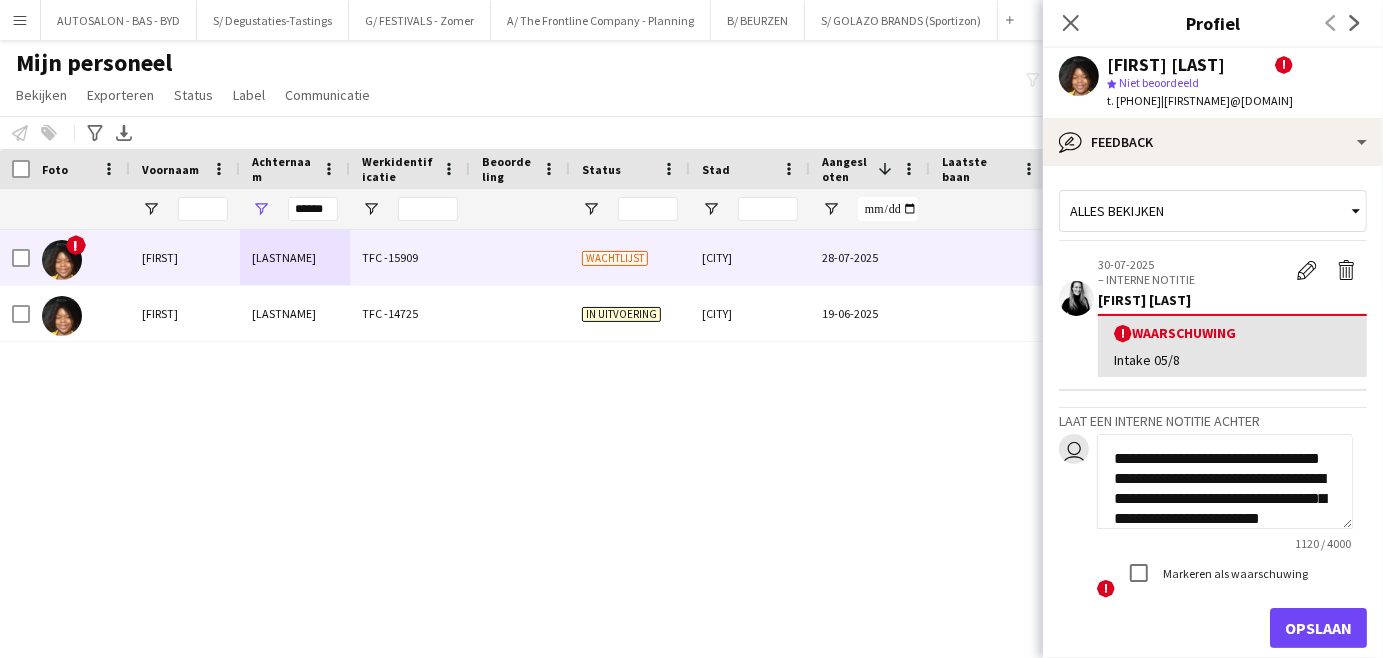 type on "**********" 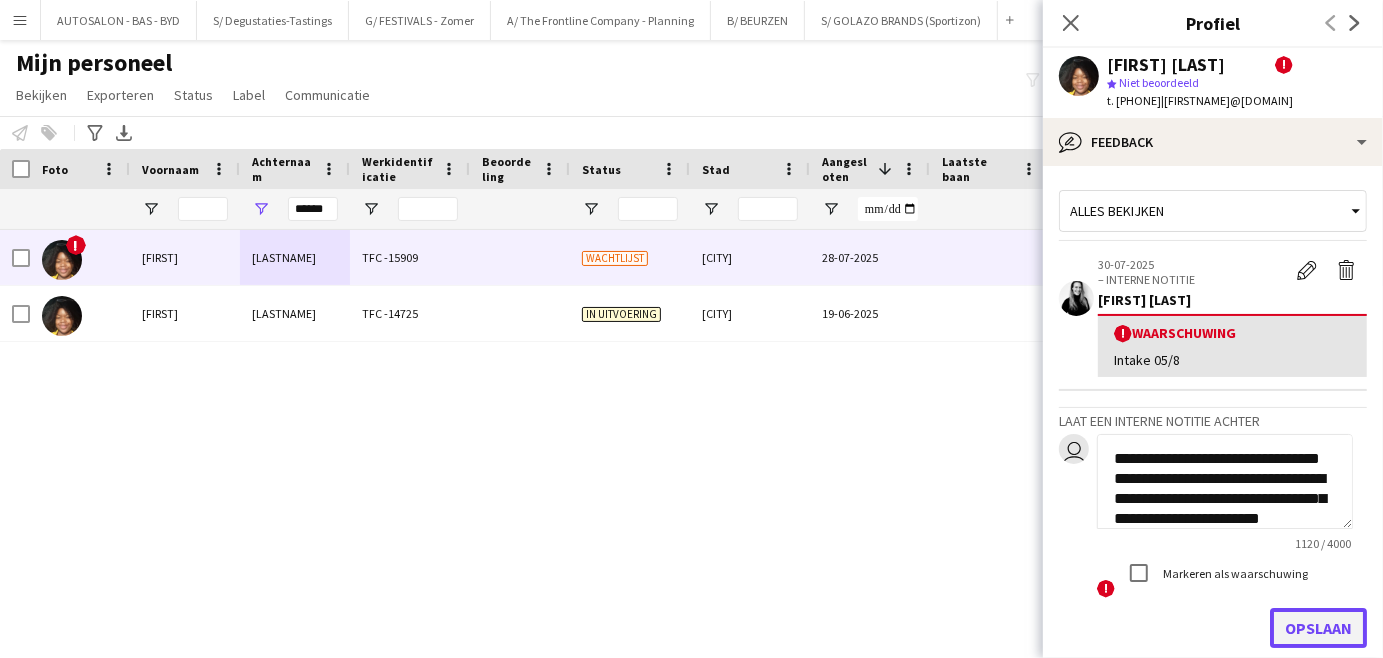 click on "Opslaan" 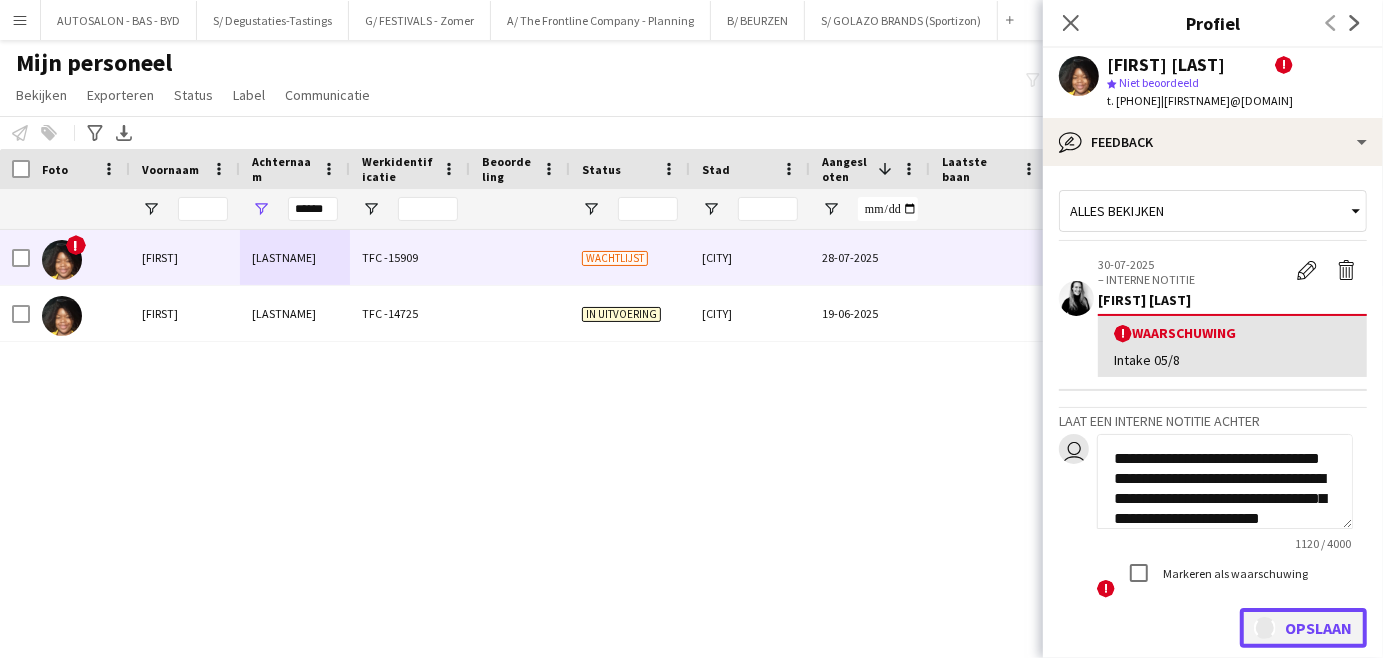 type 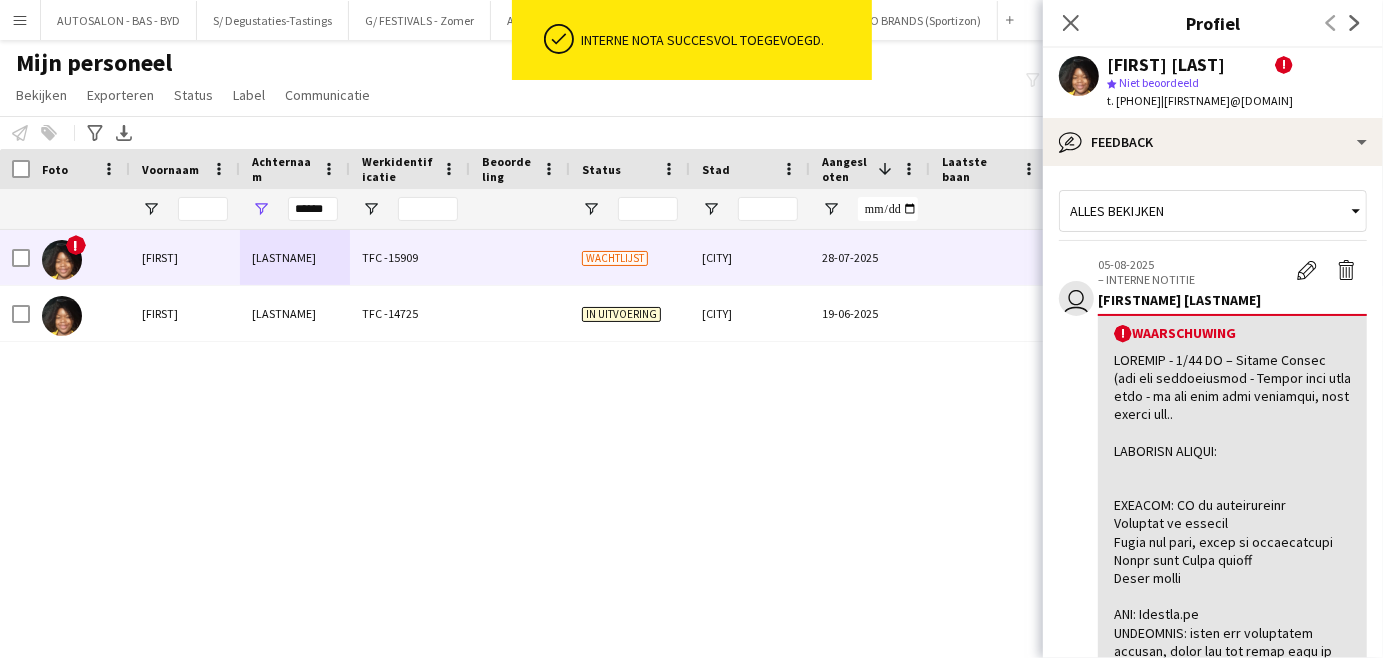 click on "!
[FIRSTNAME] [LASTNAME] TFC -[NUMBER] Wachtlijst [CITY] [DATE] 0 [FIRSTNAME][LASTNAME]@[DOMAIN]
[FIRSTNAME] [LASTNAME] TFC -[NUMBER] In uitvoering [CITY] [DATE] 0 [FIRSTNAME][LASTNAME]@[DOMAIN]" at bounding box center [661, 419] 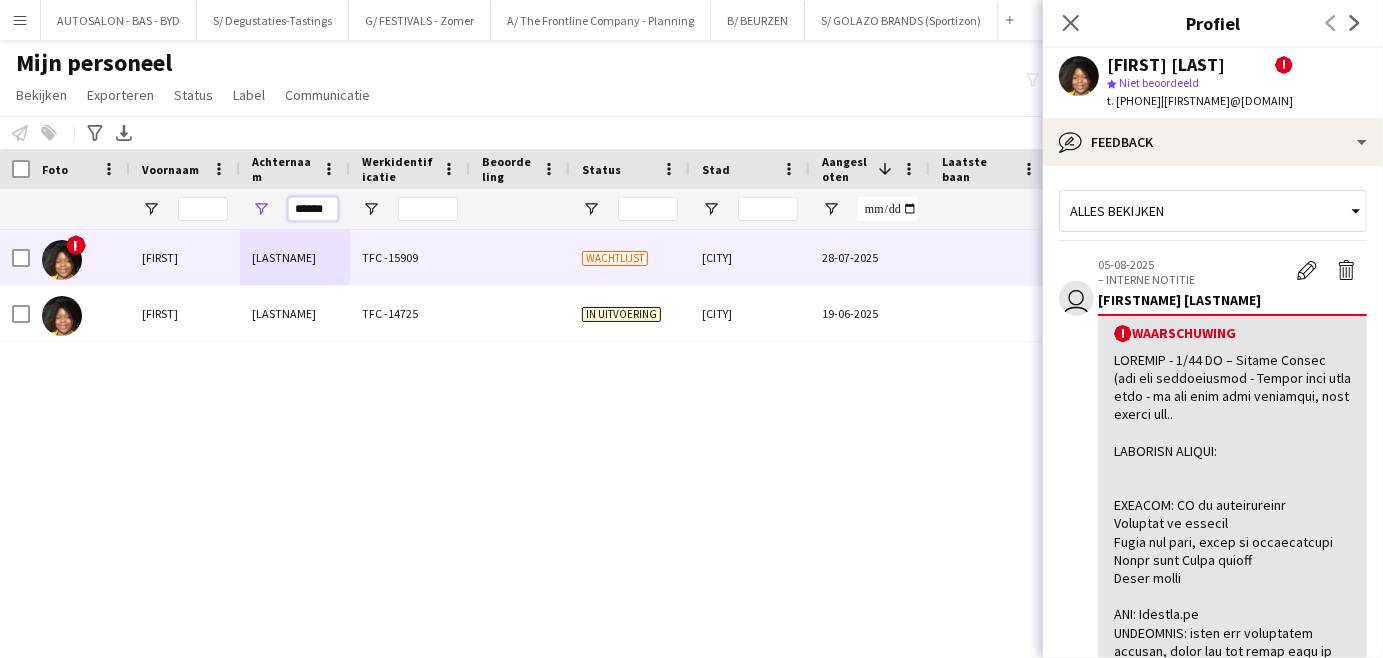 click on "******" at bounding box center (313, 209) 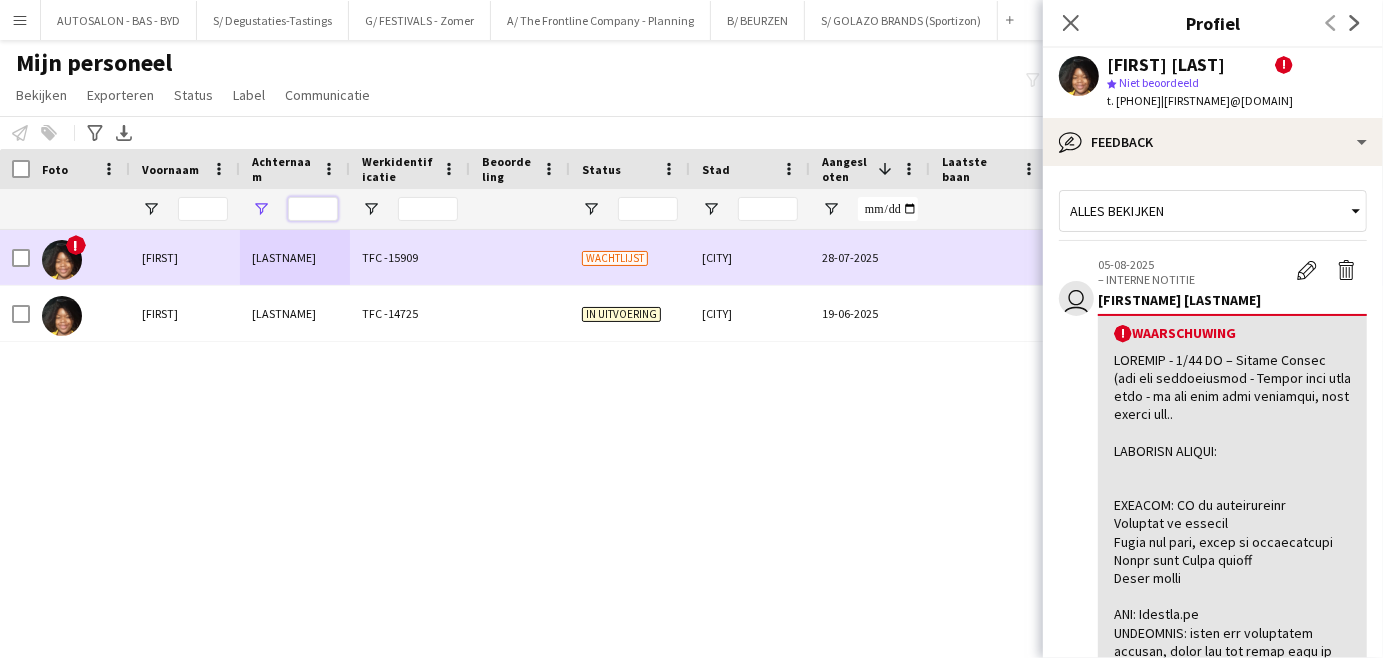 type 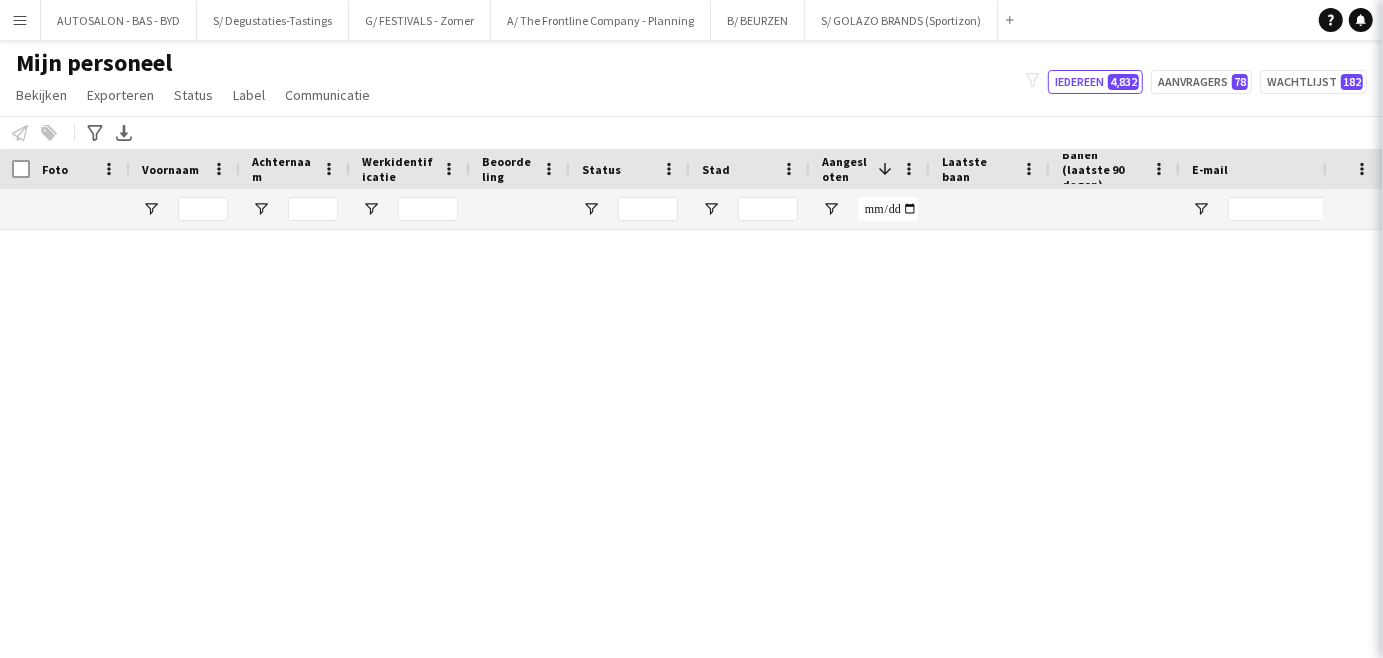click on "!
[FIRSTNAME] [LASTNAME] TFC -[NUMBER] Wachtlijst [CITY] [DATE] 0 [FIRSTNAME][LASTNAME]@[DOMAIN]
[FIRSTNAME] [LASTNAME] TFC -[NUMBER] In uitvoering [CITY] [DATE] 0 [FIRSTNAME][LASTNAME]@[DOMAIN]
[FIRSTNAME] [LASTNAME] TFC -[NUMBER] In uitvoering [DATE] 0 [FIRSTNAME][LASTNAME]@[DOMAIN]
[FIRSTNAME] [LASTNAME] TFC -[NUMBER] In uitvoering [DATE] 0 [FIRSTNAME][LASTNAME]@[DOMAIN]
[FIRSTNAME] [LASTNAME] TFC -[NUMBER] In uitvoering [DATE] 0 [FIRSTNAME][LASTNAME]@[DOMAIN]
[FIRSTNAME] [LASTNAME] 0 [CITY]" at bounding box center (1084, 424458) 